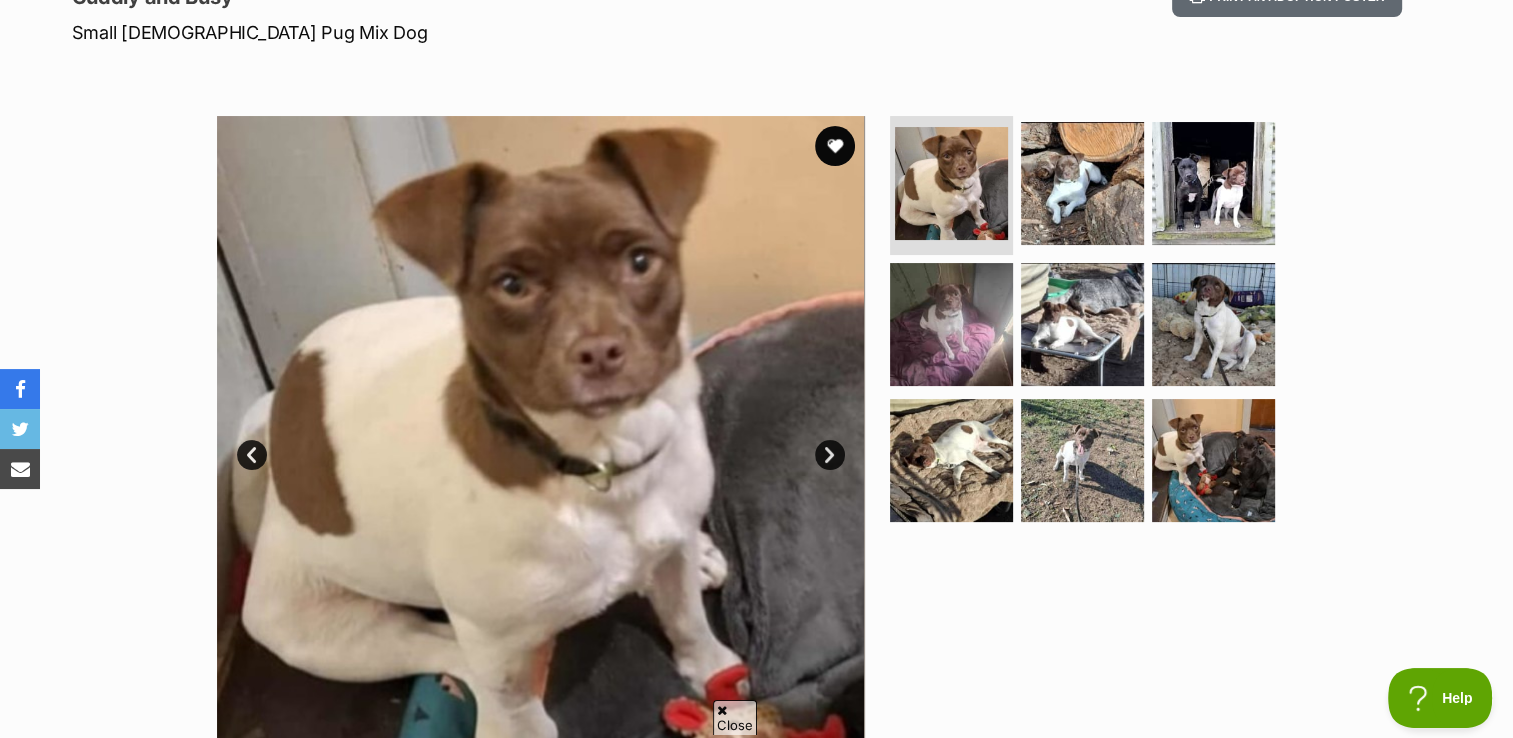 scroll, scrollTop: 400, scrollLeft: 0, axis: vertical 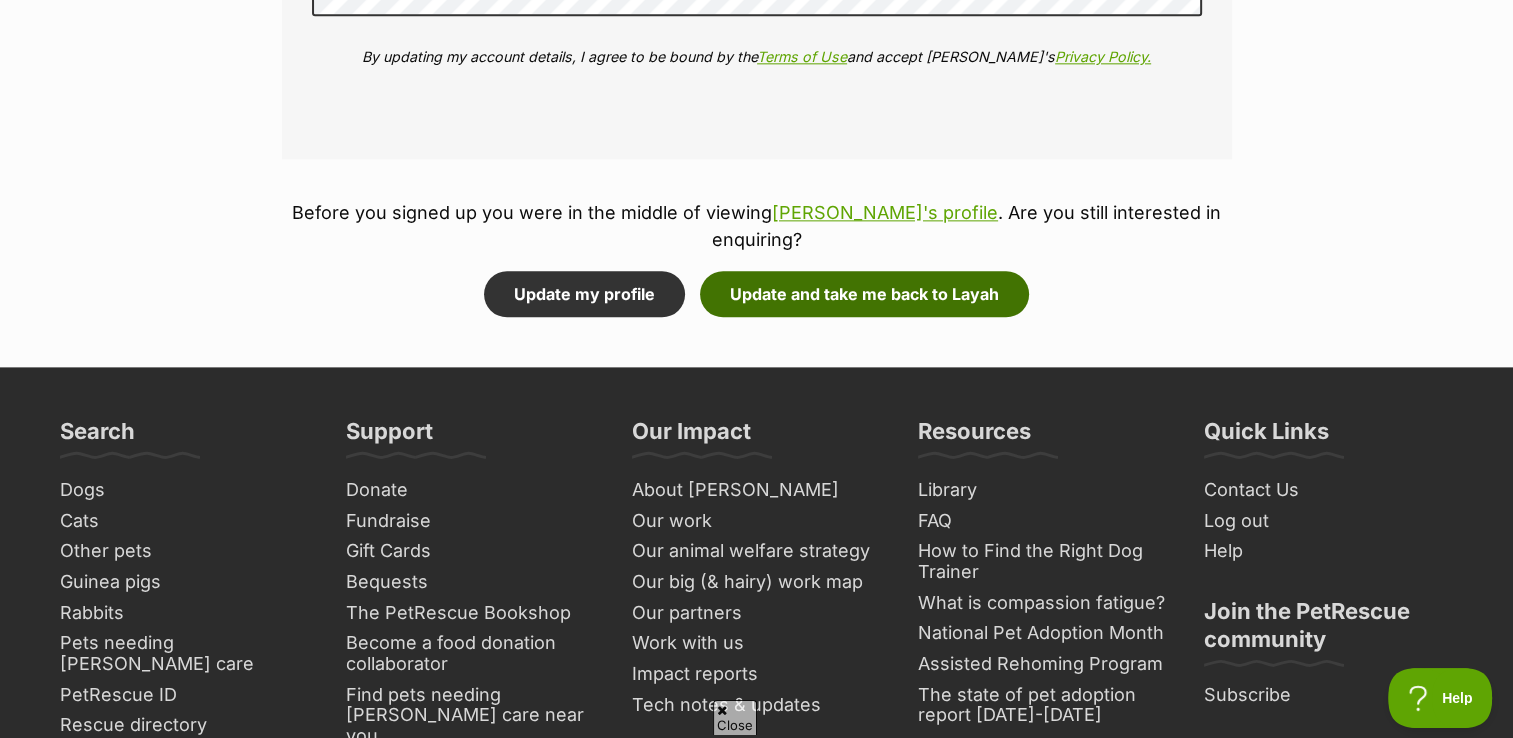 click on "Update and take me back to Layah" at bounding box center (864, 294) 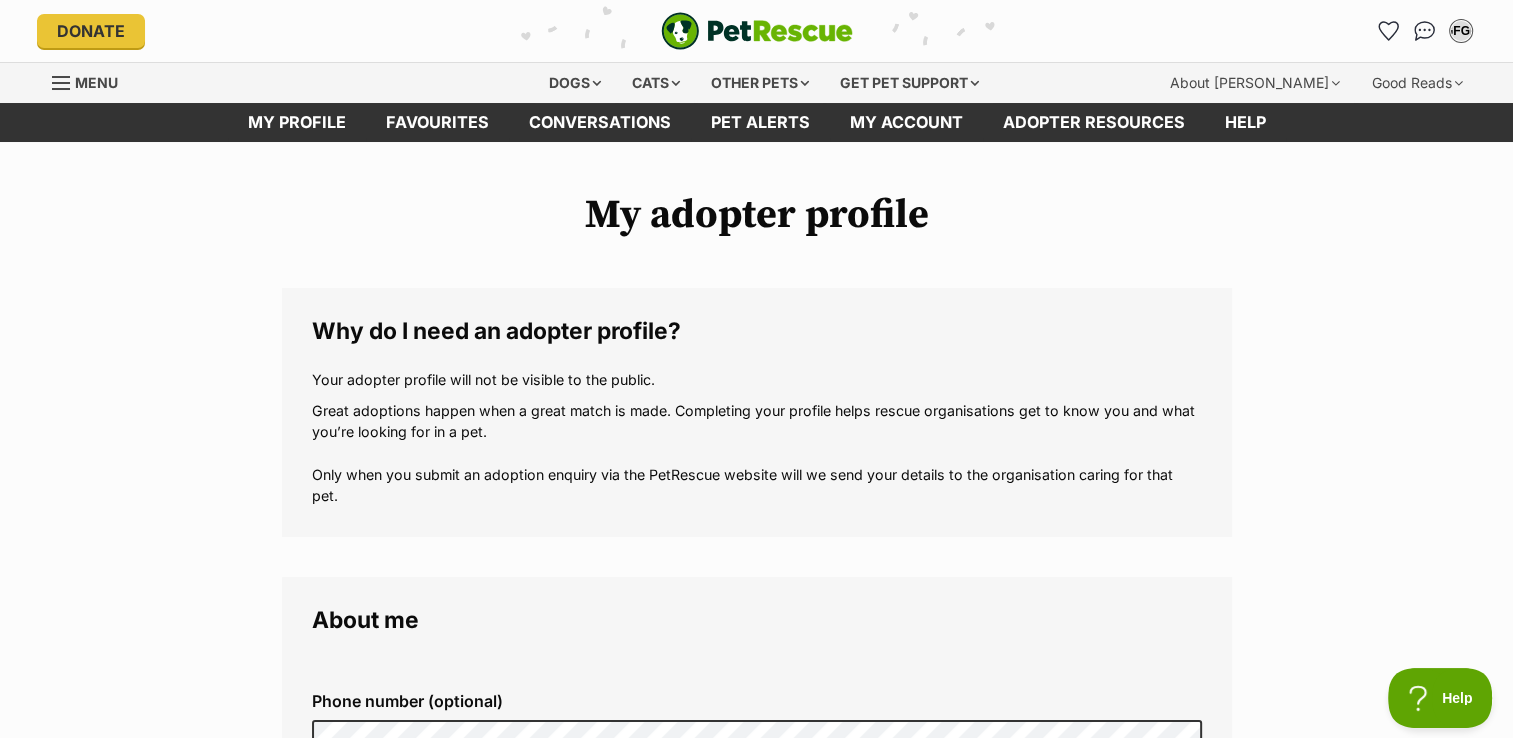 scroll, scrollTop: 0, scrollLeft: 0, axis: both 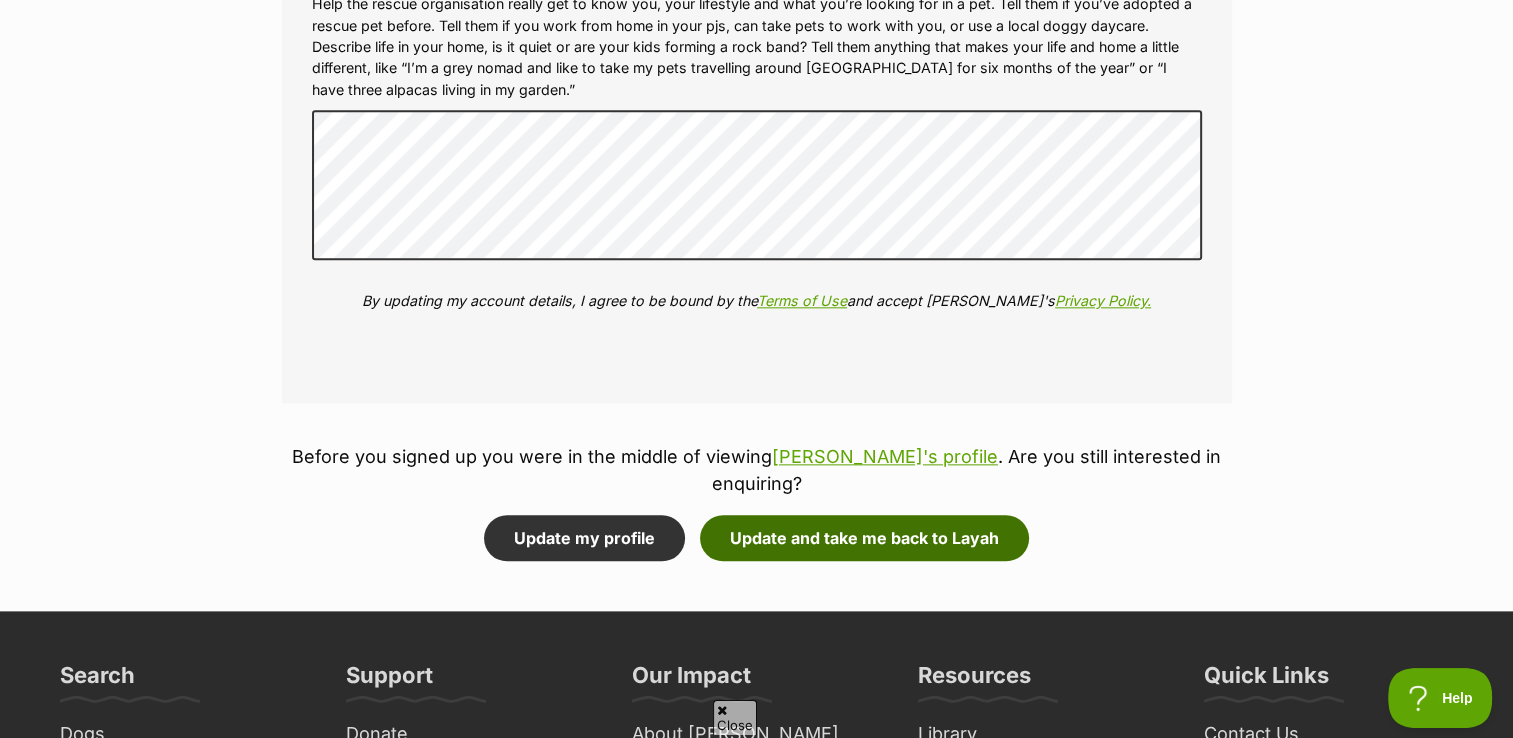 click on "Update and take me back to Layah" at bounding box center (864, 538) 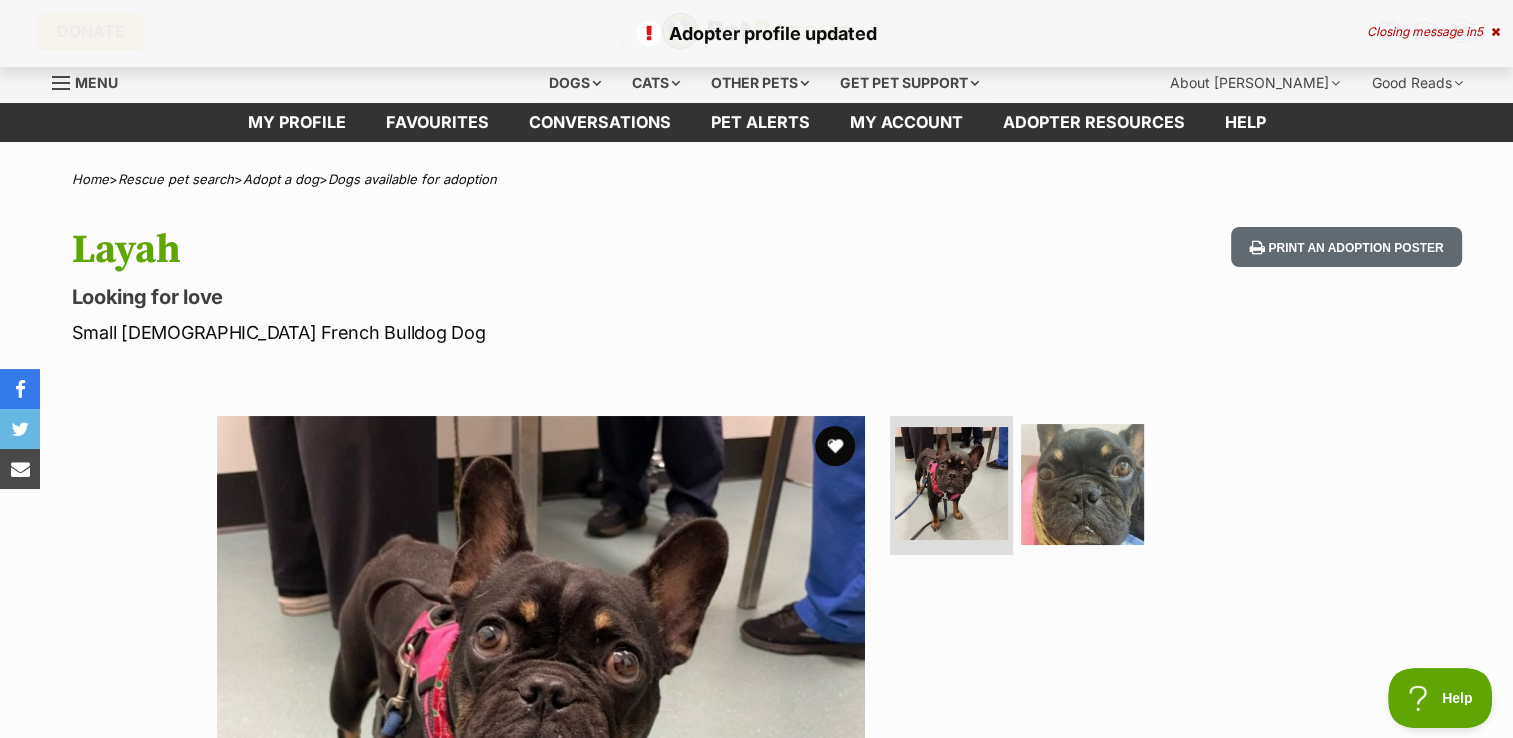 scroll, scrollTop: 0, scrollLeft: 0, axis: both 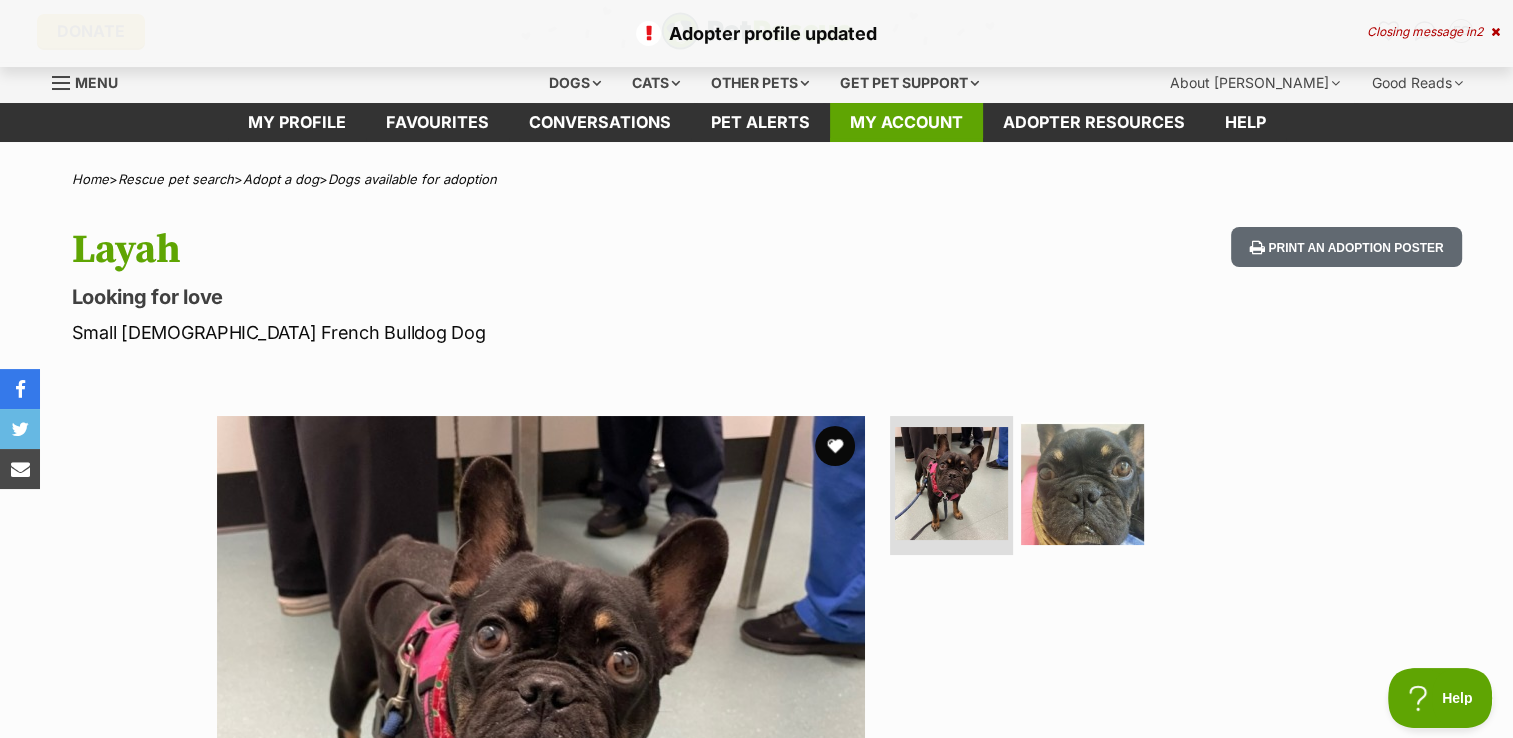 click on "My account" at bounding box center [906, 122] 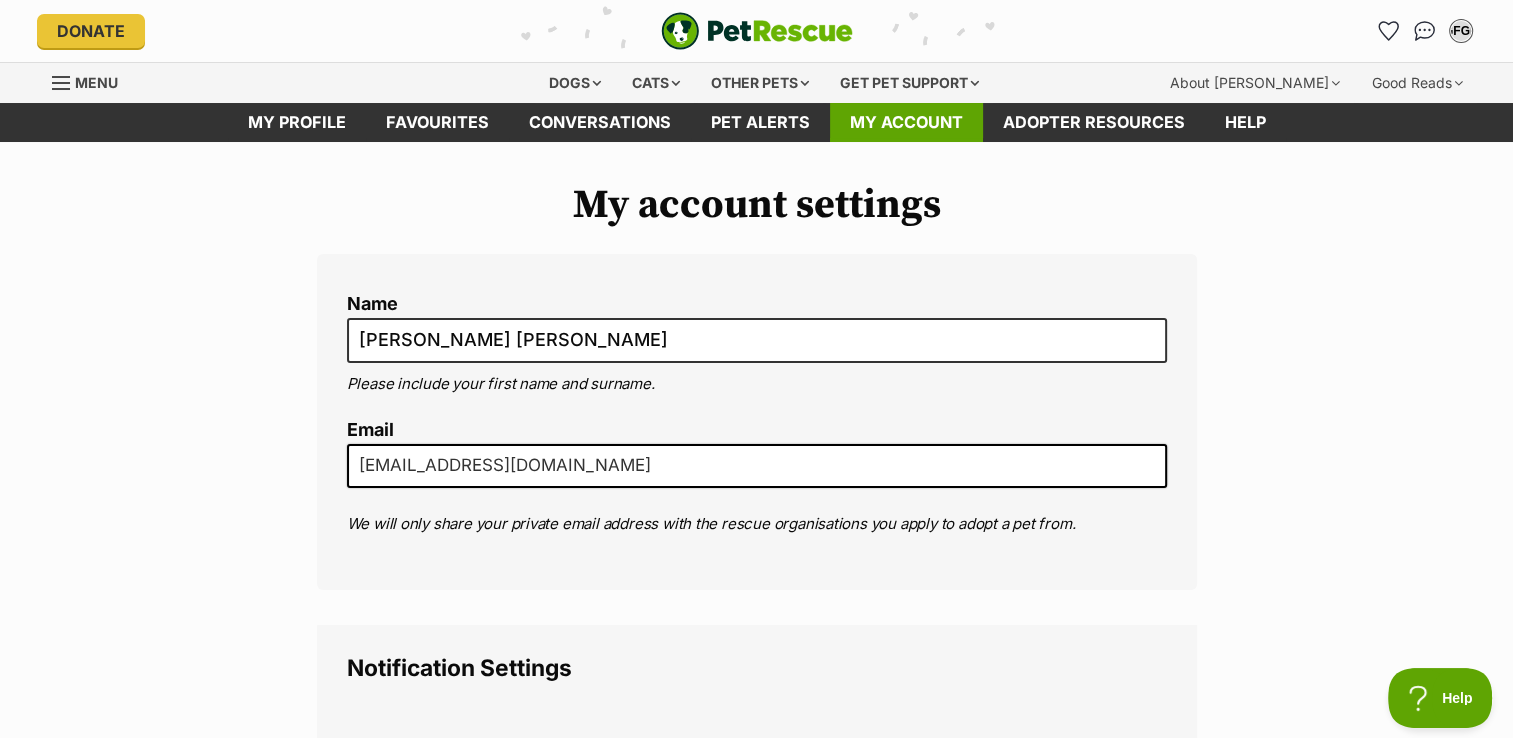 scroll, scrollTop: 0, scrollLeft: 0, axis: both 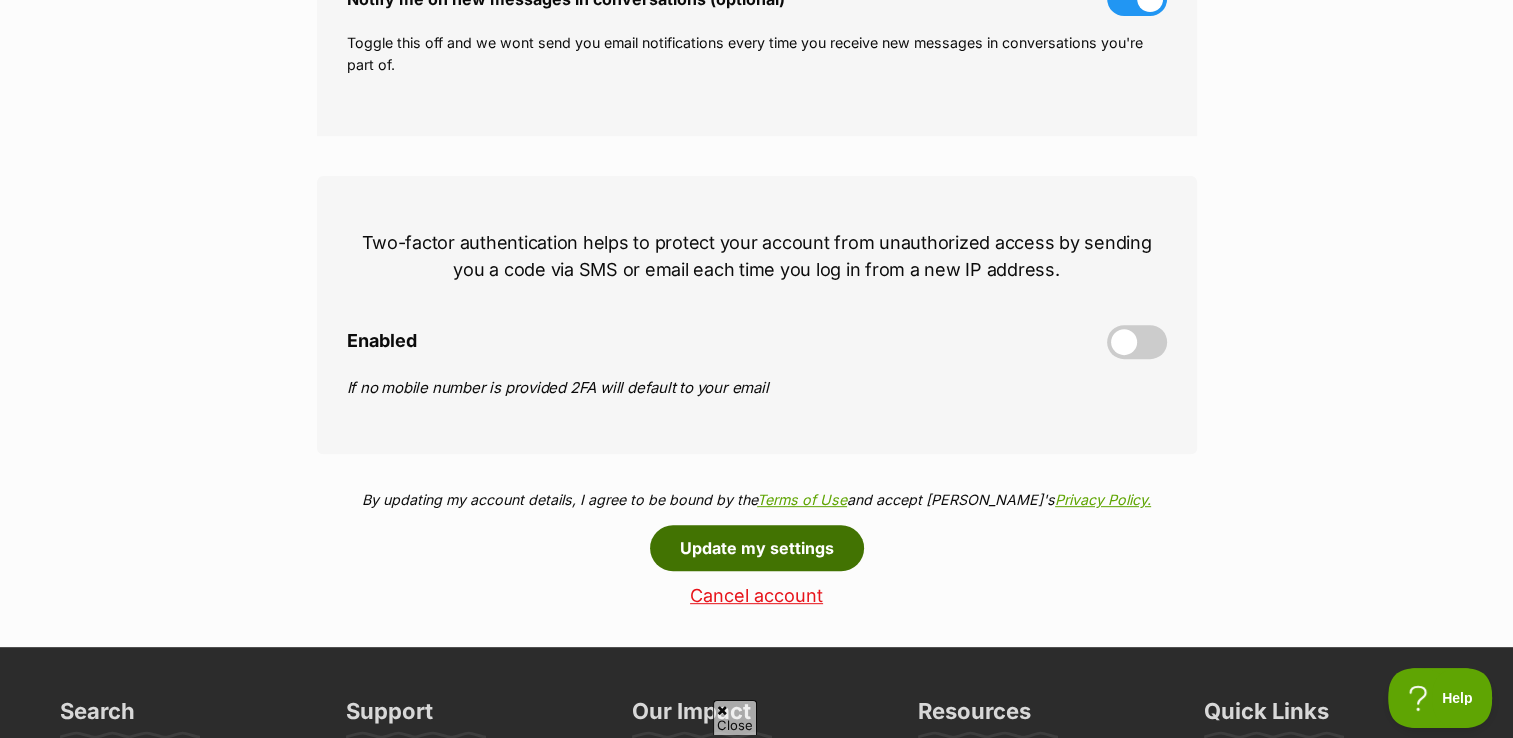 click on "Update my settings" at bounding box center (757, 548) 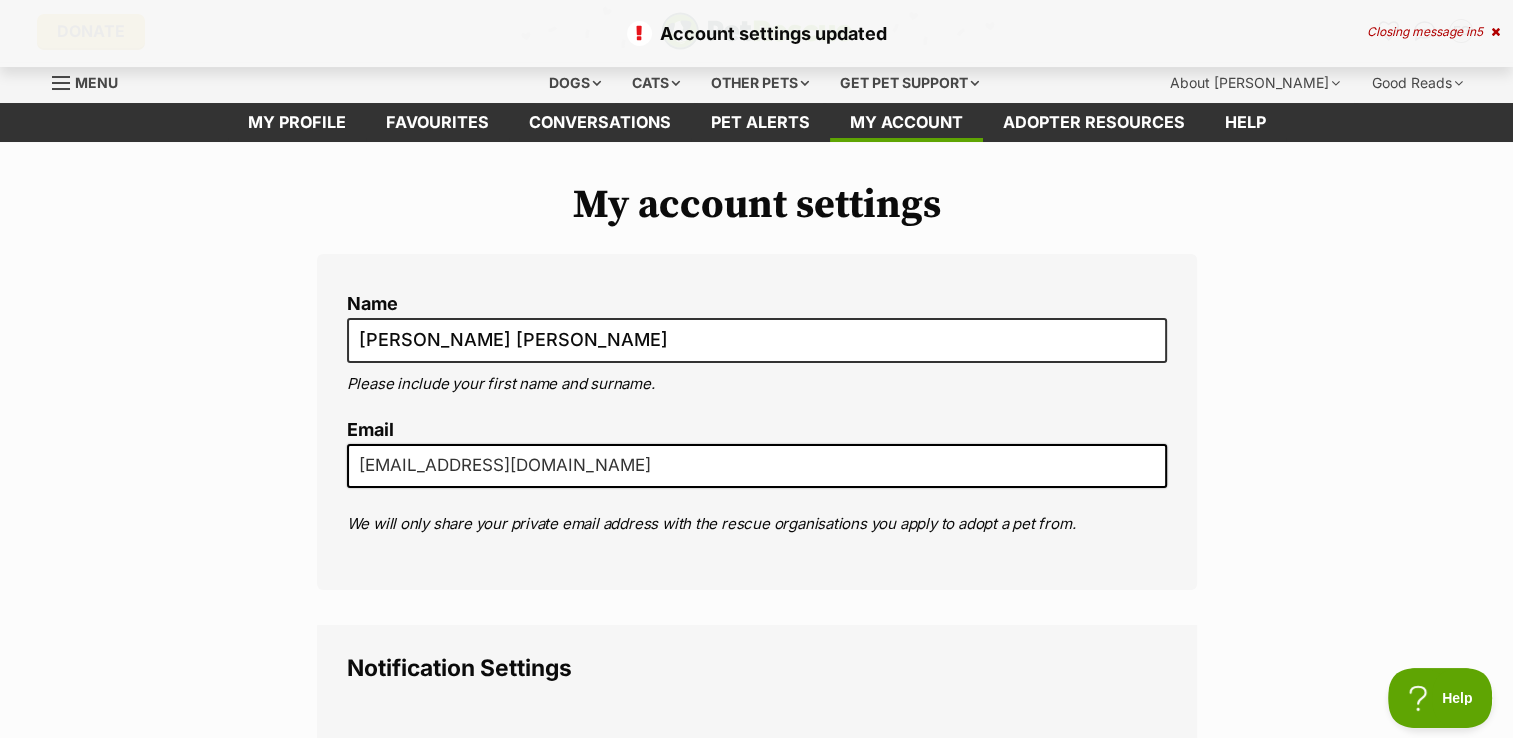 scroll, scrollTop: 0, scrollLeft: 0, axis: both 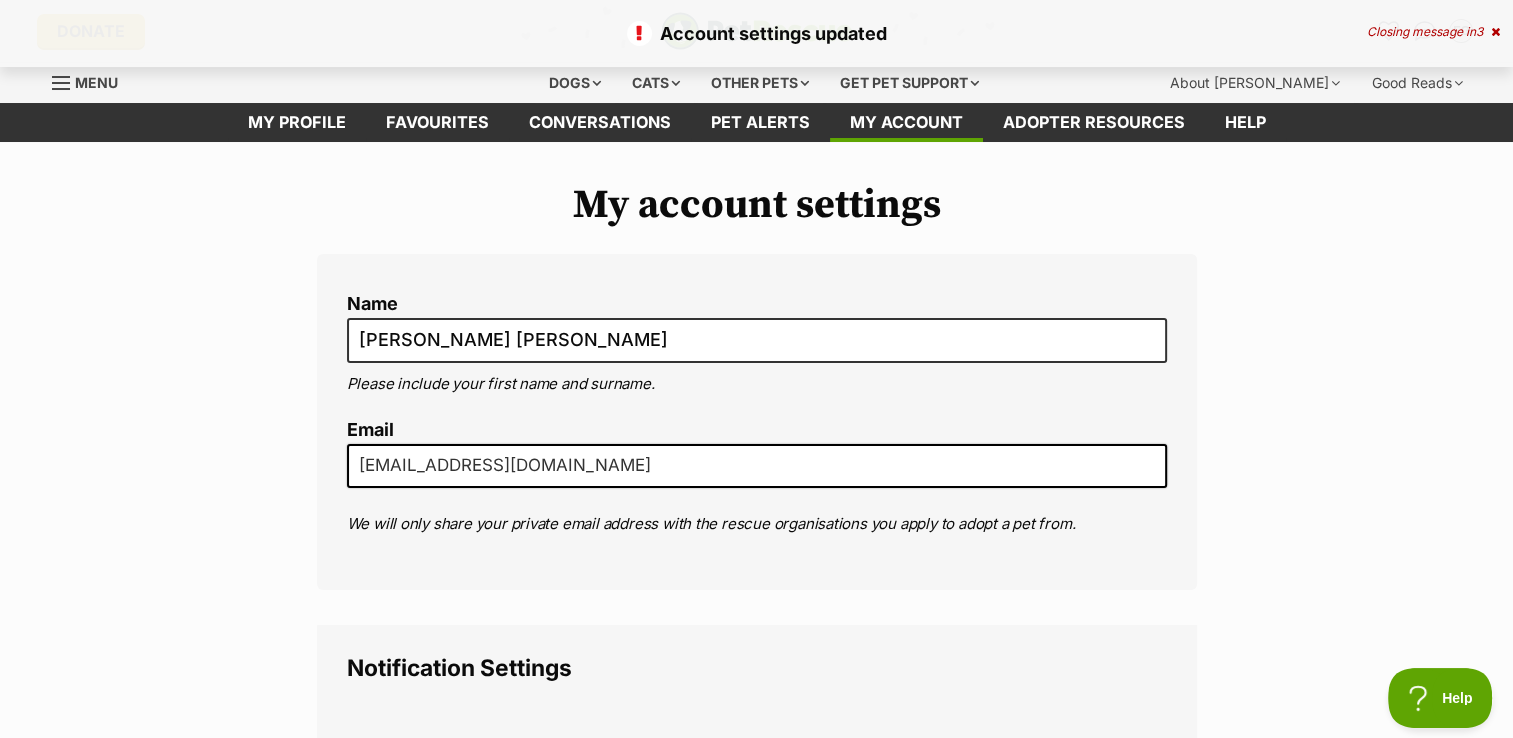 click on "Skip to main content
Log in to favourite this pet
Log in
Or sign up
Search PetRescue
Search for a pet, rescue group or article
Please select PetRescue ID
Pet name
Group
Article
Go
E.g. enter a pet's id into the search.
E.g. enter a pet's name into the search.
E.g. enter a rescue groups's name.
E.g. enter in a keyword to find an article.
Log in to set up alerts
Log in
Or sign up
Close Sidebar
Welcome, Gayle Fletcher Gayle Fletcher!
Log out
Find pets to foster or adopt
Browse for dogs and puppies
Browse for cats and kittens
Browse for other pets
Search the website
Pets needing foster care
All pets
Keyword search
Rescue directory
My account
Favourites
Alerts
Pet alert matches
Account settings
Adopter profile" at bounding box center (756, 1213) 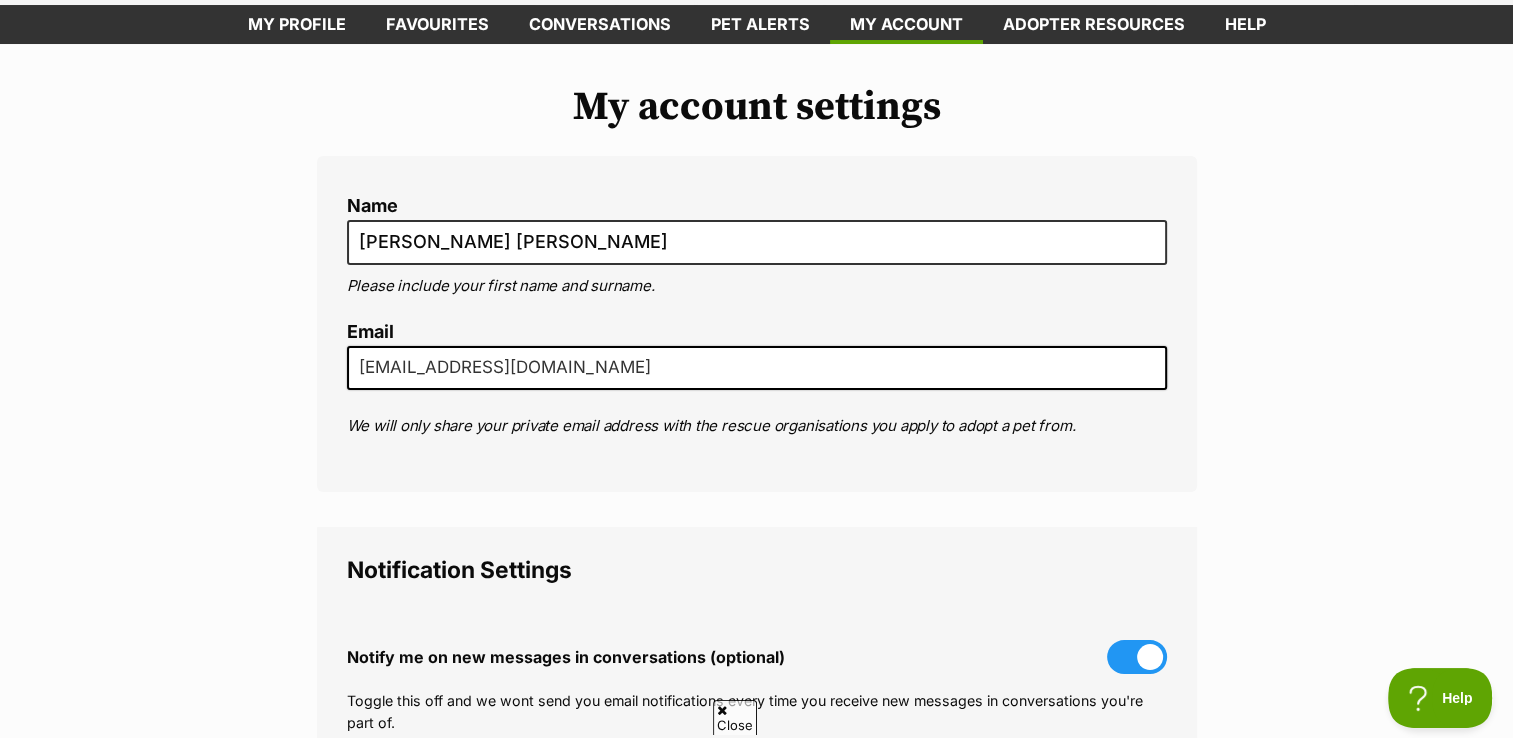 scroll, scrollTop: 0, scrollLeft: 0, axis: both 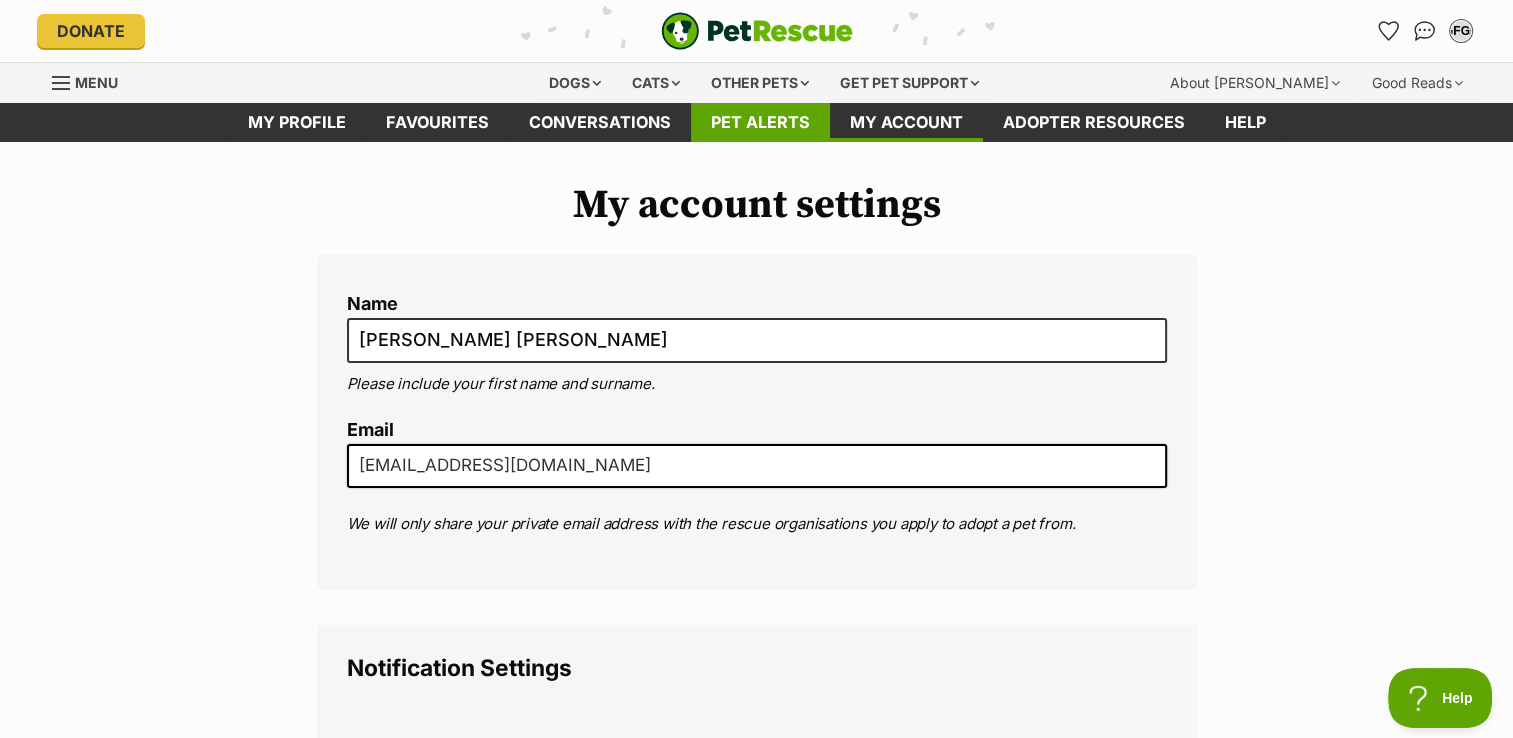 click on "Pet alerts" at bounding box center [760, 122] 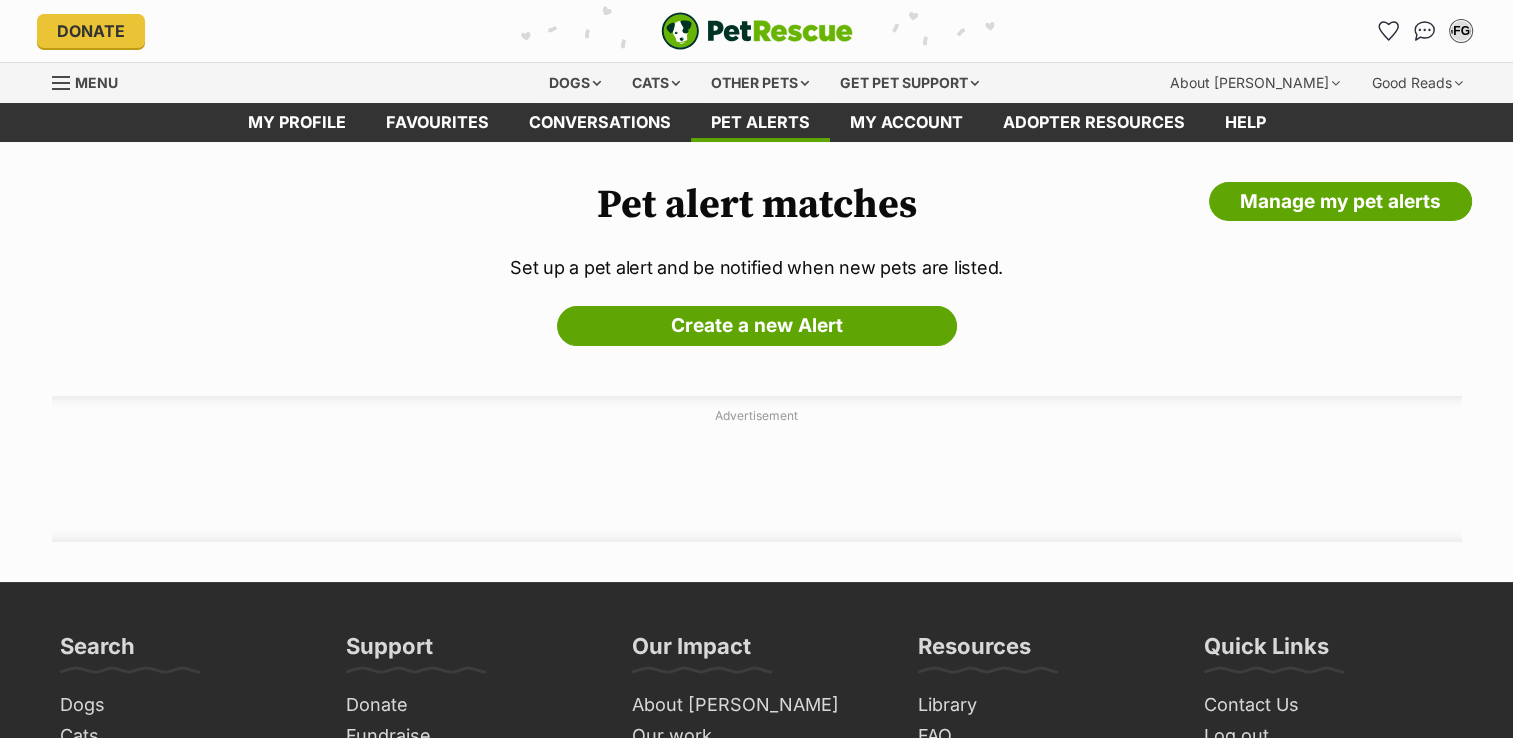 scroll, scrollTop: 0, scrollLeft: 0, axis: both 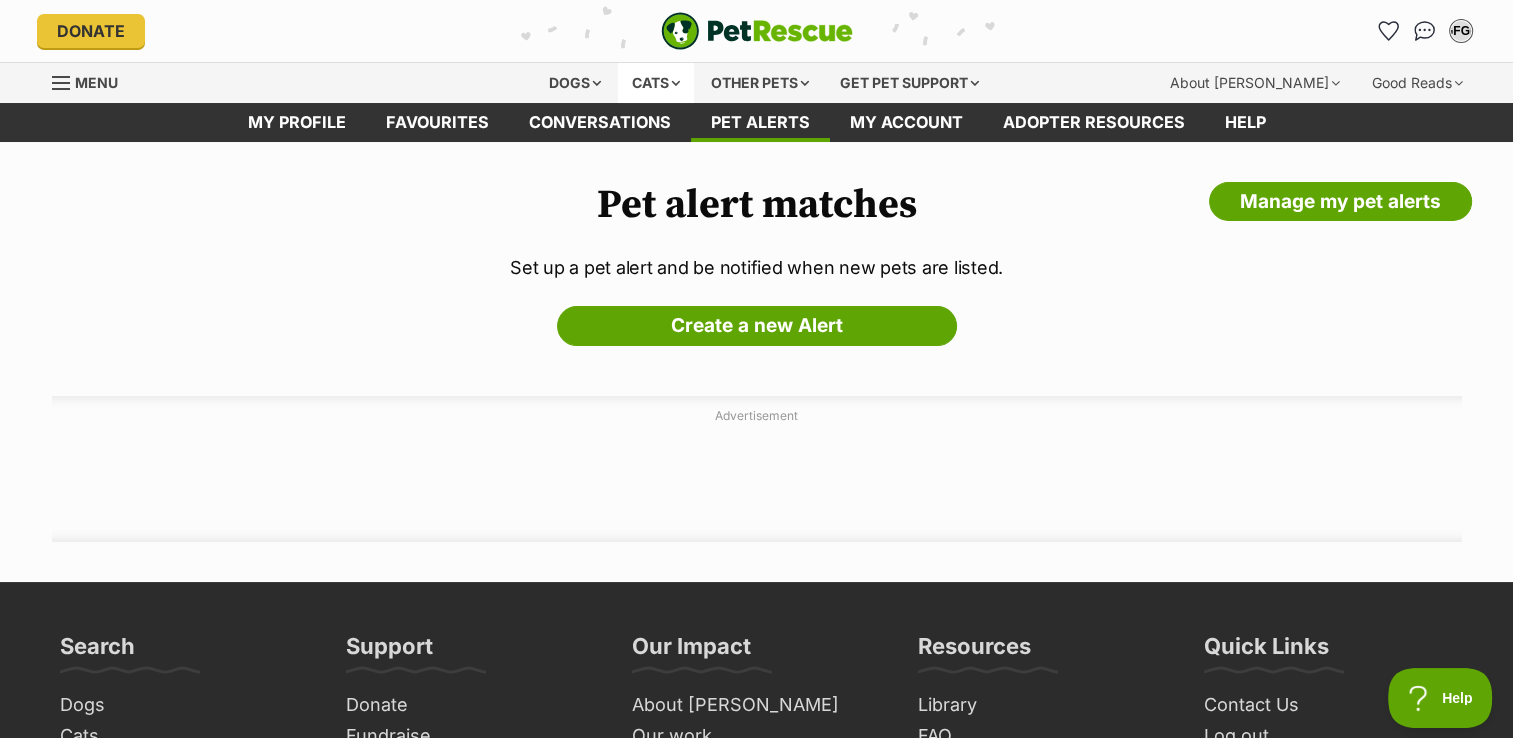 click on "Cats" at bounding box center (656, 83) 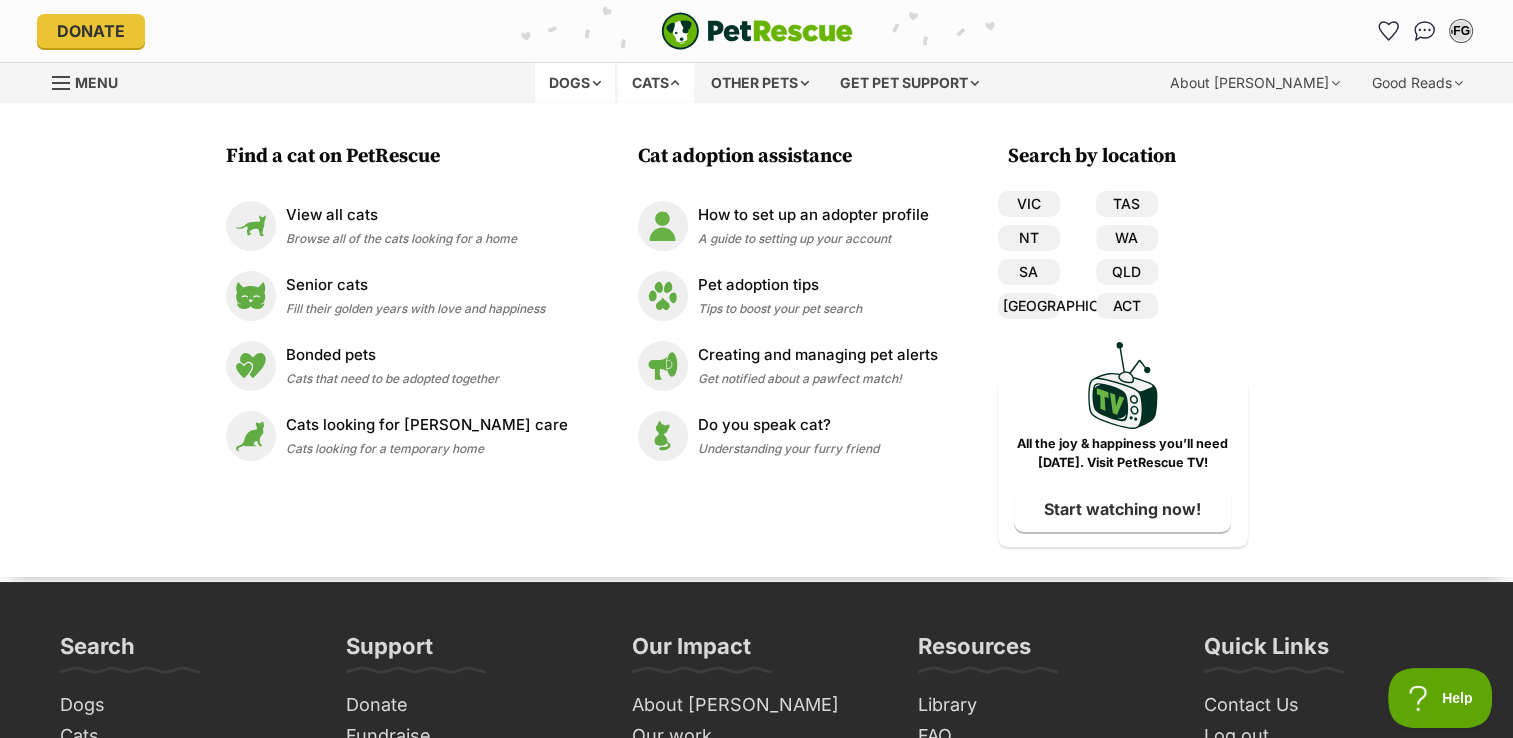 click on "Dogs" at bounding box center (575, 83) 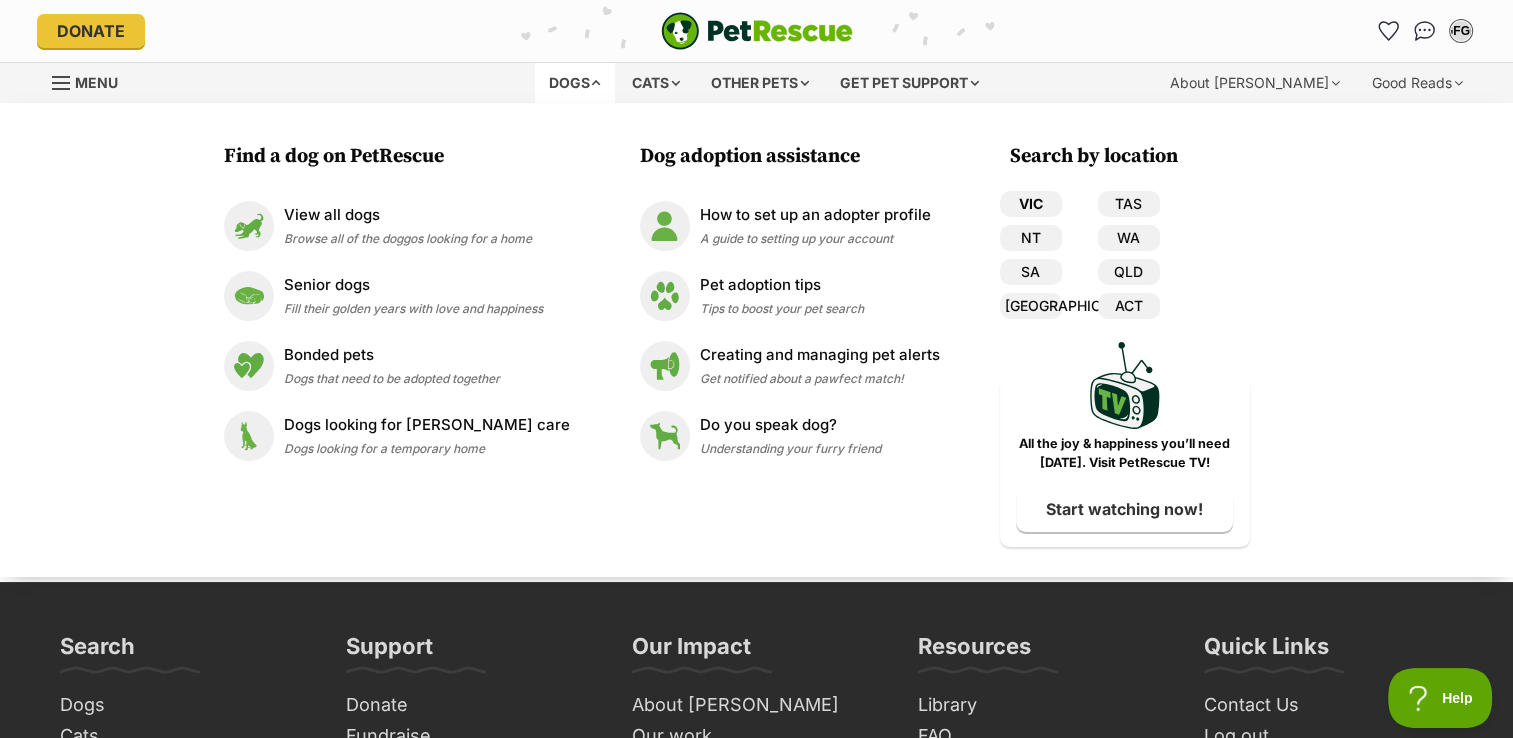 click on "VIC" at bounding box center (1031, 204) 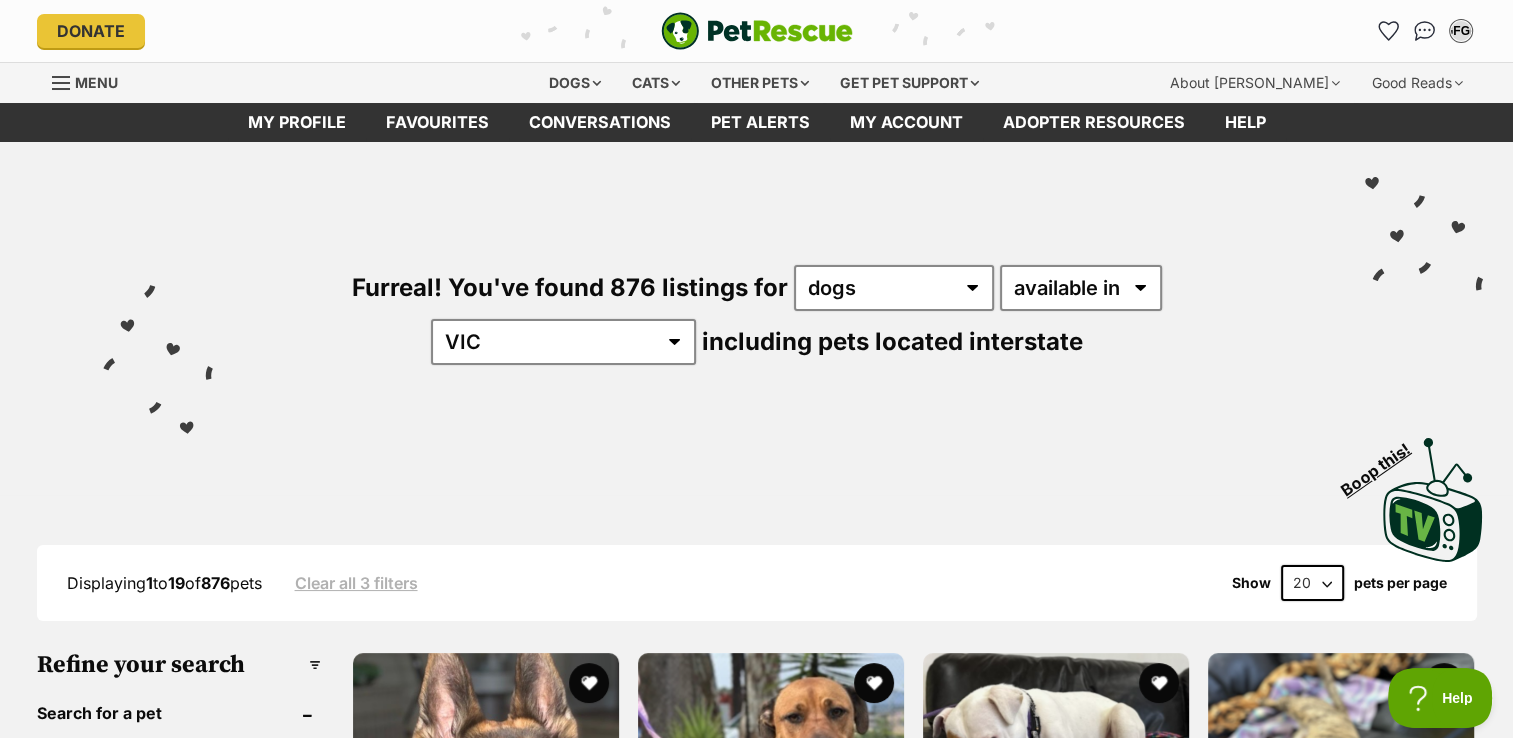 scroll, scrollTop: 0, scrollLeft: 0, axis: both 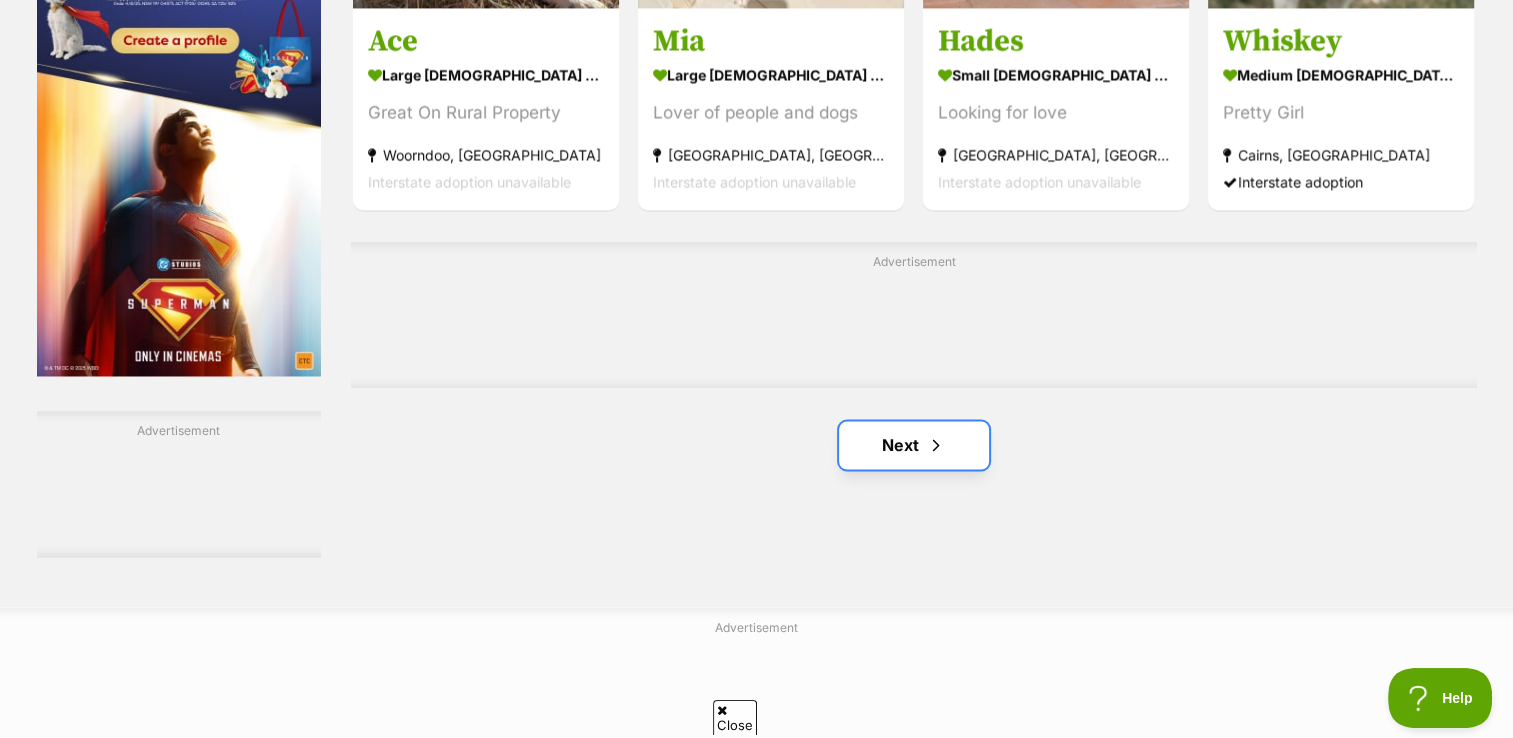 click on "Next" at bounding box center [914, 445] 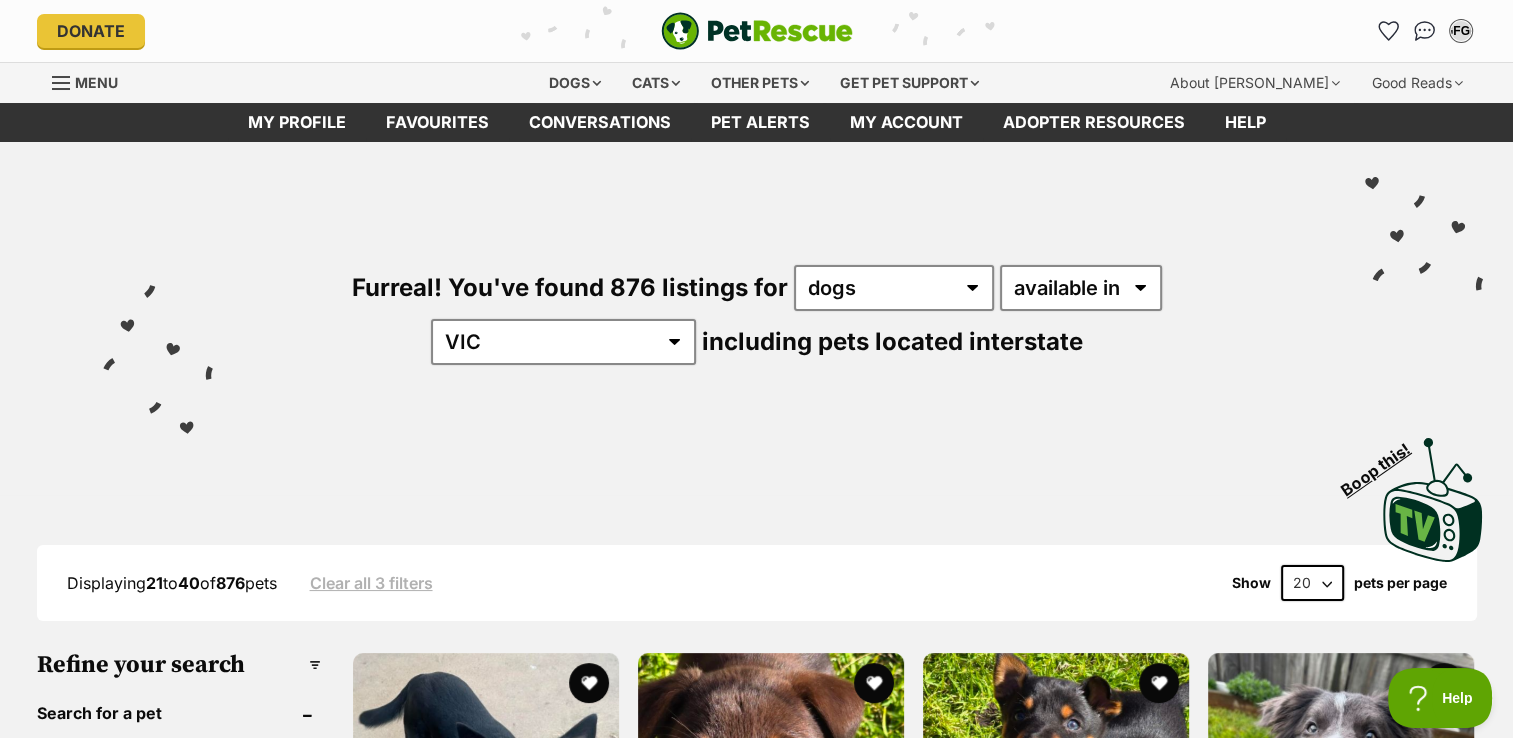 scroll, scrollTop: 0, scrollLeft: 0, axis: both 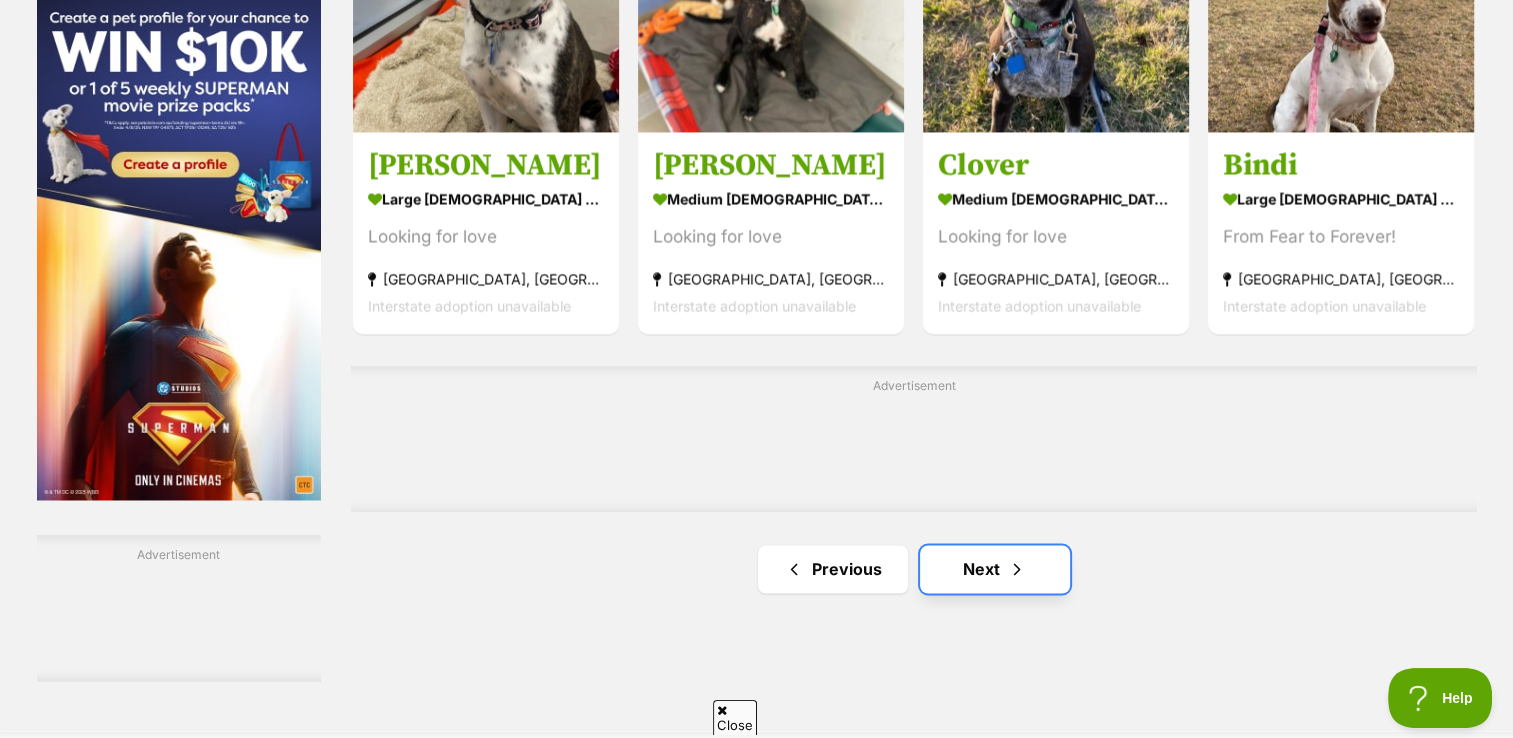 click on "Next" at bounding box center [995, 569] 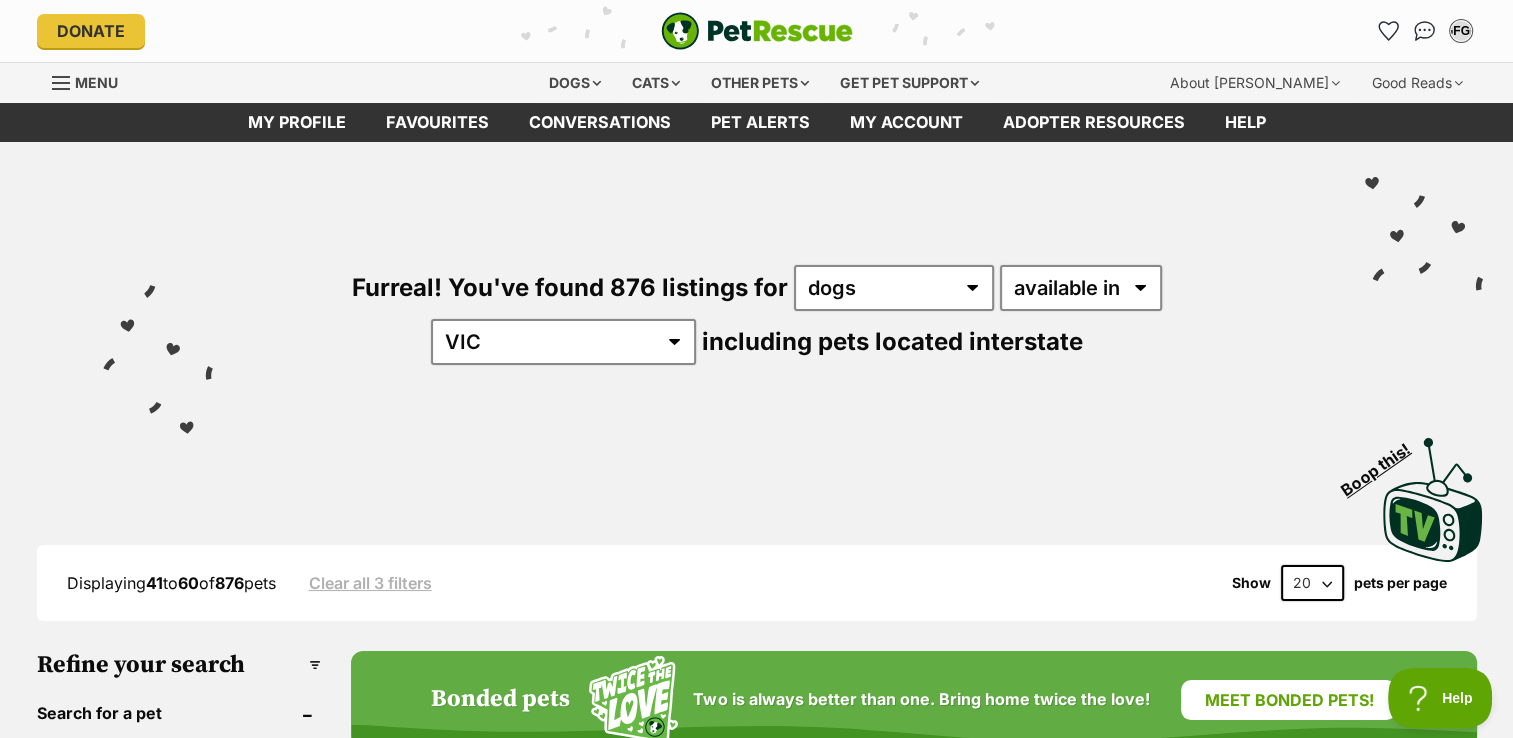 scroll, scrollTop: 0, scrollLeft: 0, axis: both 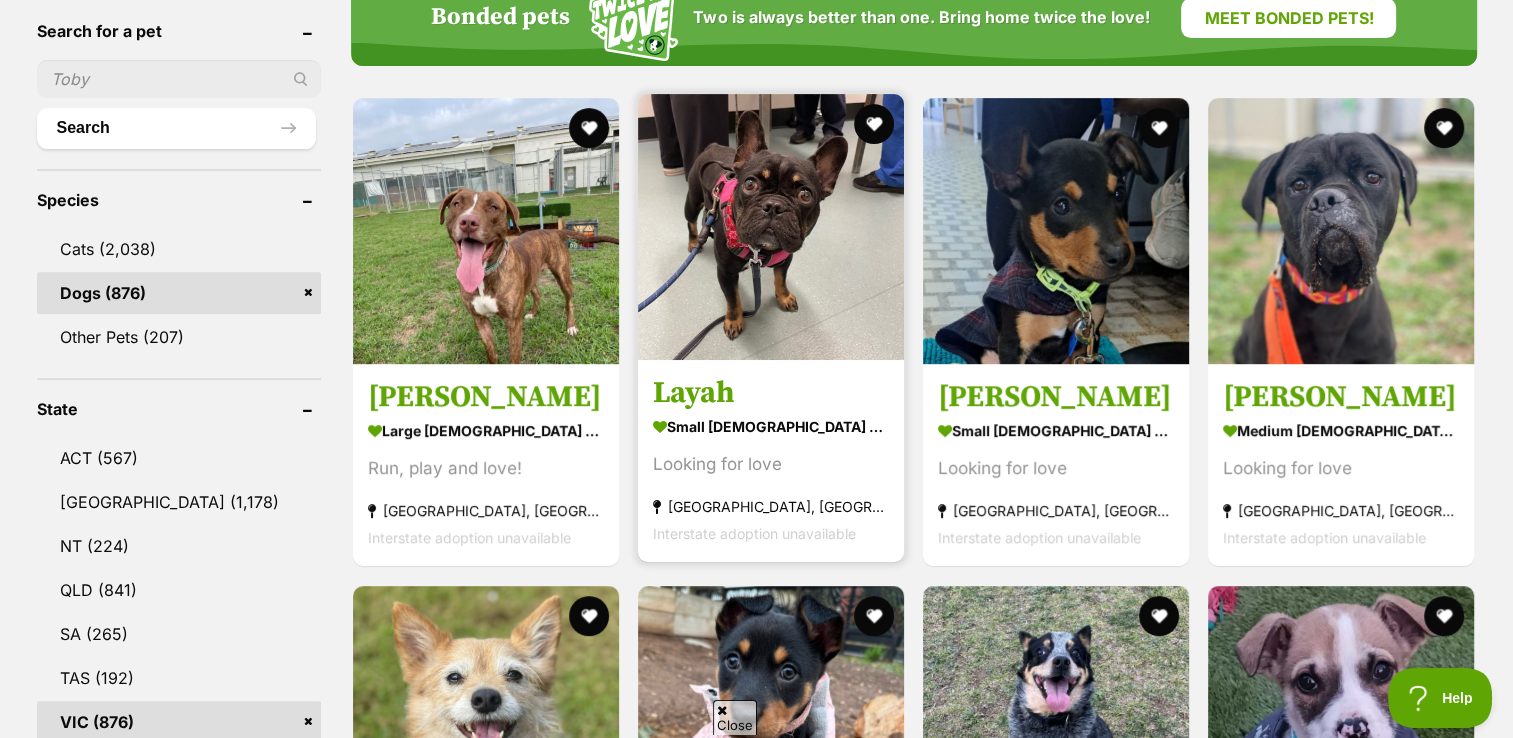 click on "Layah" at bounding box center [771, 394] 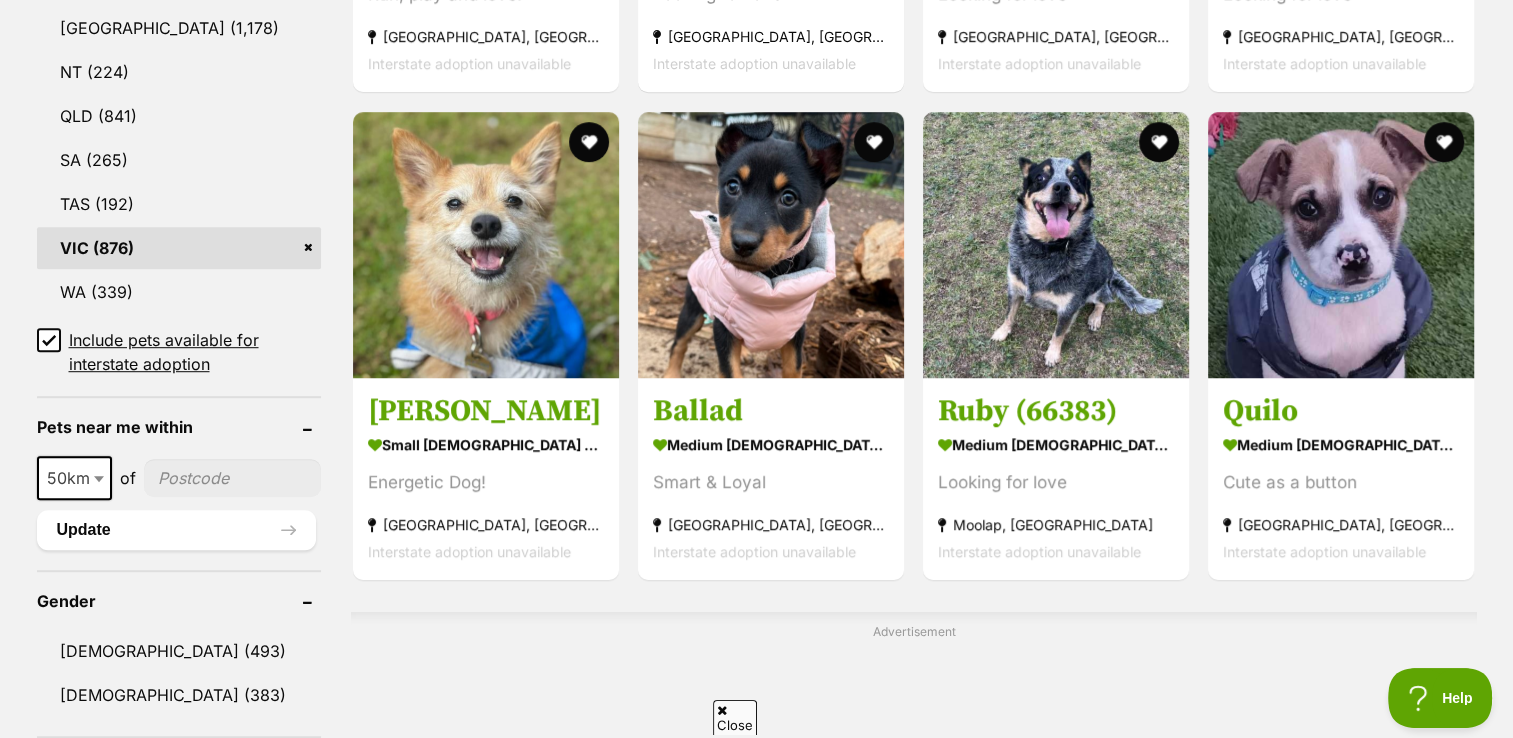 scroll, scrollTop: 1185, scrollLeft: 0, axis: vertical 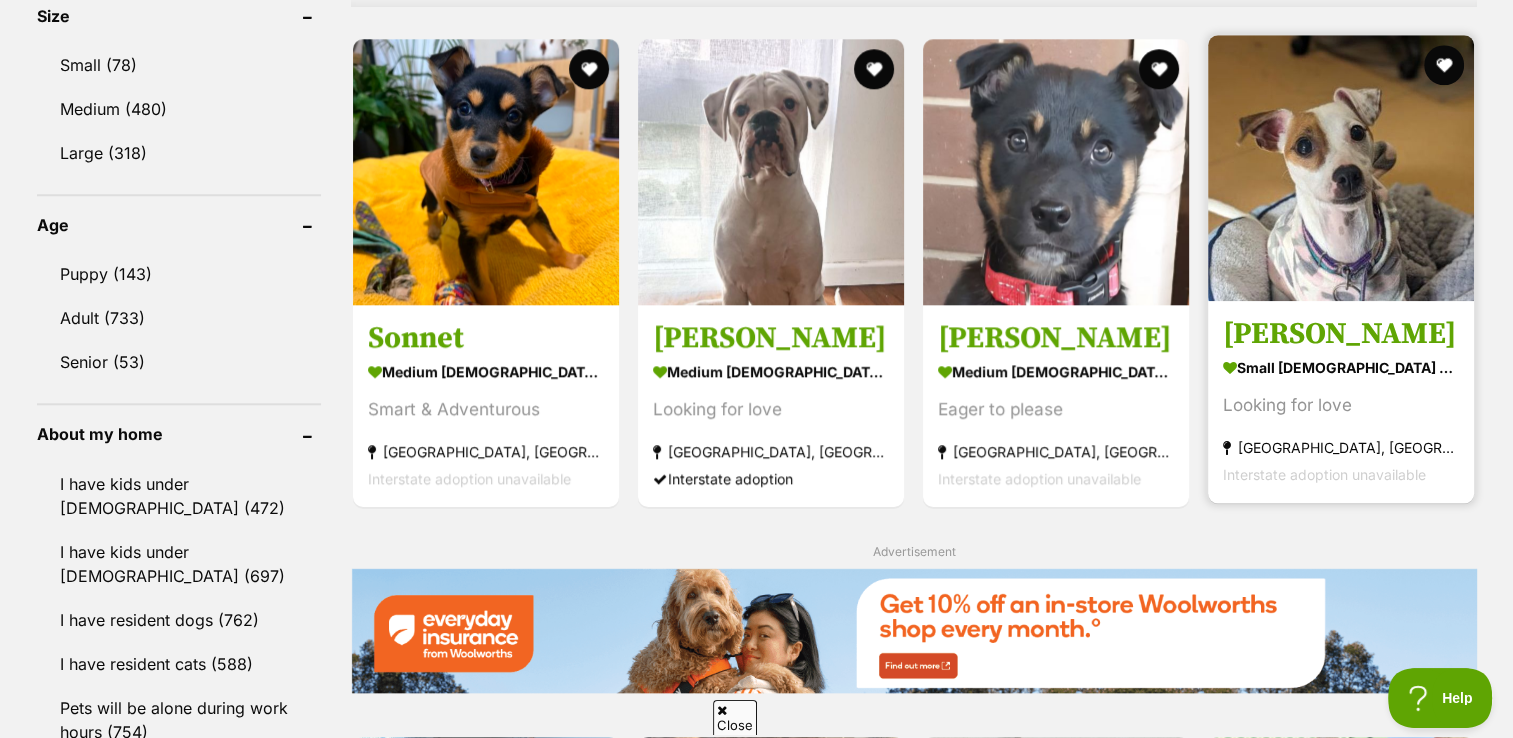 click on "Emmie" at bounding box center (1341, 335) 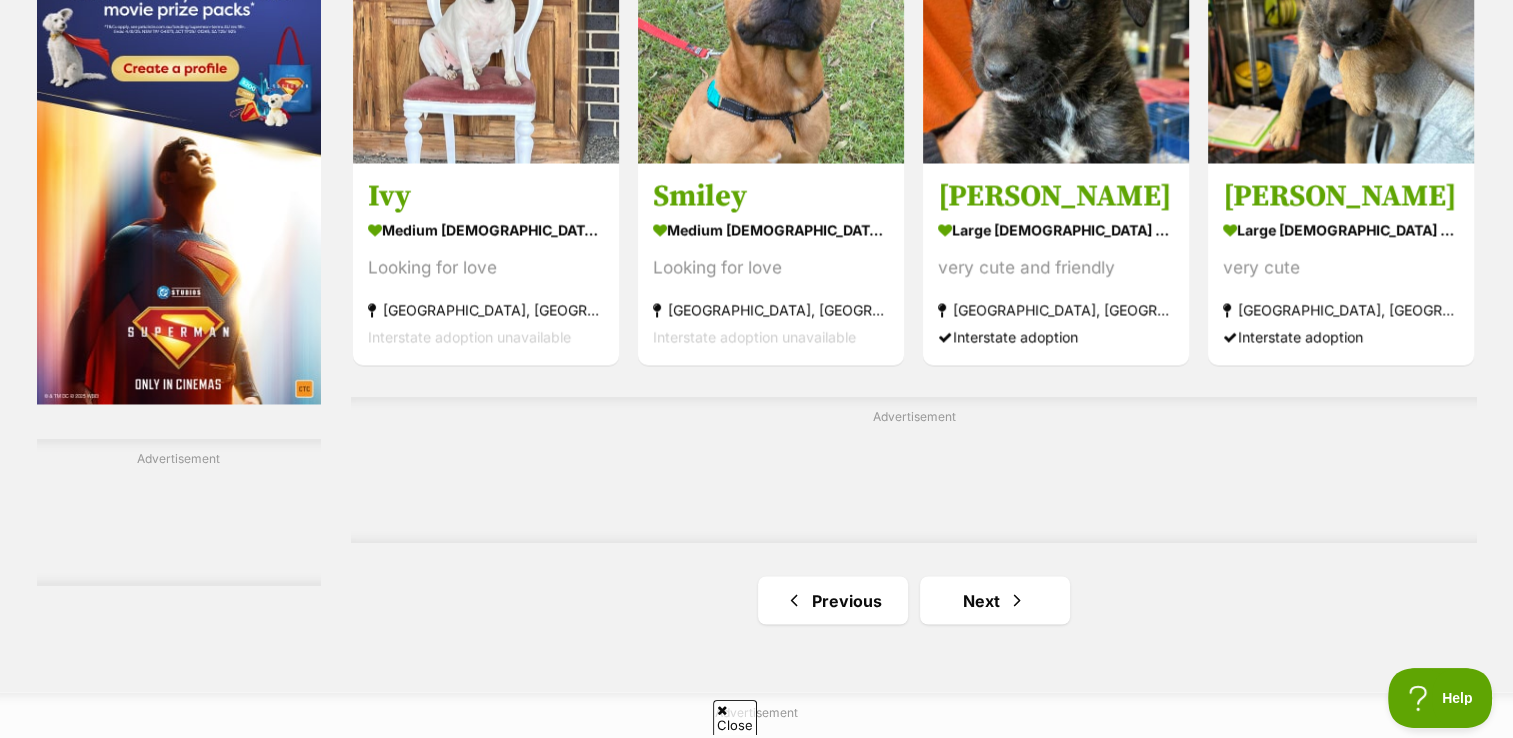 scroll, scrollTop: 3288, scrollLeft: 0, axis: vertical 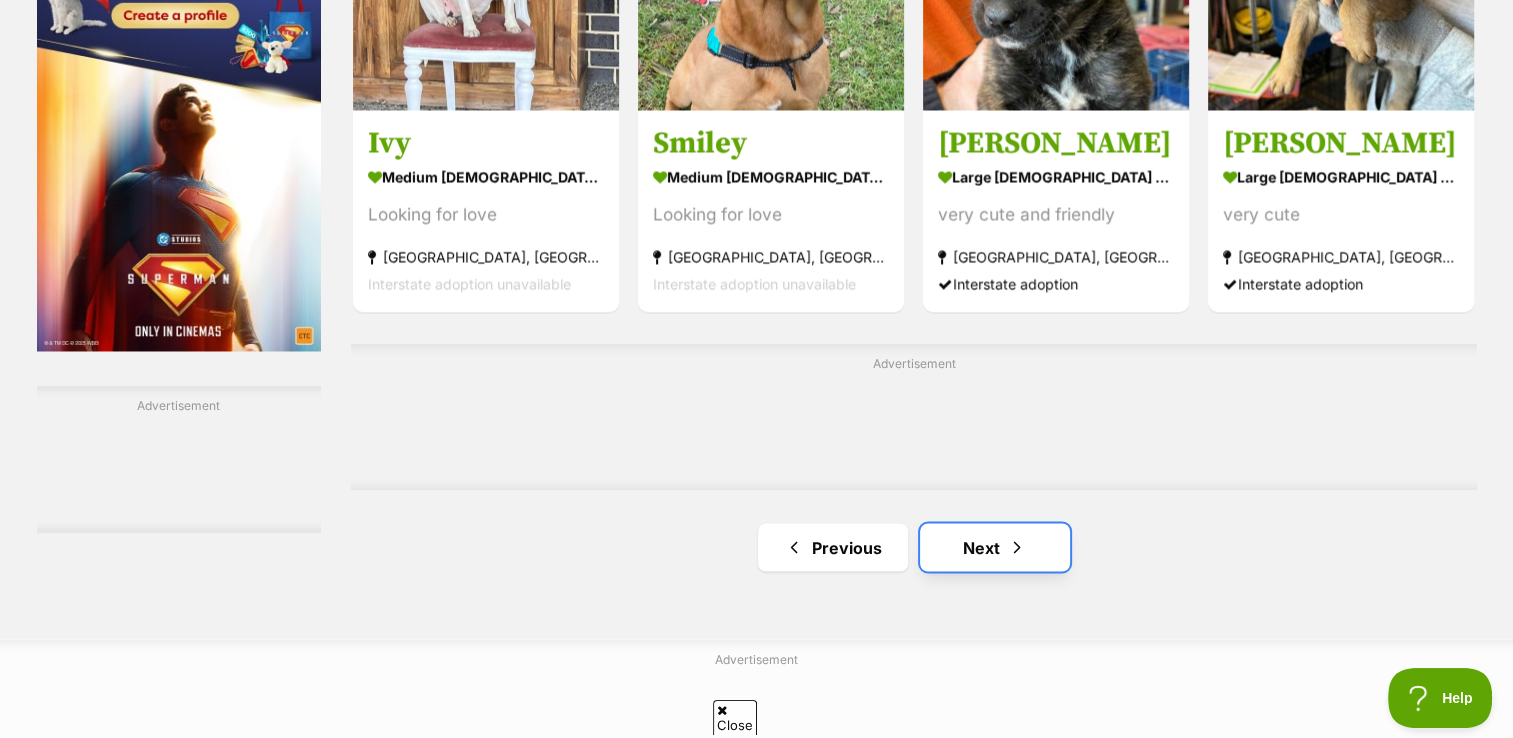 click on "Next" at bounding box center [995, 547] 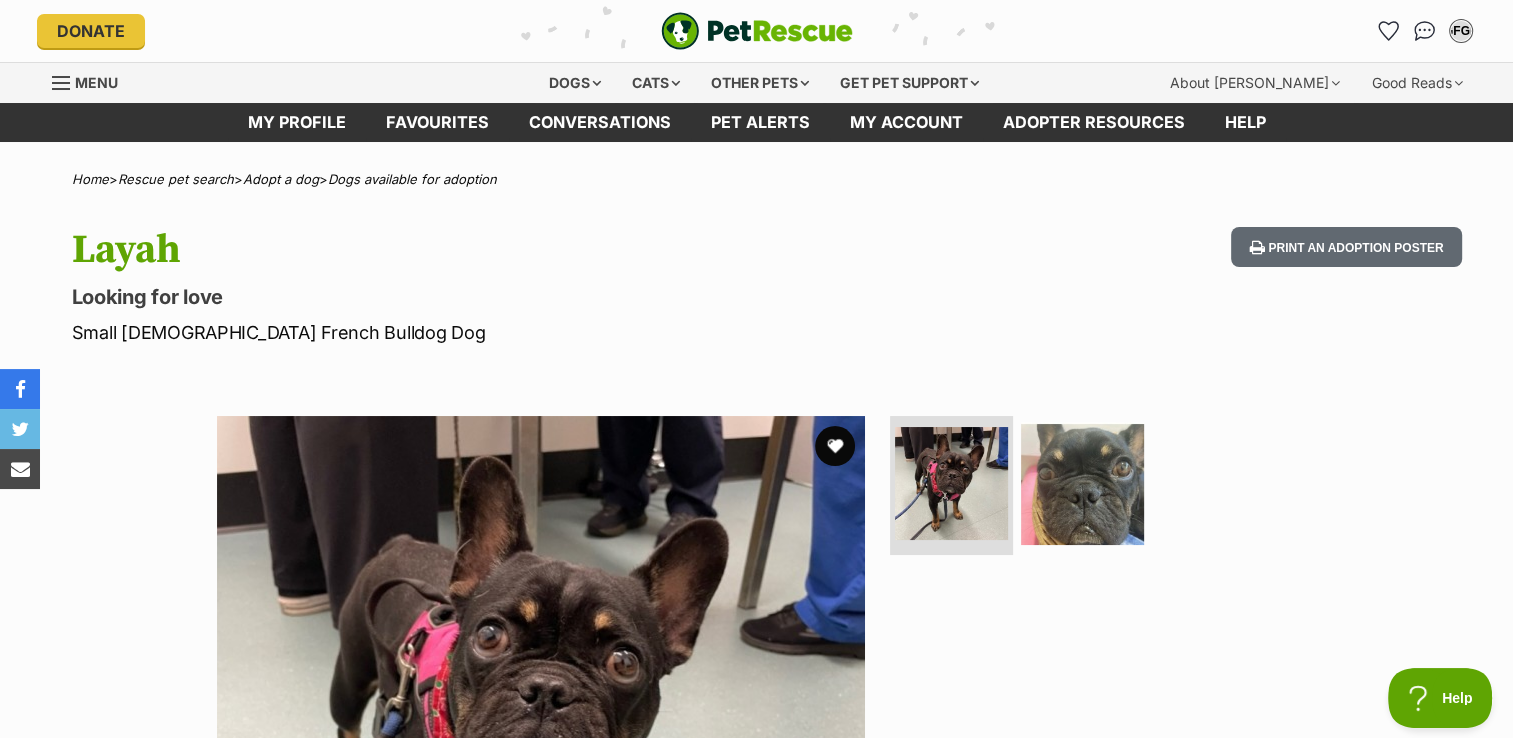 scroll, scrollTop: 0, scrollLeft: 0, axis: both 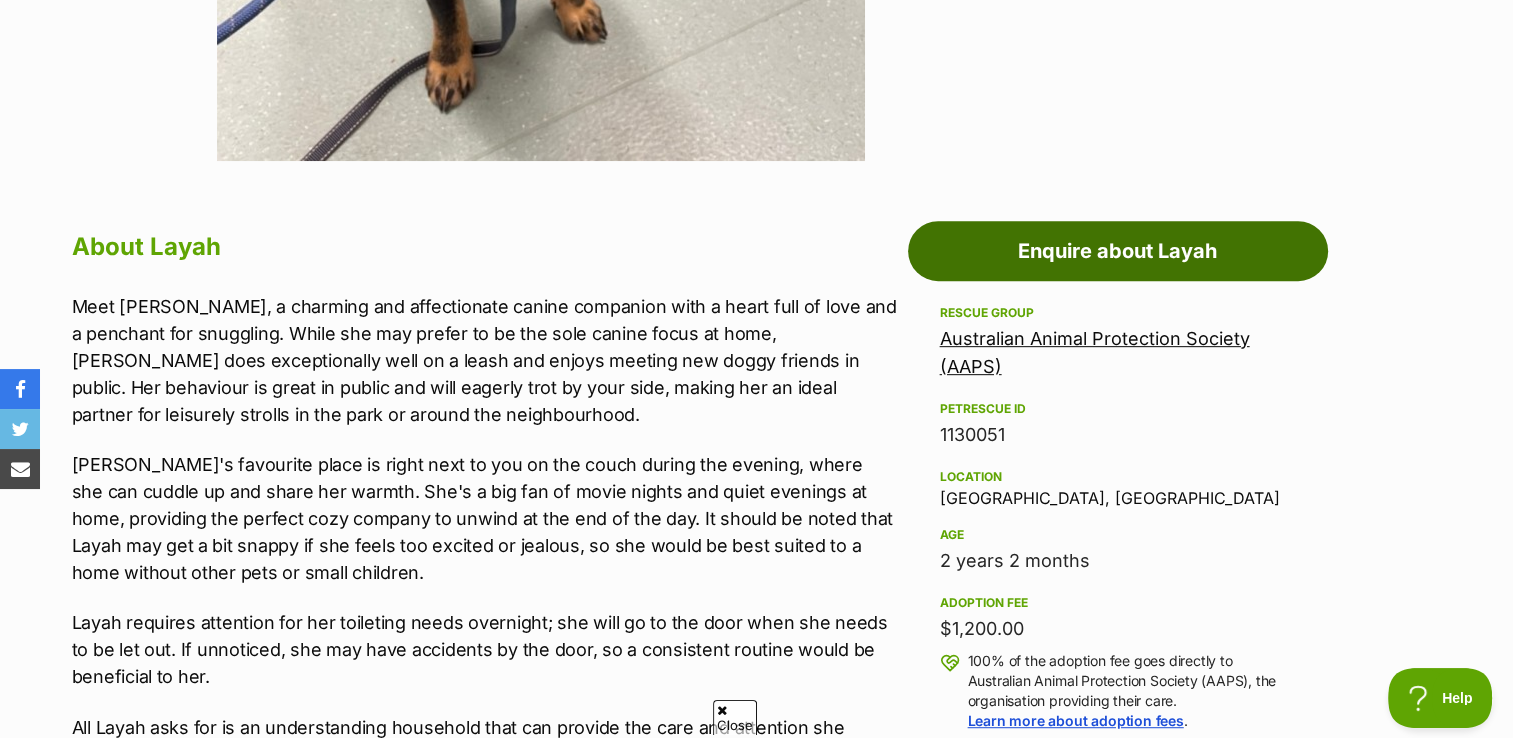 click on "Enquire about Layah" at bounding box center (1118, 251) 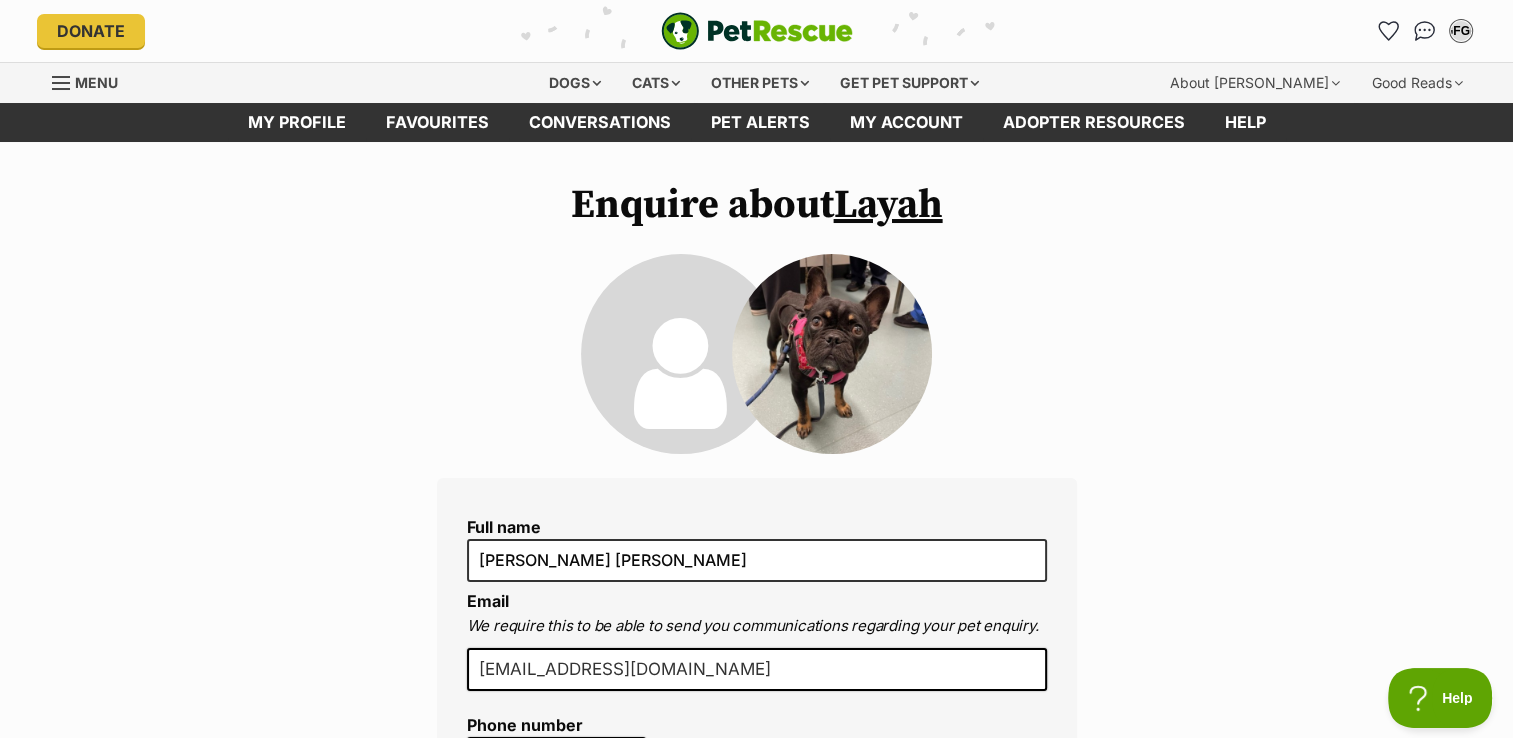scroll, scrollTop: 0, scrollLeft: 0, axis: both 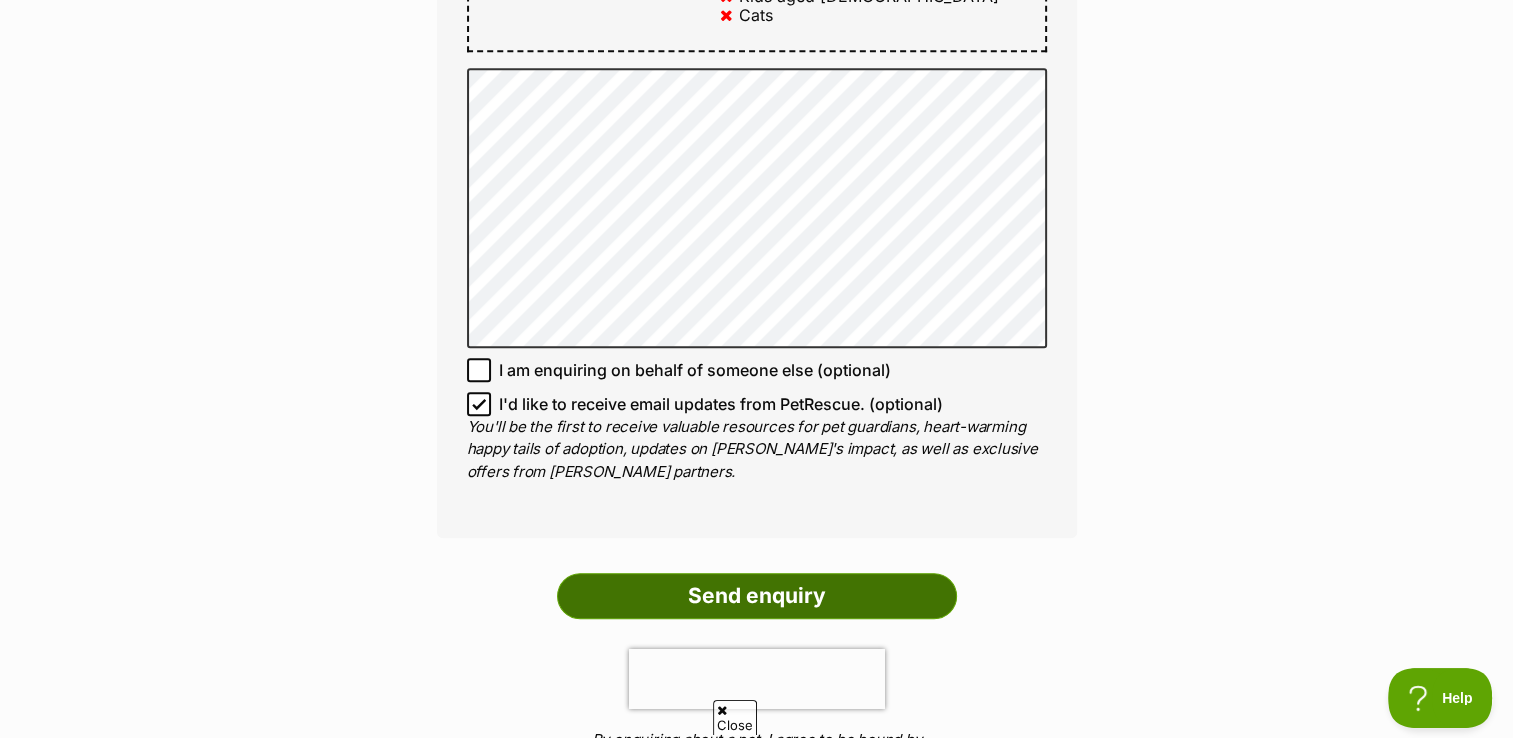 click on "Send enquiry" at bounding box center (757, 596) 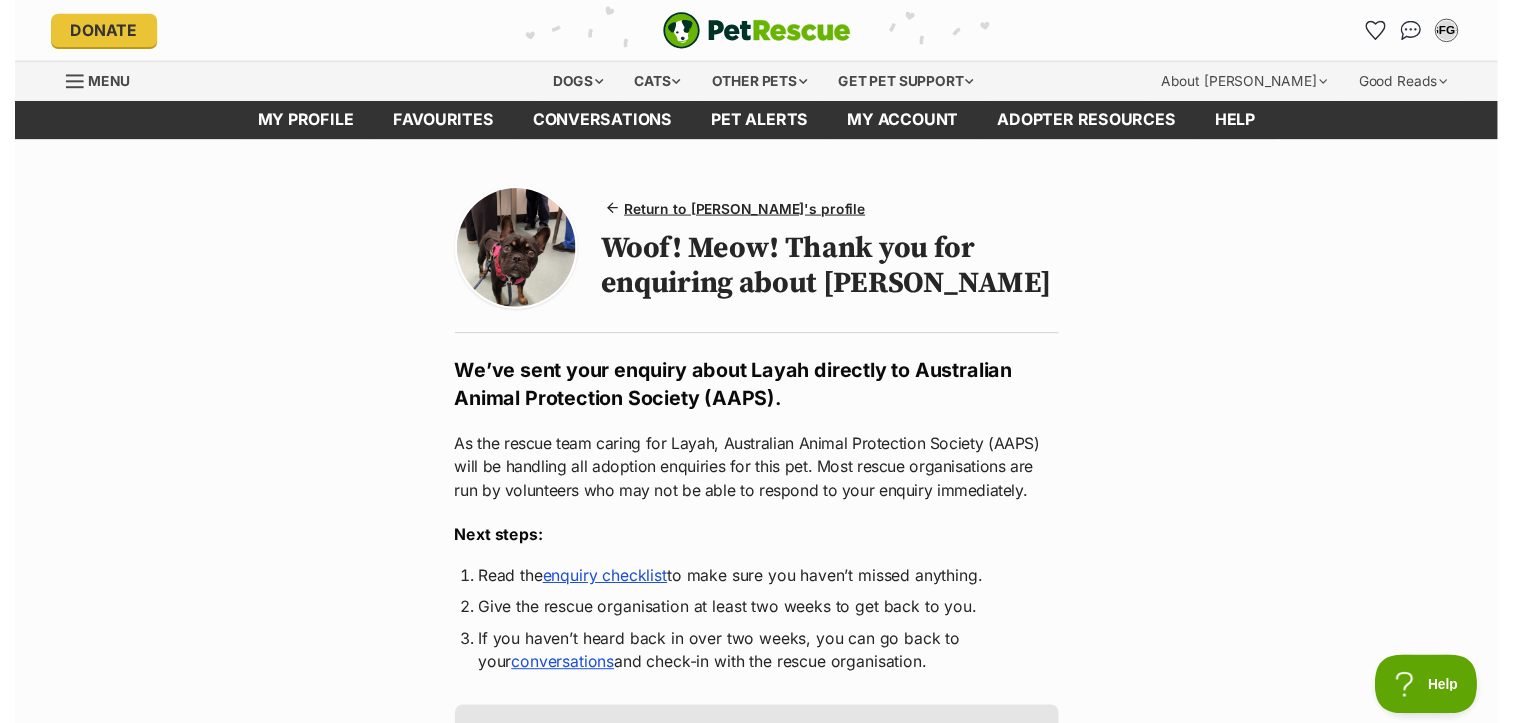 scroll, scrollTop: 0, scrollLeft: 0, axis: both 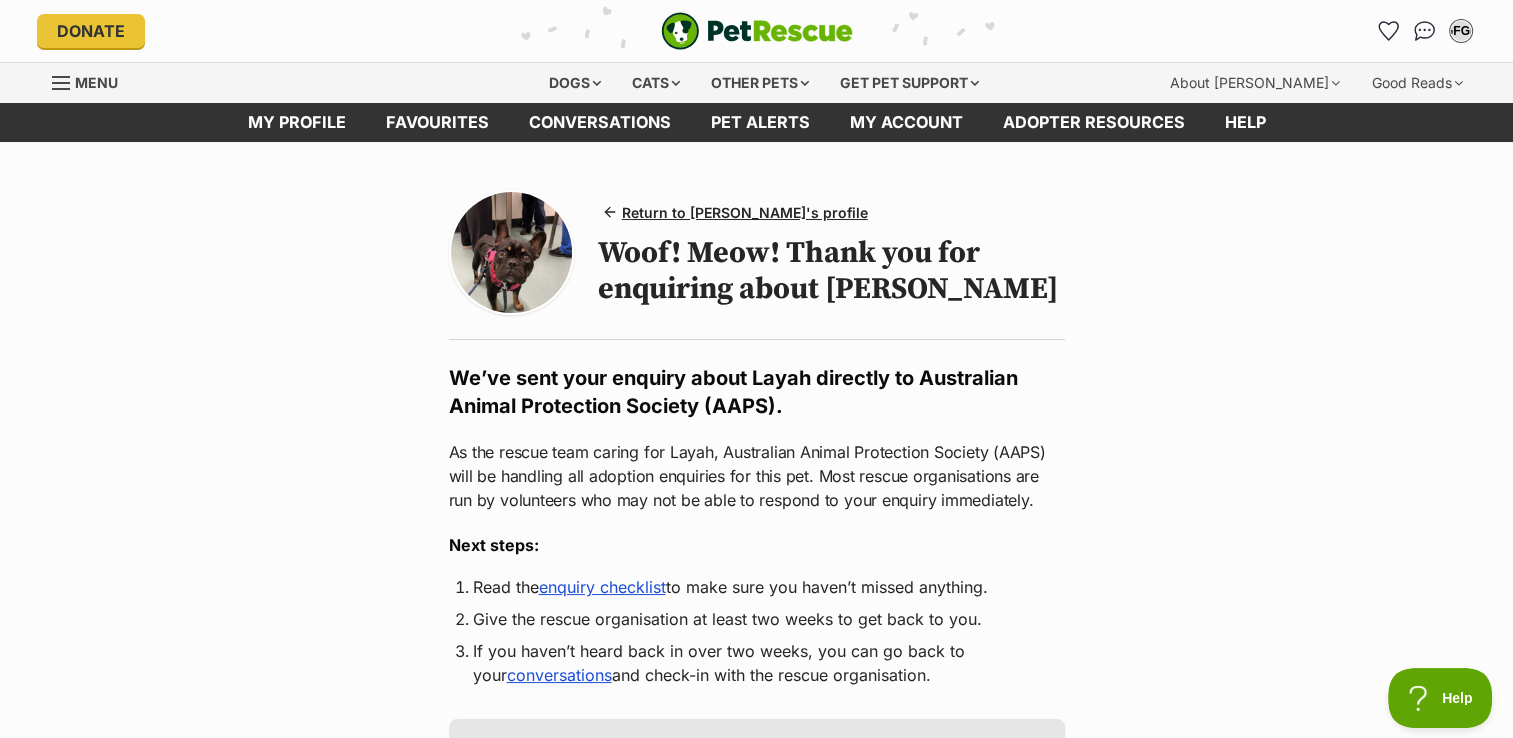 click on "Menu" at bounding box center [92, 81] 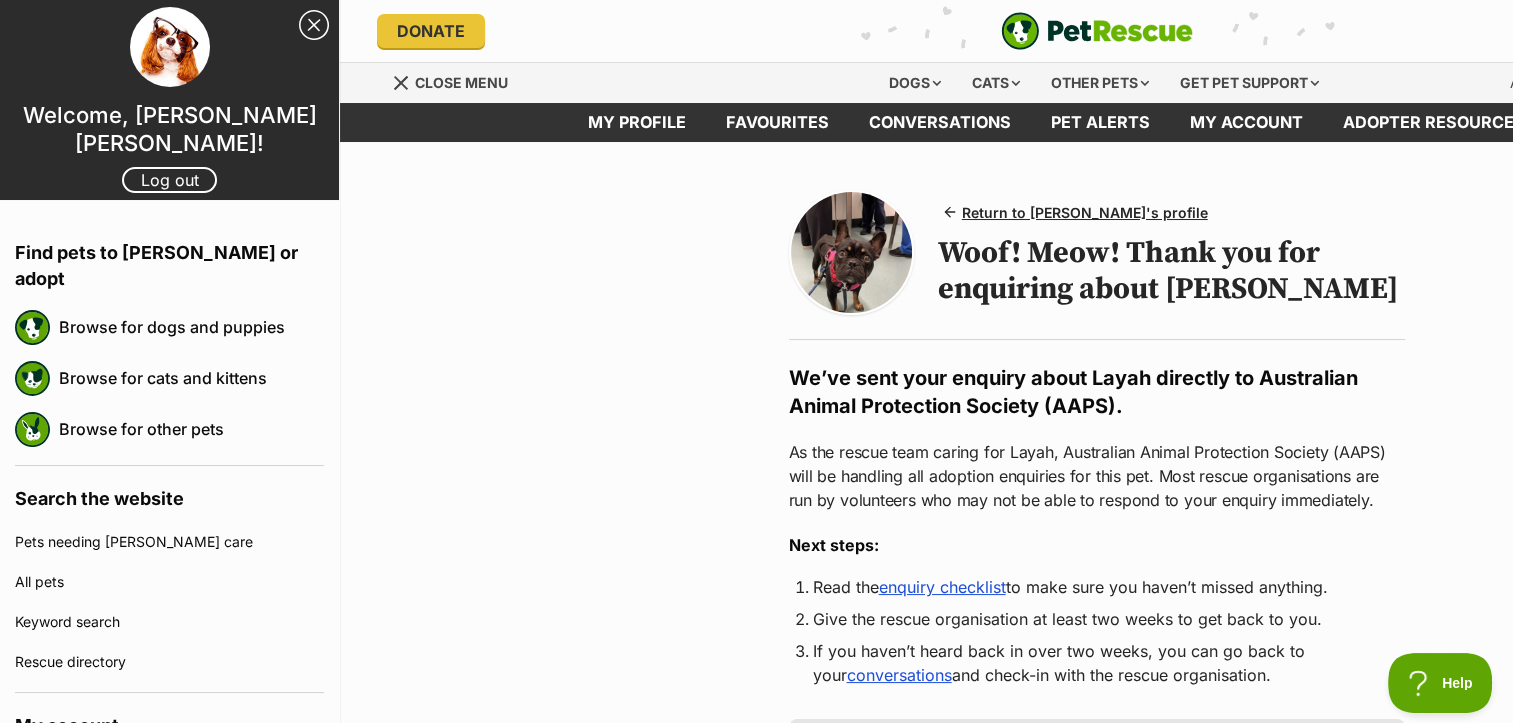 click on "Return to Layah's profile
Woof! Meow! Thank you for enquiring about Layah
We’ve sent your enquiry about Layah directly to Australian Animal Protection Society (AAPS).
As the rescue team caring for Layah, Australian Animal Protection Society (AAPS) will be handling all adoption enquiries for this pet. Most rescue organisations are run by volunteers who may not be able to respond to your enquiry immediately.
Next steps:
Read the  enquiry checklist  to make sure you haven’t missed anything.
Give the rescue organisation at least two weeks to get back to you.
If you haven’t heard back in over two weeks, you can go back to your  conversations  and check-in with the rescue organisation.
Australian Animal Protection Society (AAPS) typically responds within 2 days.
Make sure to check your spam/junk folder regularly in case a message from Australian Animal Protection Society (AAPS) ends up there!" at bounding box center [1096, 723] 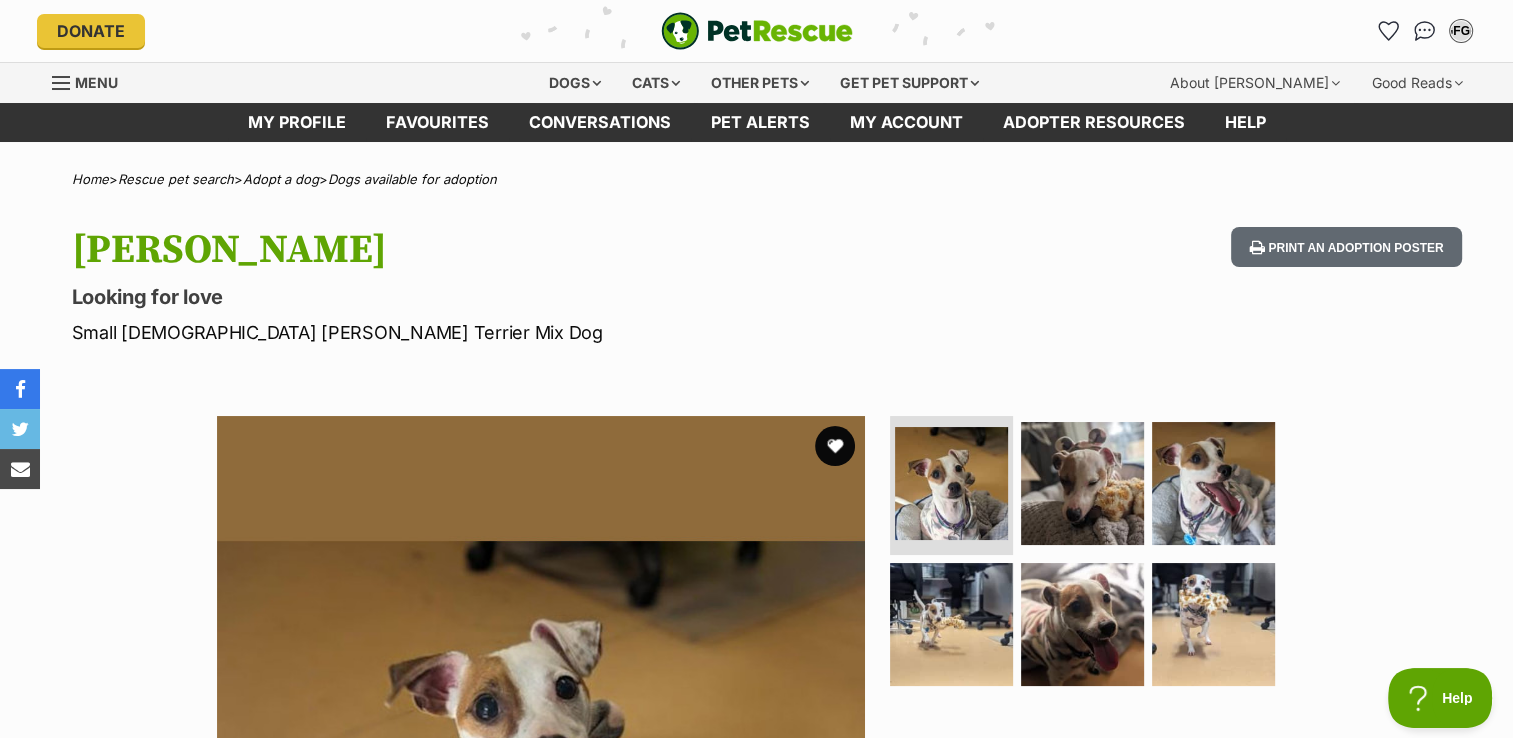 scroll, scrollTop: 0, scrollLeft: 0, axis: both 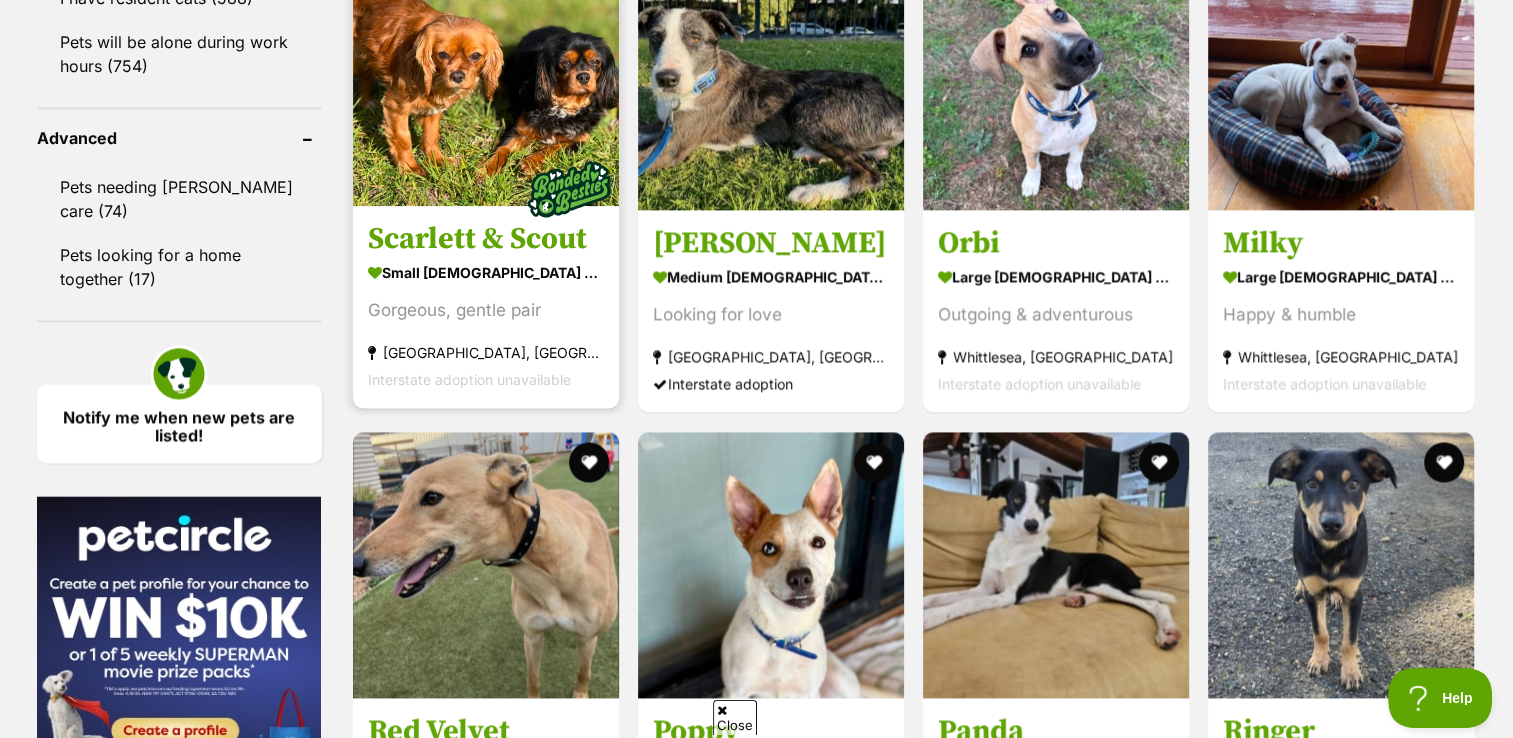 click at bounding box center (486, 73) 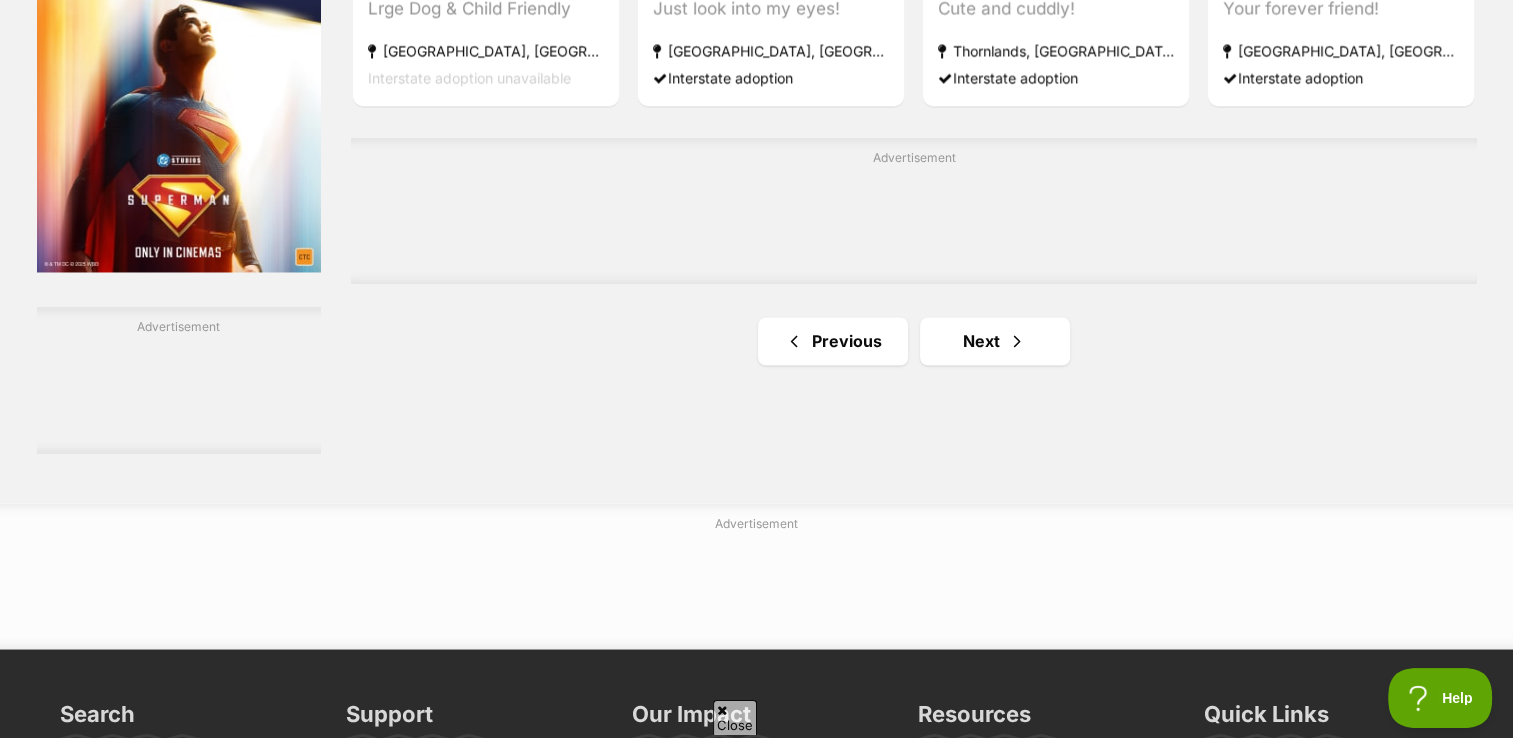 scroll, scrollTop: 3437, scrollLeft: 0, axis: vertical 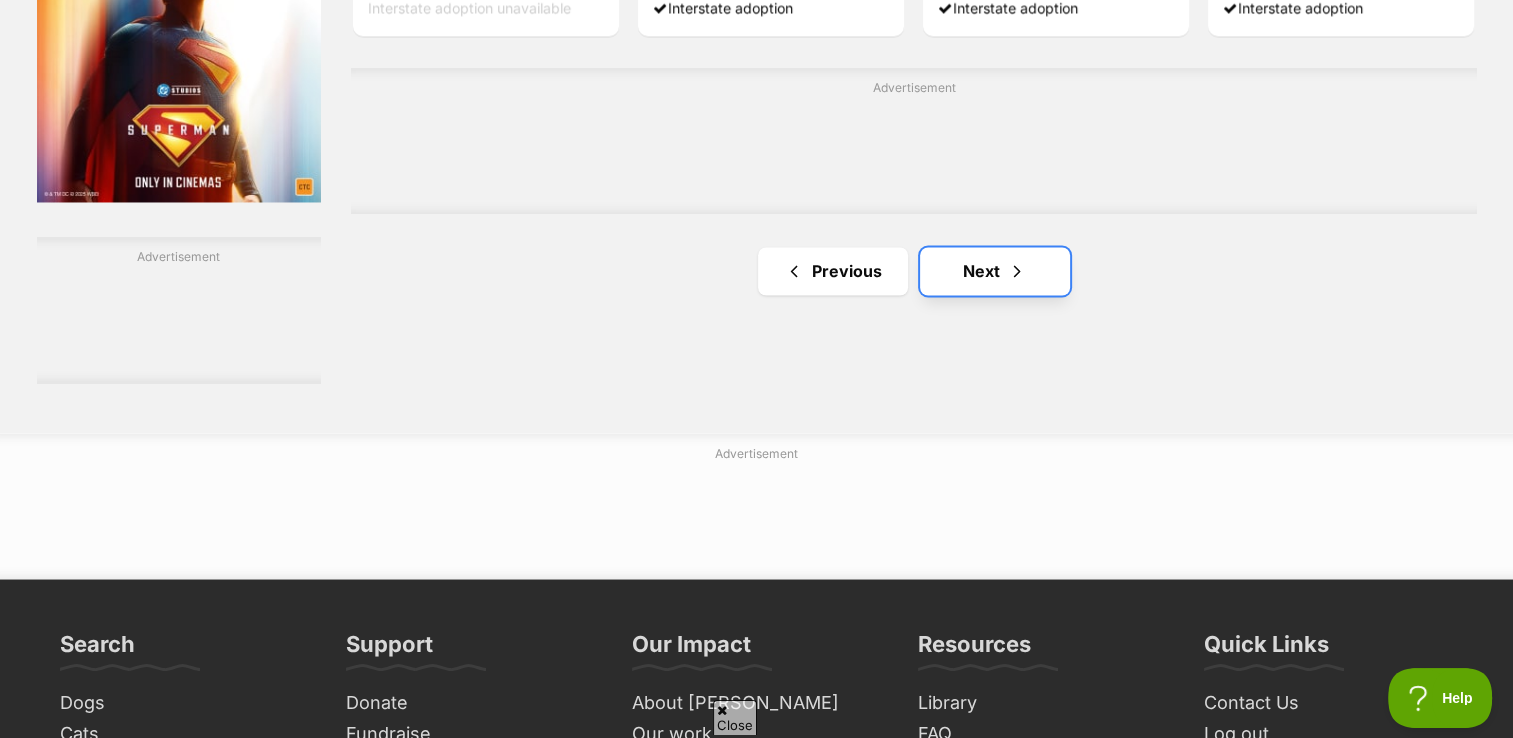 click on "Next" at bounding box center [995, 271] 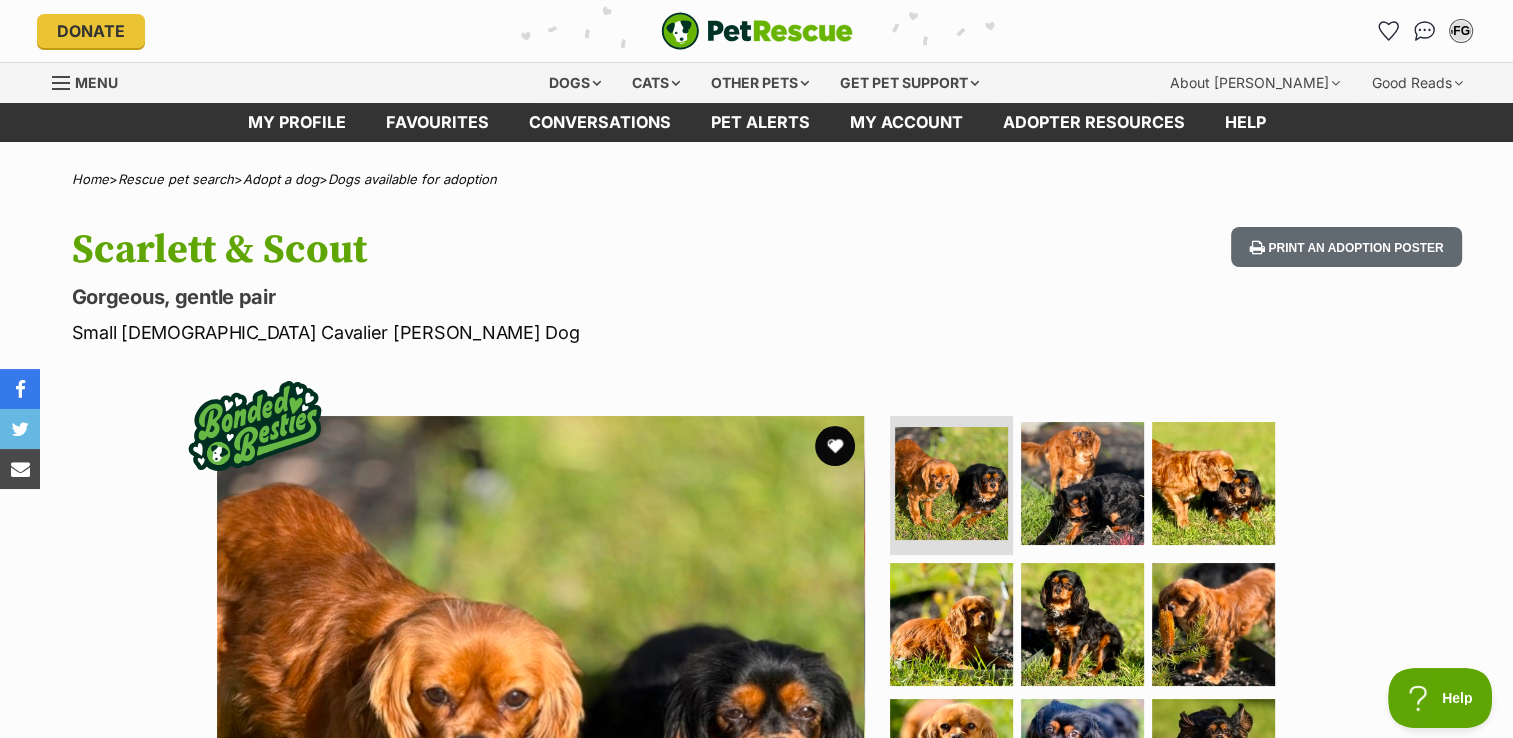 scroll, scrollTop: 0, scrollLeft: 0, axis: both 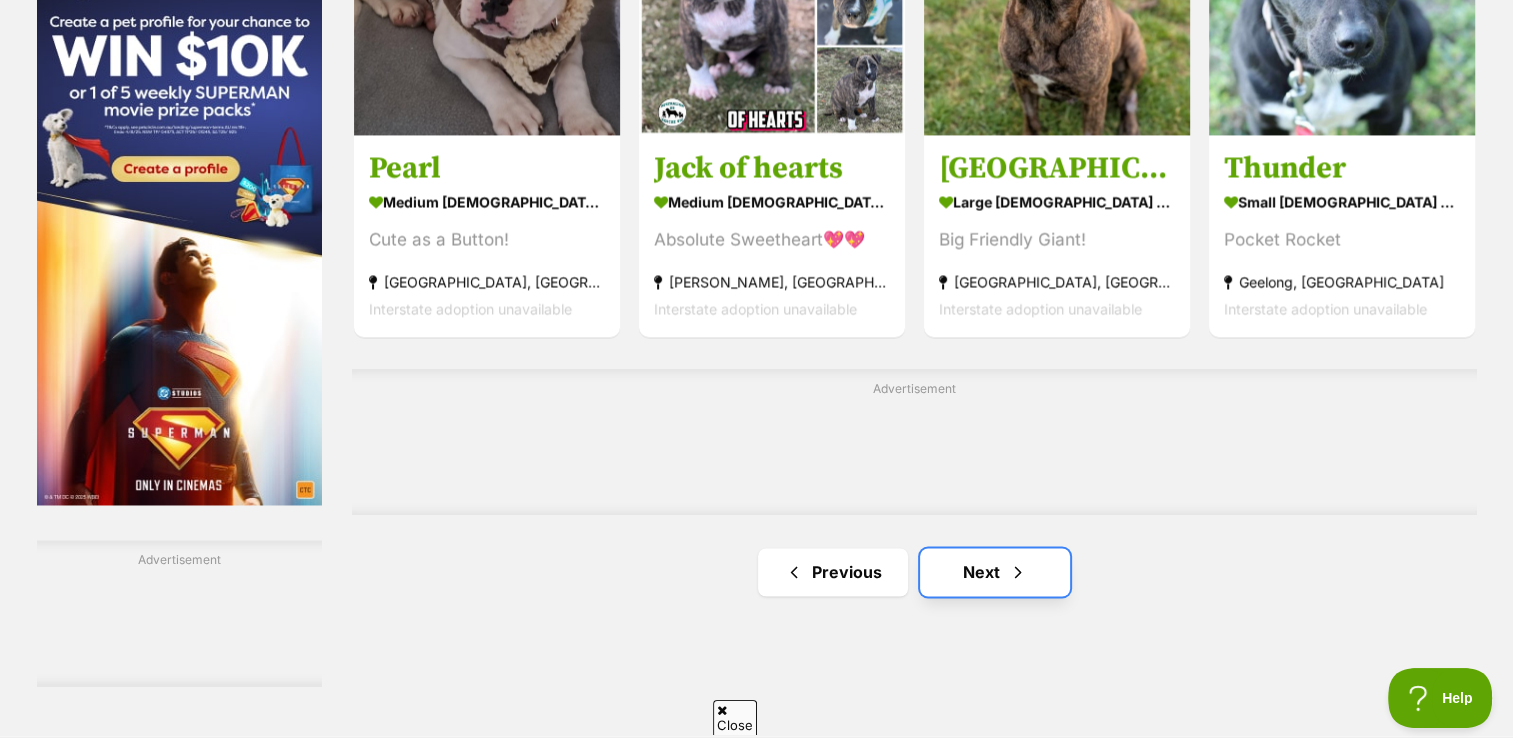 click at bounding box center (1018, 572) 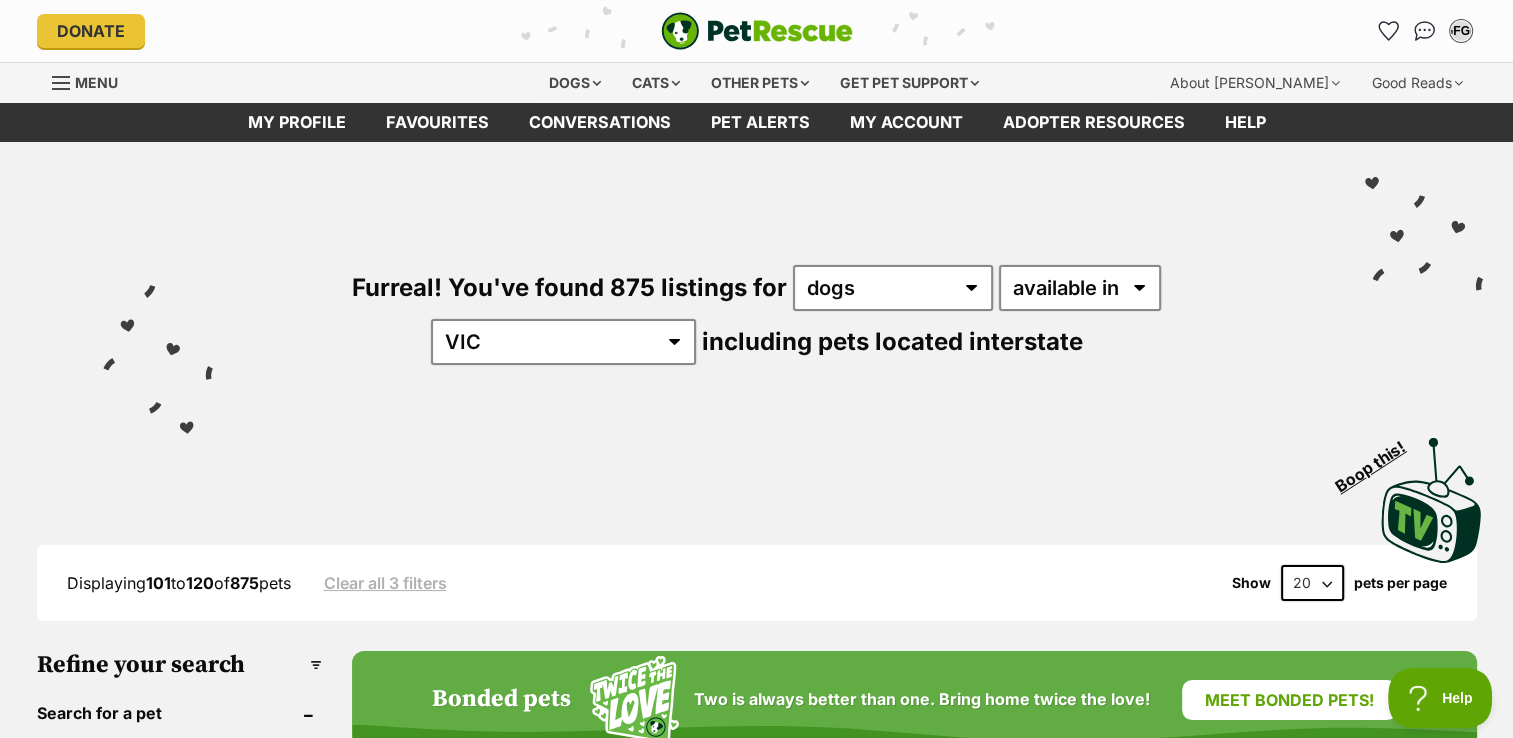 scroll, scrollTop: 0, scrollLeft: 0, axis: both 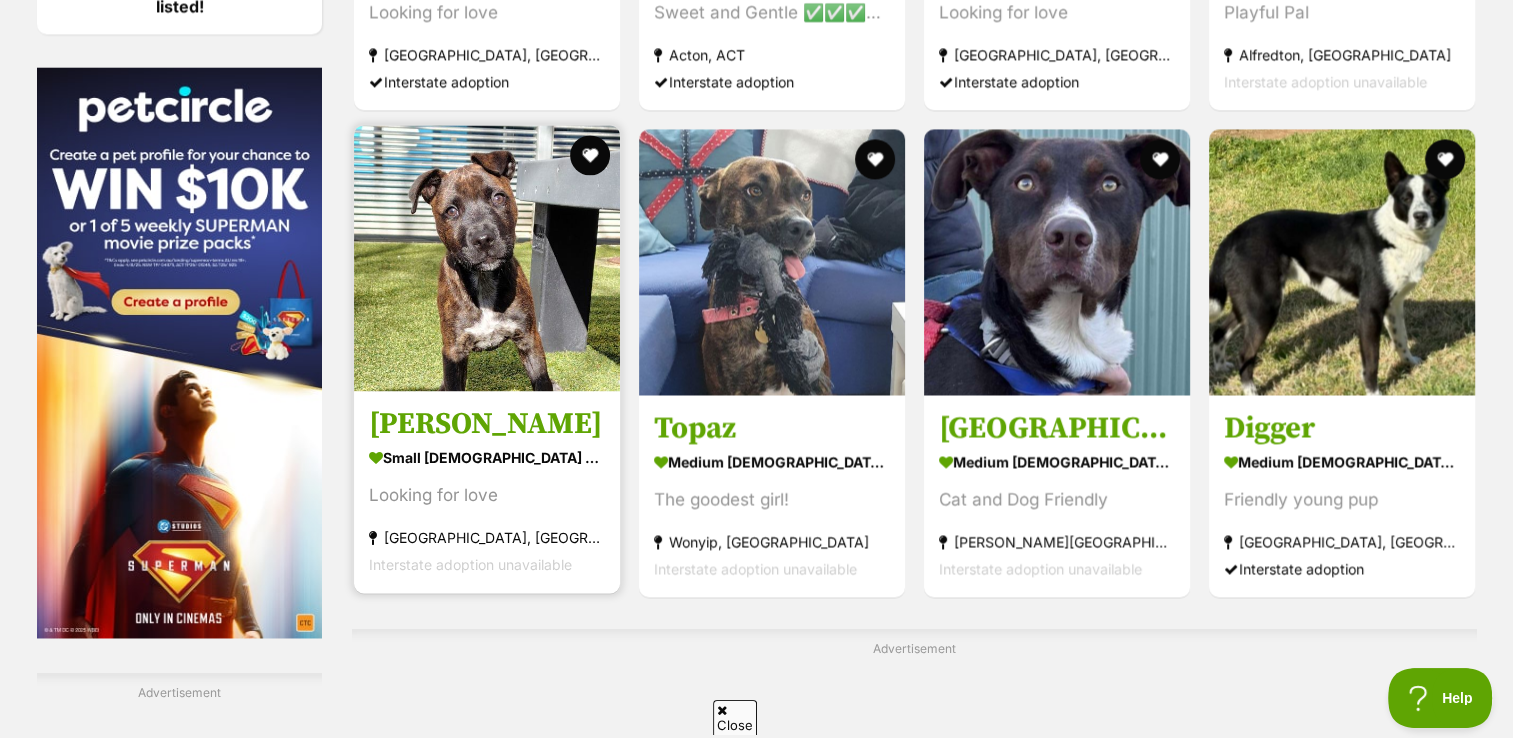 click at bounding box center [487, 258] 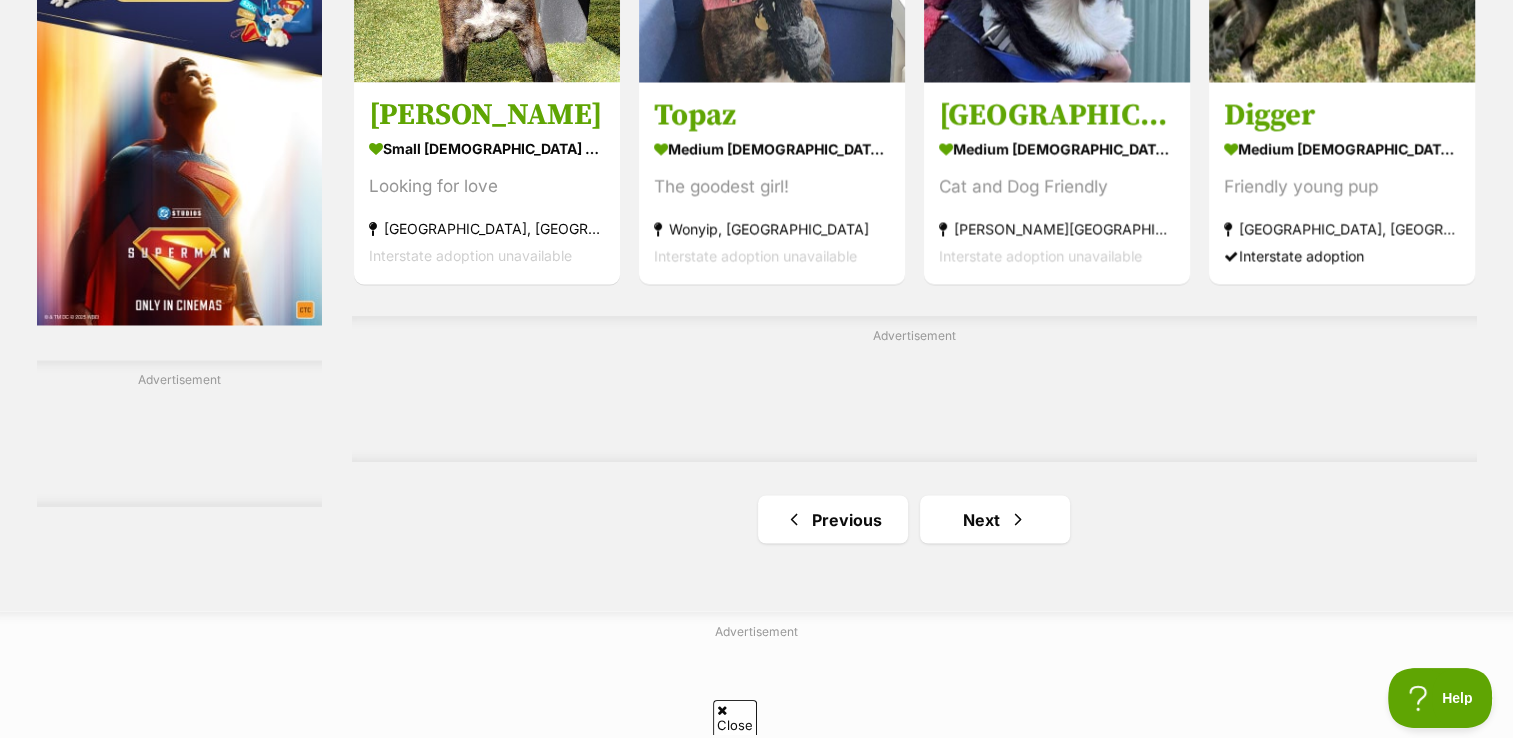 scroll, scrollTop: 3345, scrollLeft: 0, axis: vertical 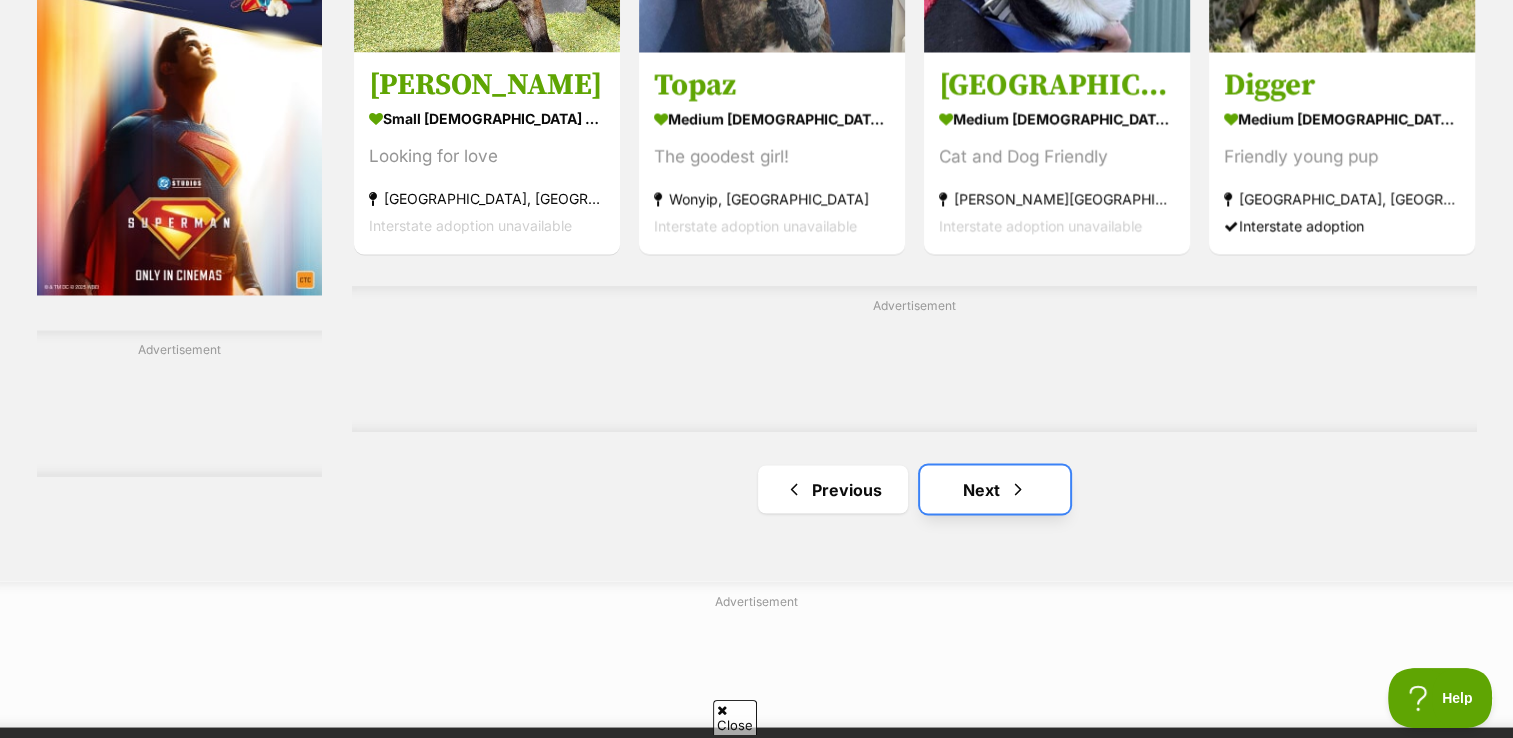 click on "Next" at bounding box center (995, 489) 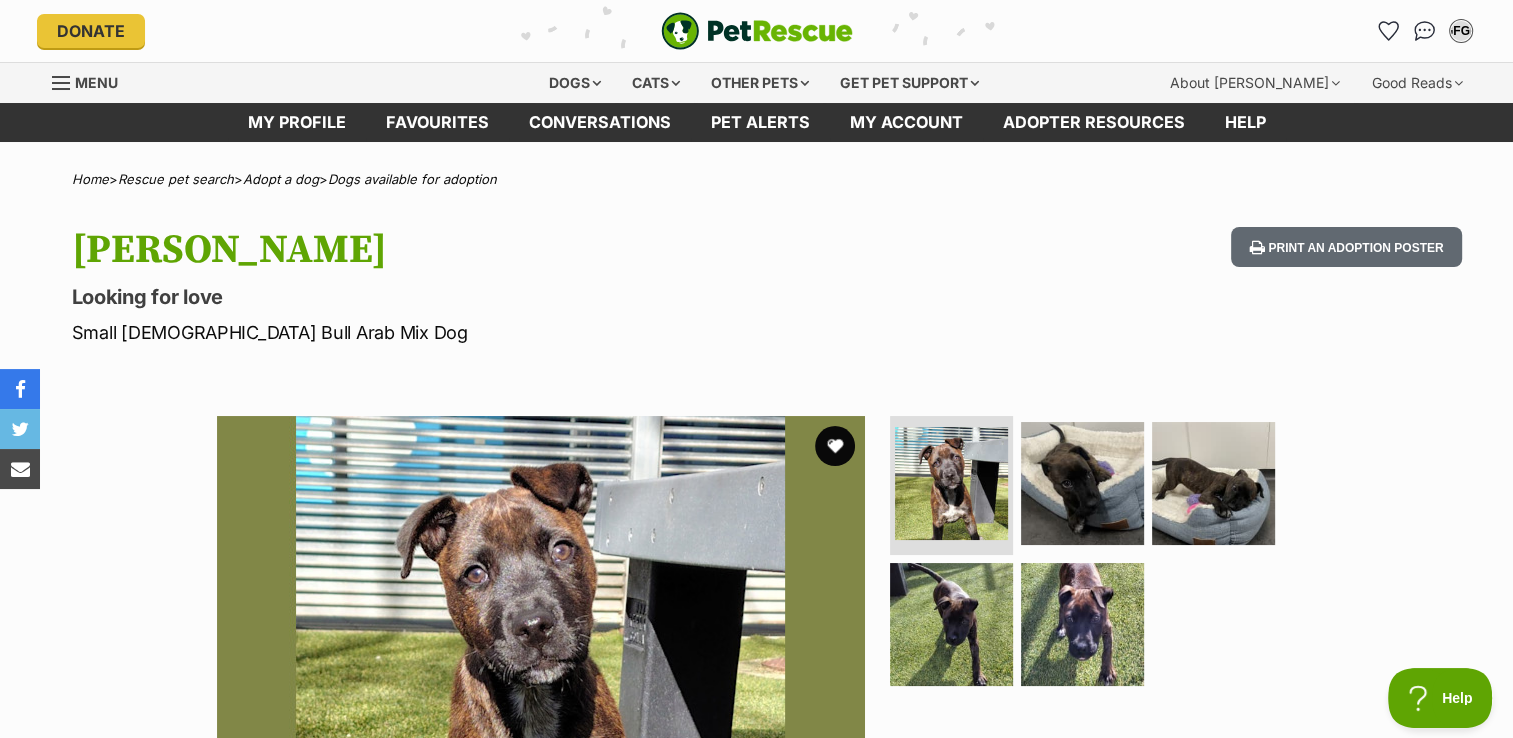 scroll, scrollTop: 0, scrollLeft: 0, axis: both 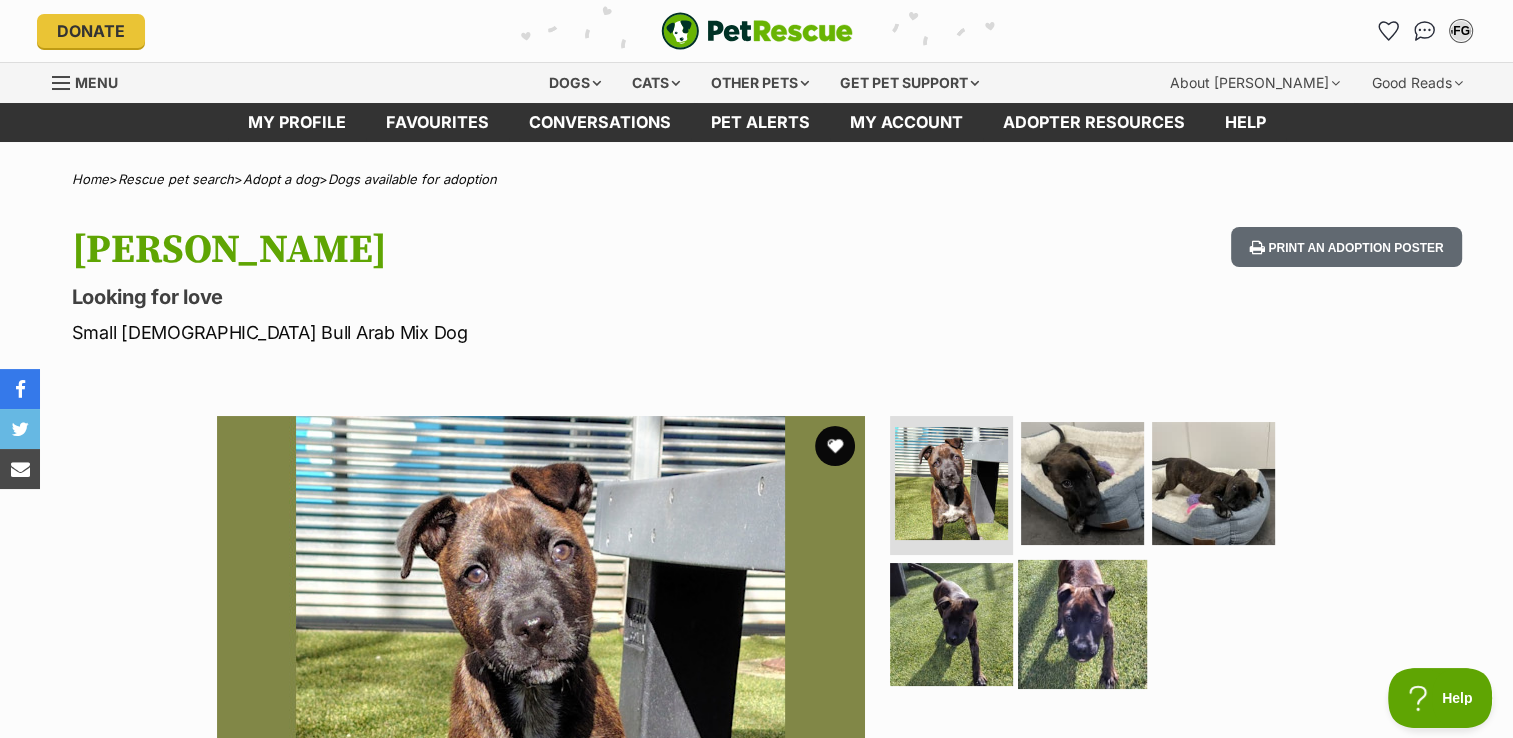 drag, startPoint x: 1093, startPoint y: 622, endPoint x: 1110, endPoint y: 610, distance: 20.808653 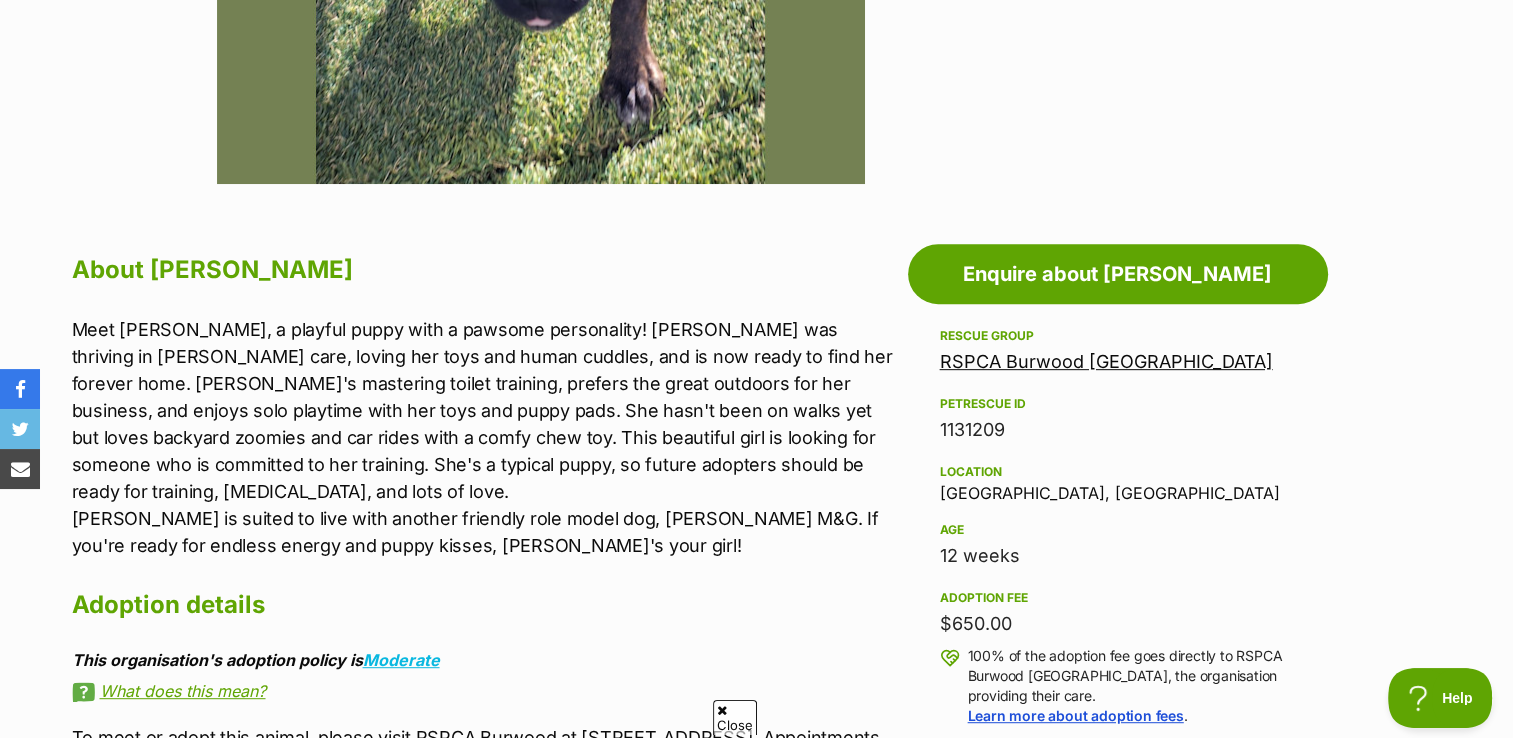 scroll, scrollTop: 871, scrollLeft: 0, axis: vertical 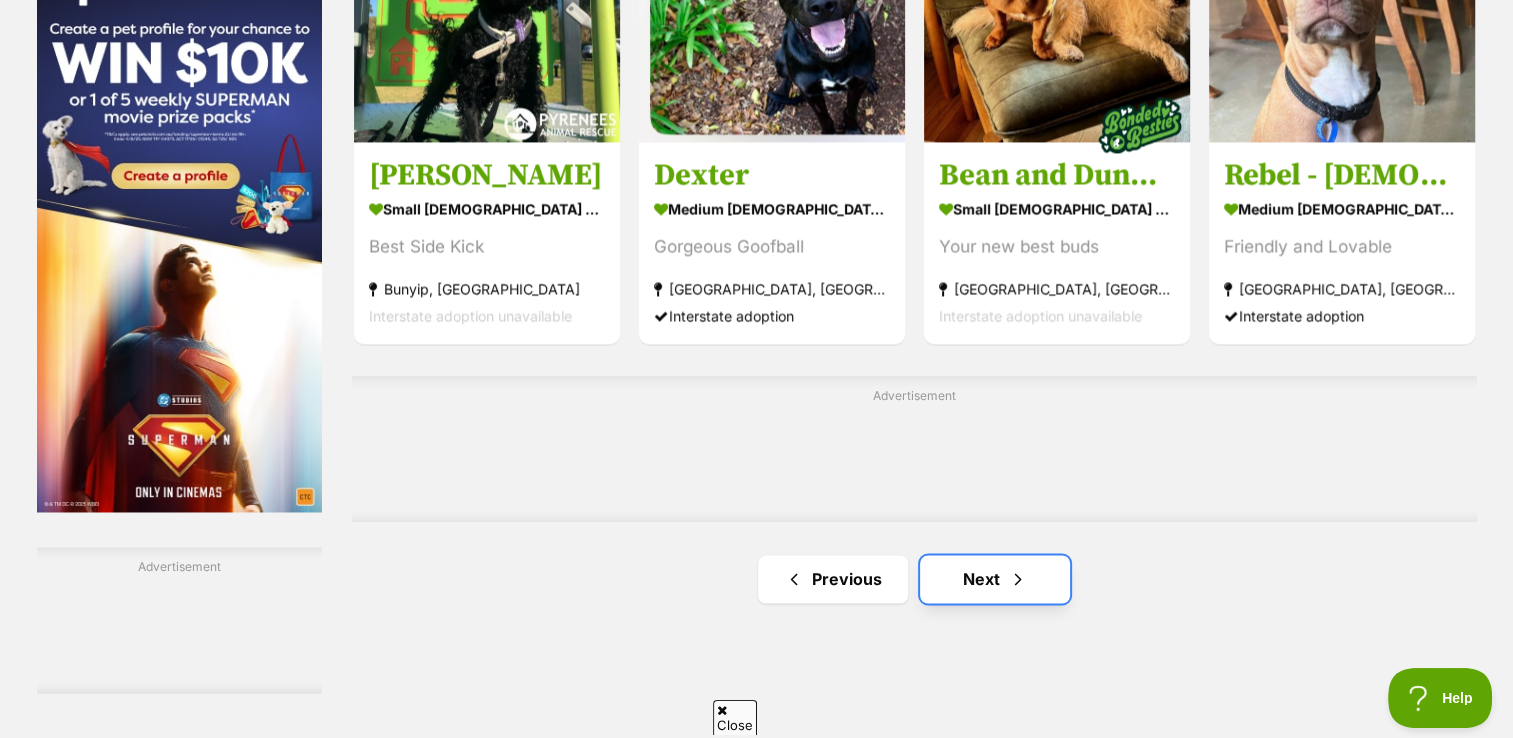 click on "Next" at bounding box center [995, 579] 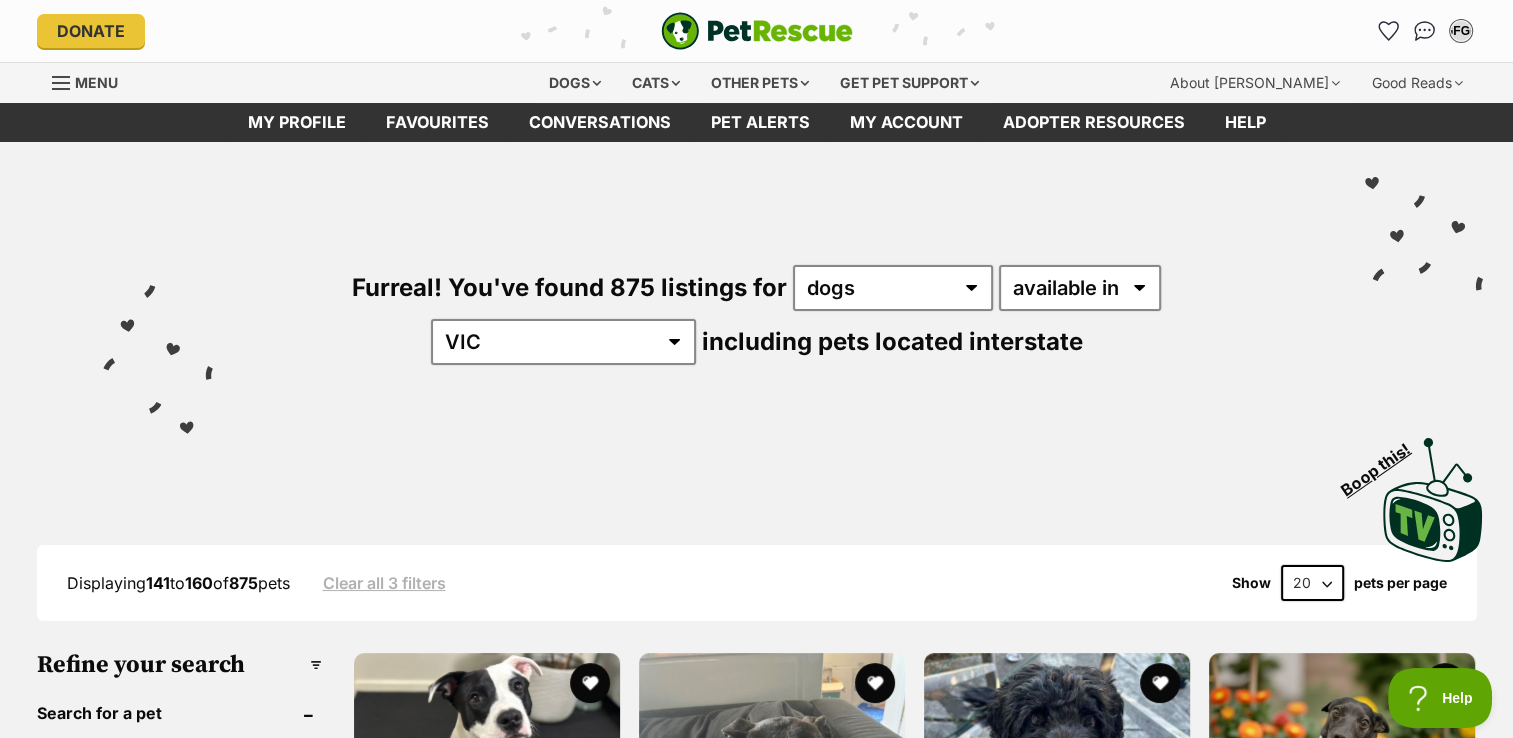 scroll, scrollTop: 0, scrollLeft: 0, axis: both 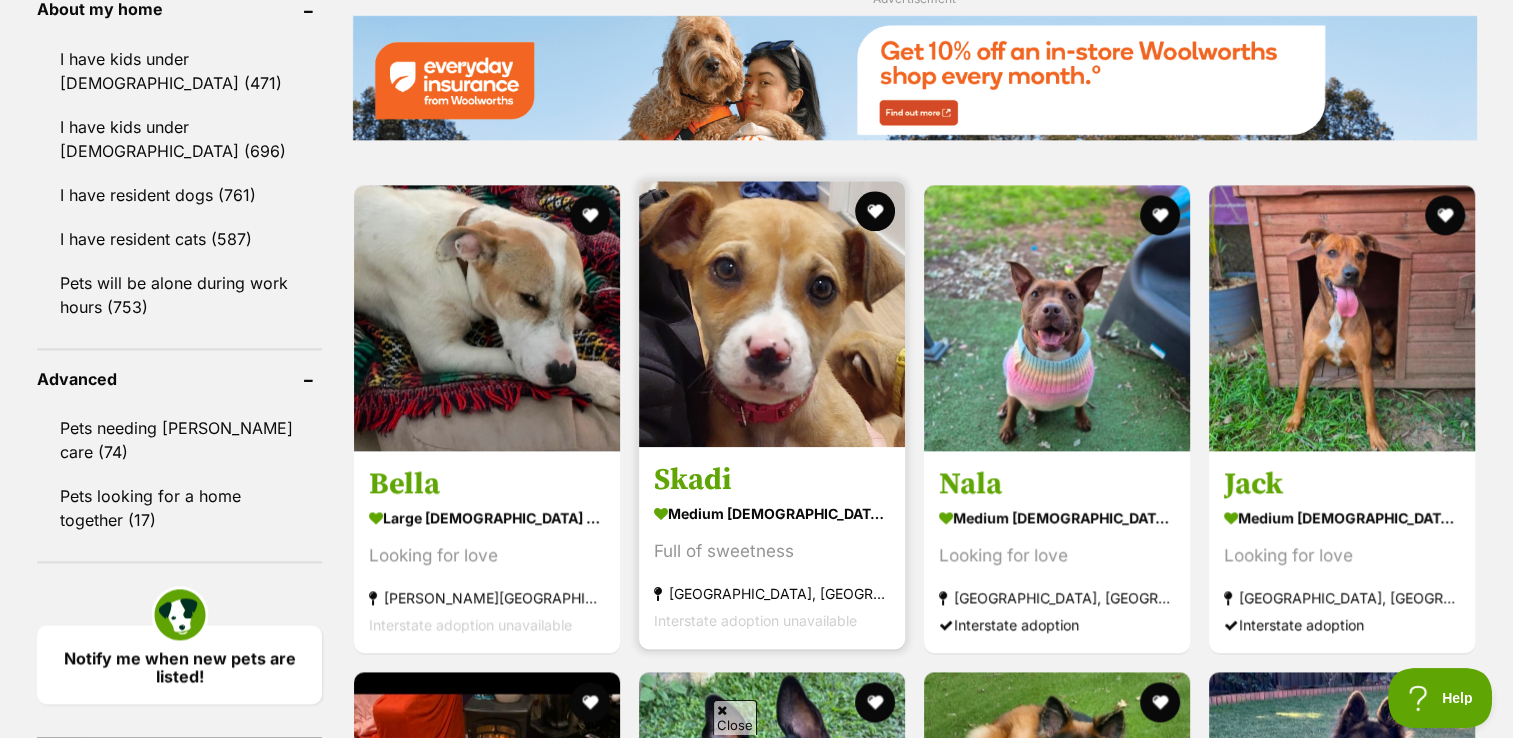 click on "medium female Dog" at bounding box center (772, 513) 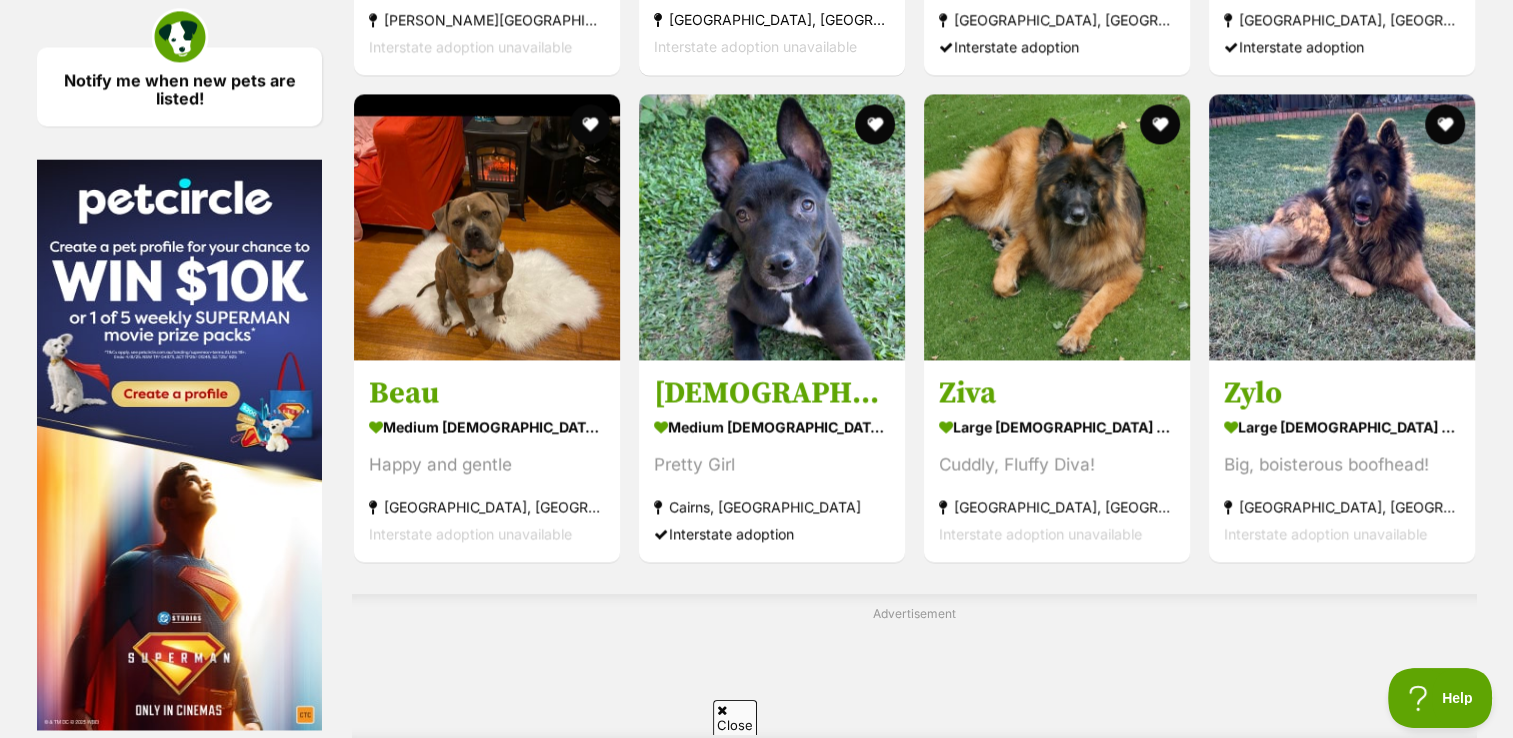scroll, scrollTop: 2933, scrollLeft: 0, axis: vertical 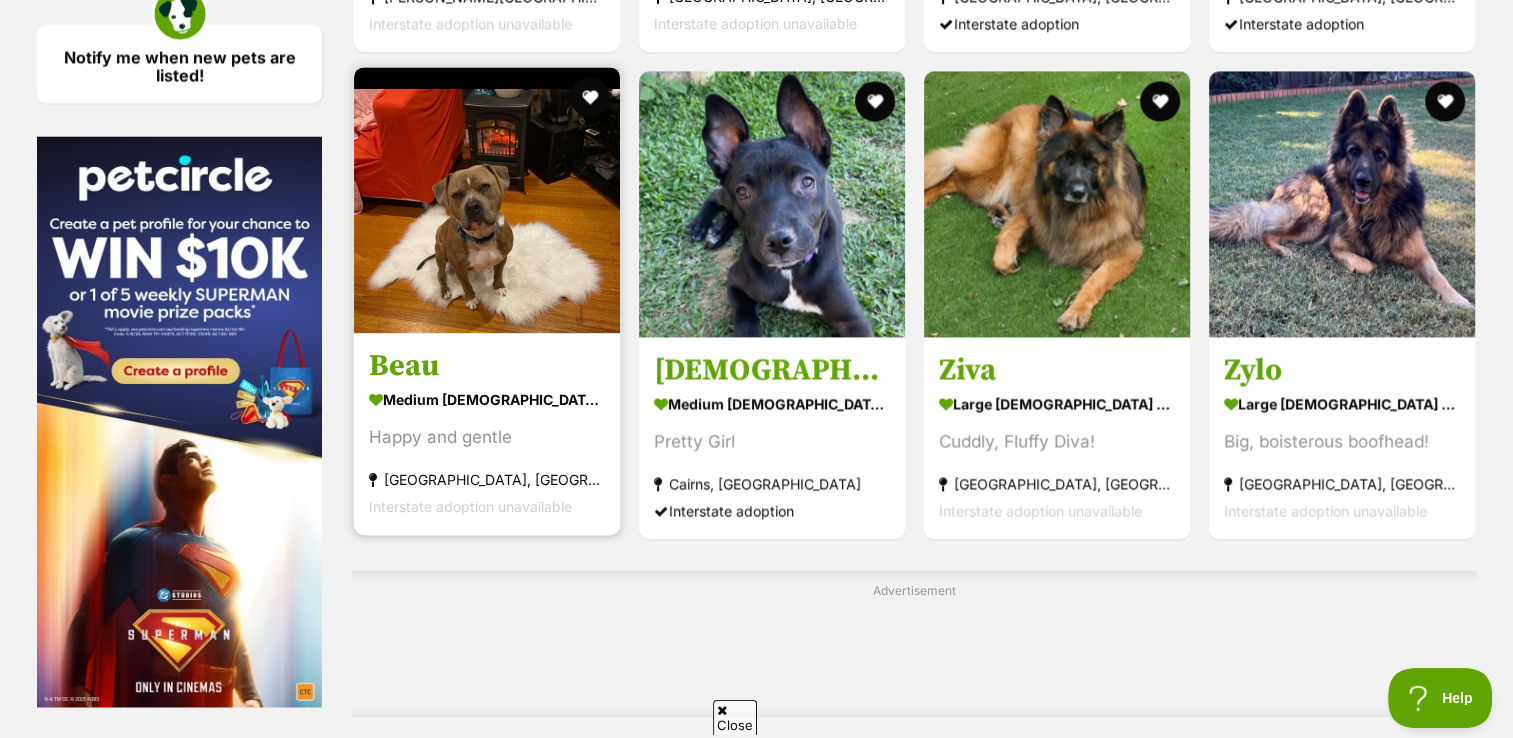 click at bounding box center [487, 200] 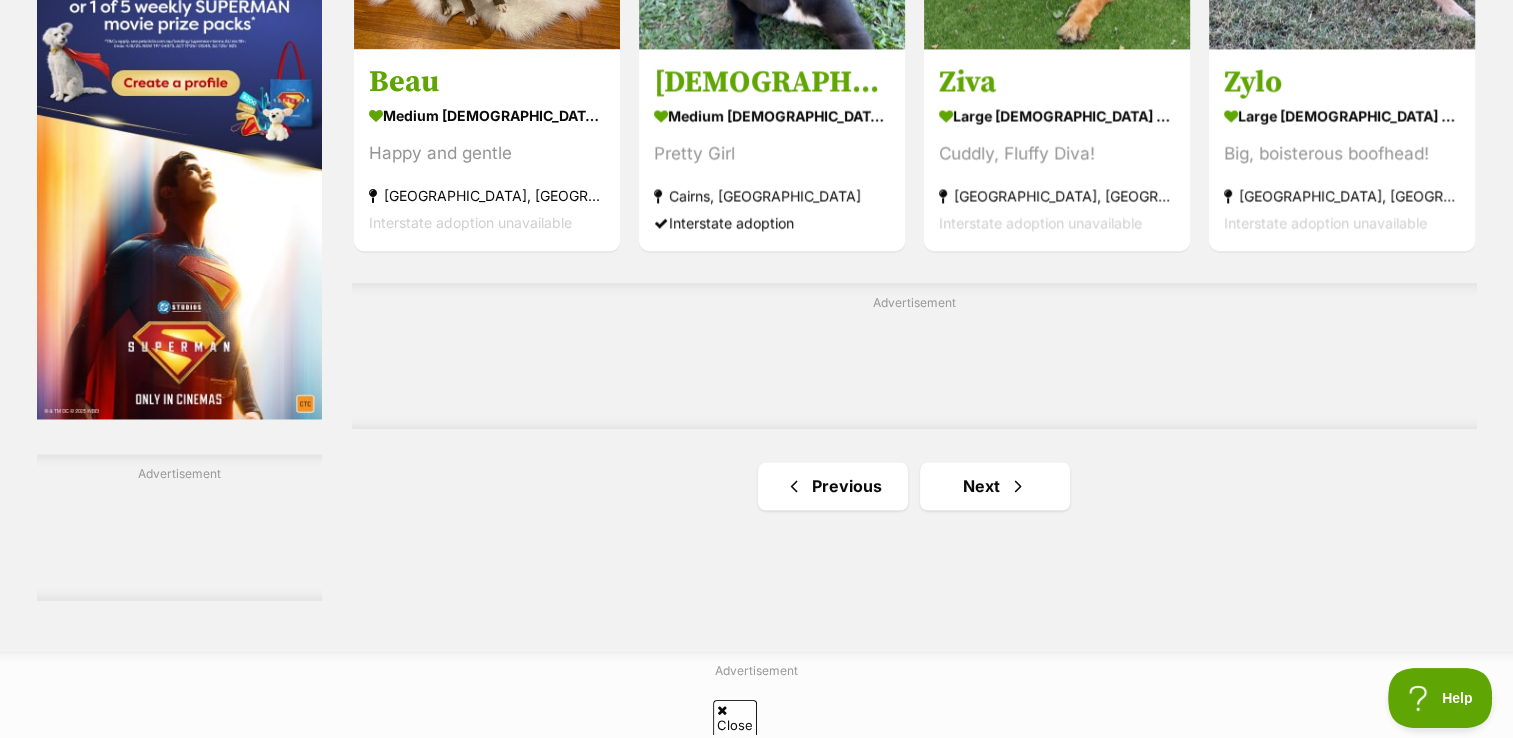 scroll, scrollTop: 3268, scrollLeft: 0, axis: vertical 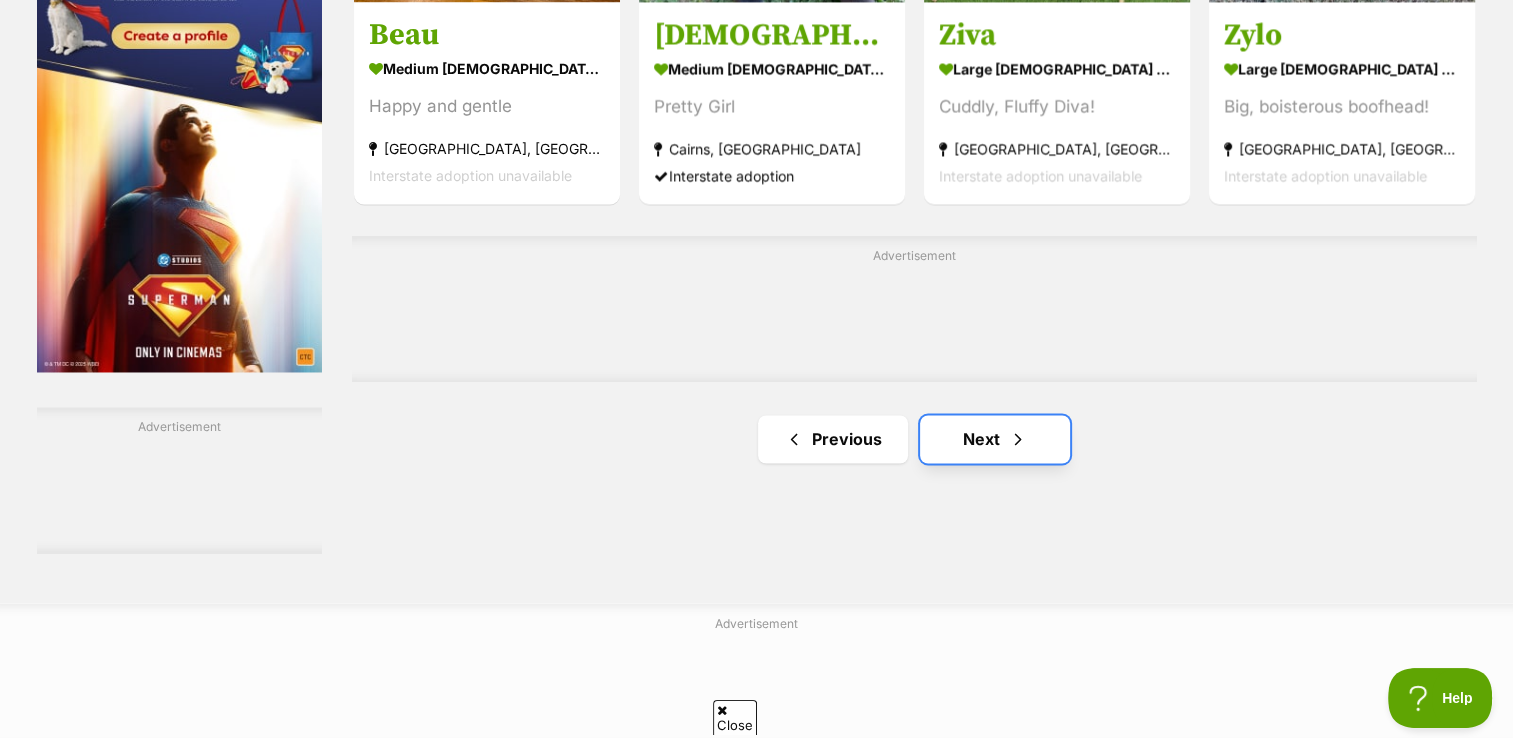 click on "Next" at bounding box center (995, 439) 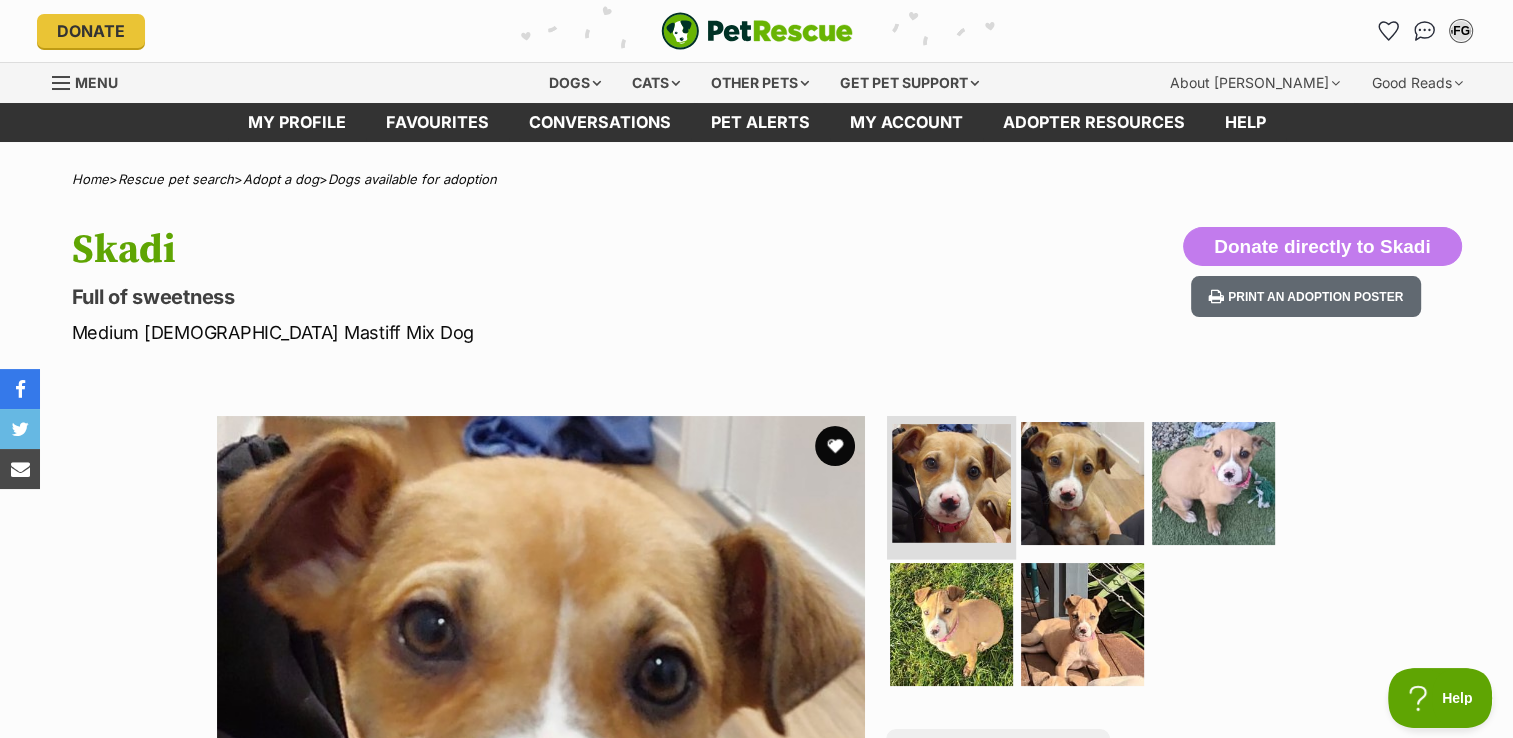 scroll, scrollTop: 0, scrollLeft: 0, axis: both 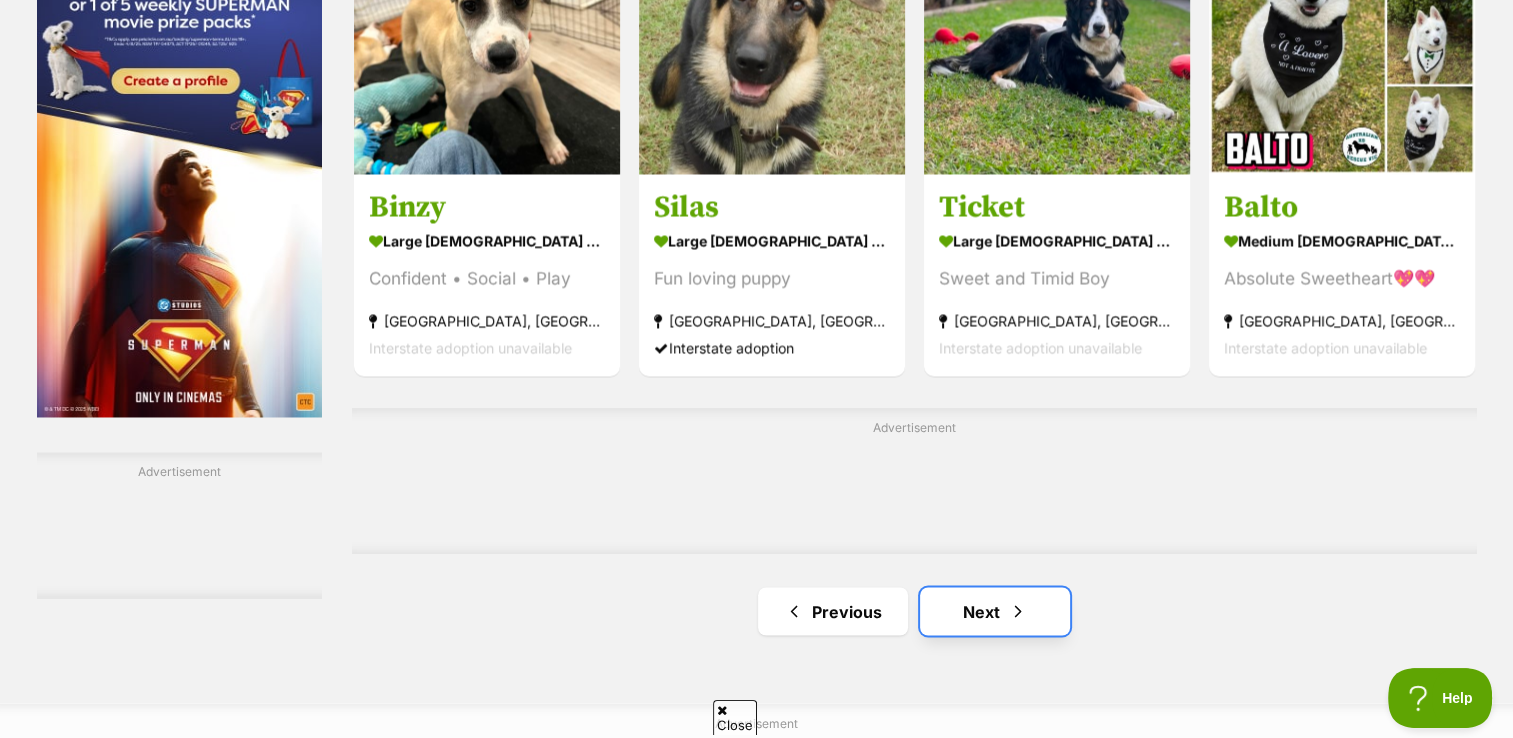 click on "Next" at bounding box center [995, 611] 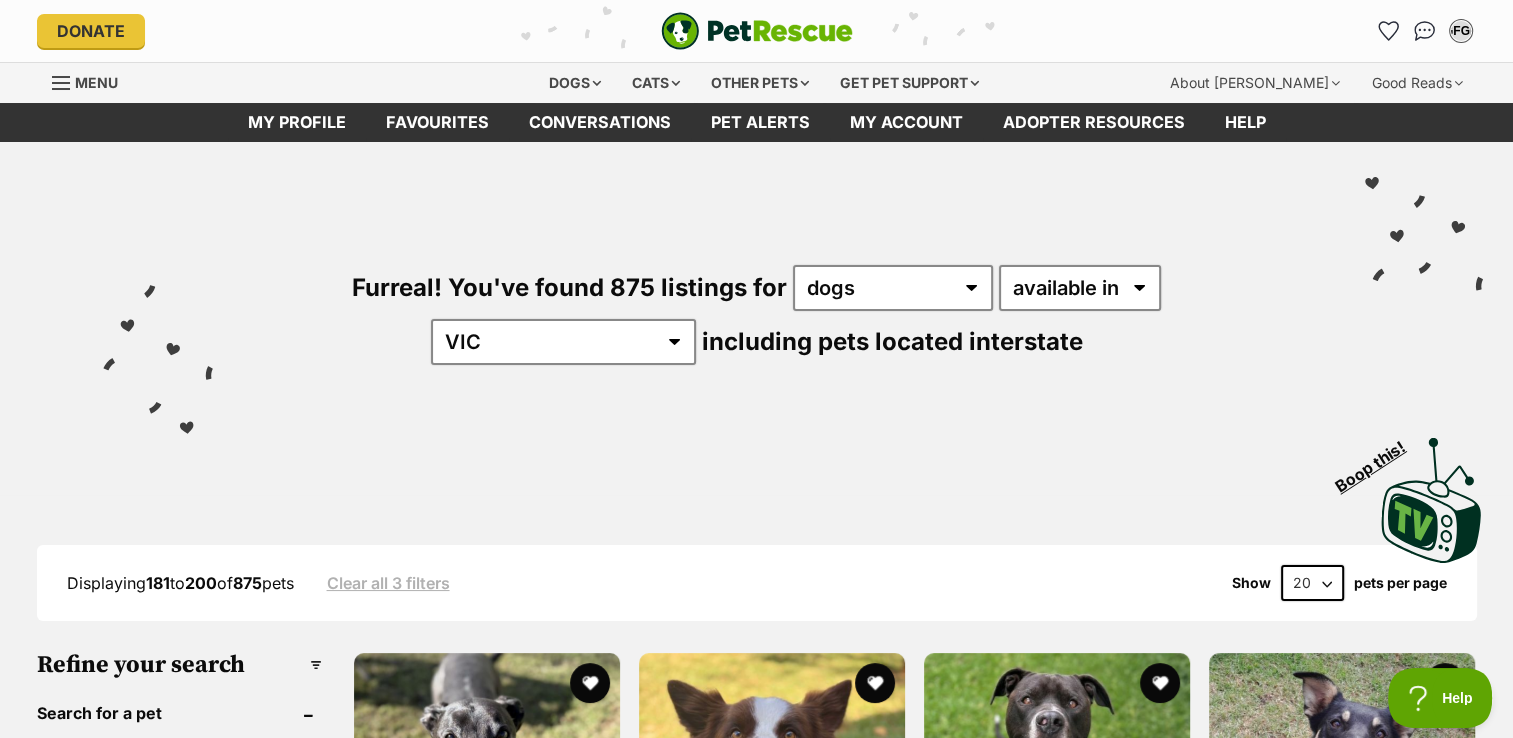 scroll, scrollTop: 0, scrollLeft: 0, axis: both 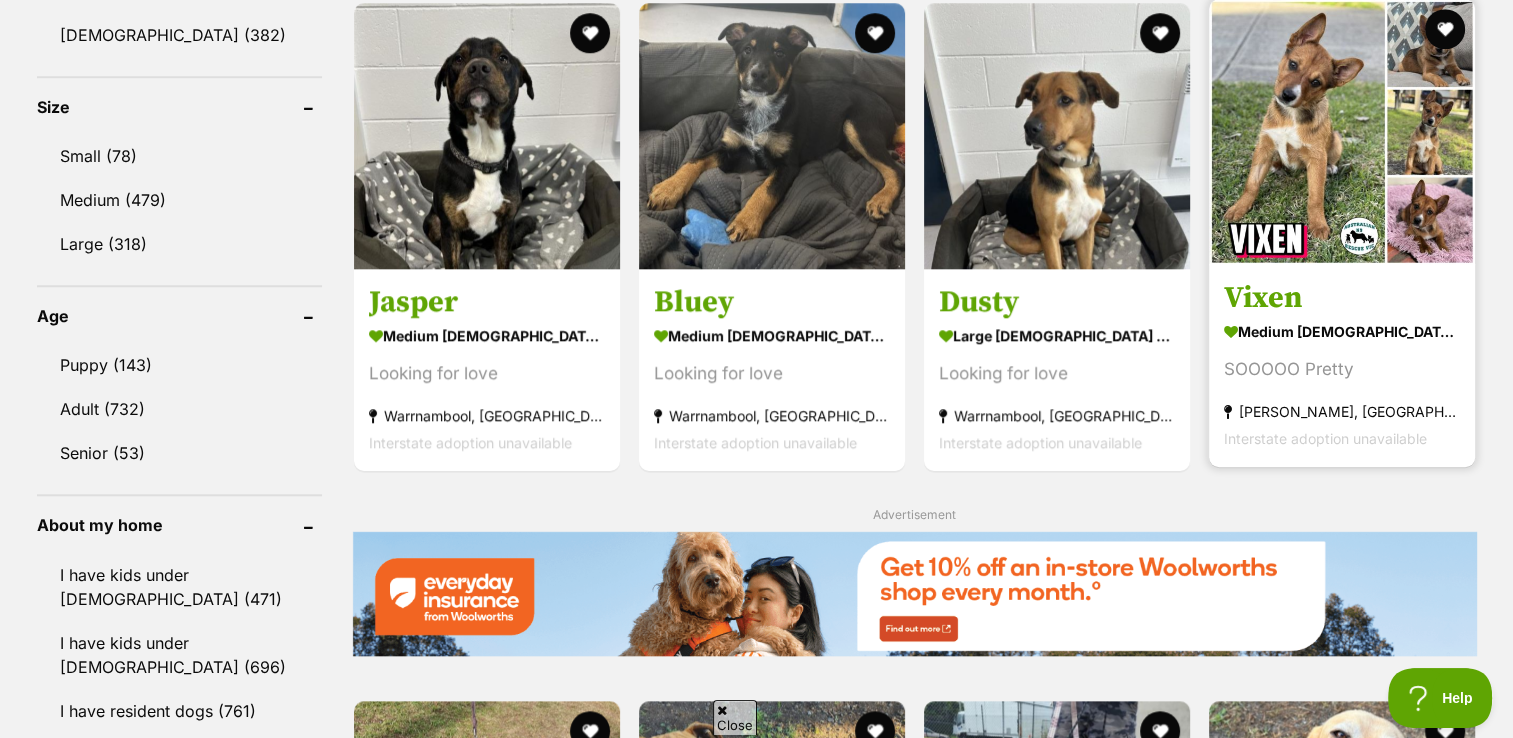 click at bounding box center (1342, 132) 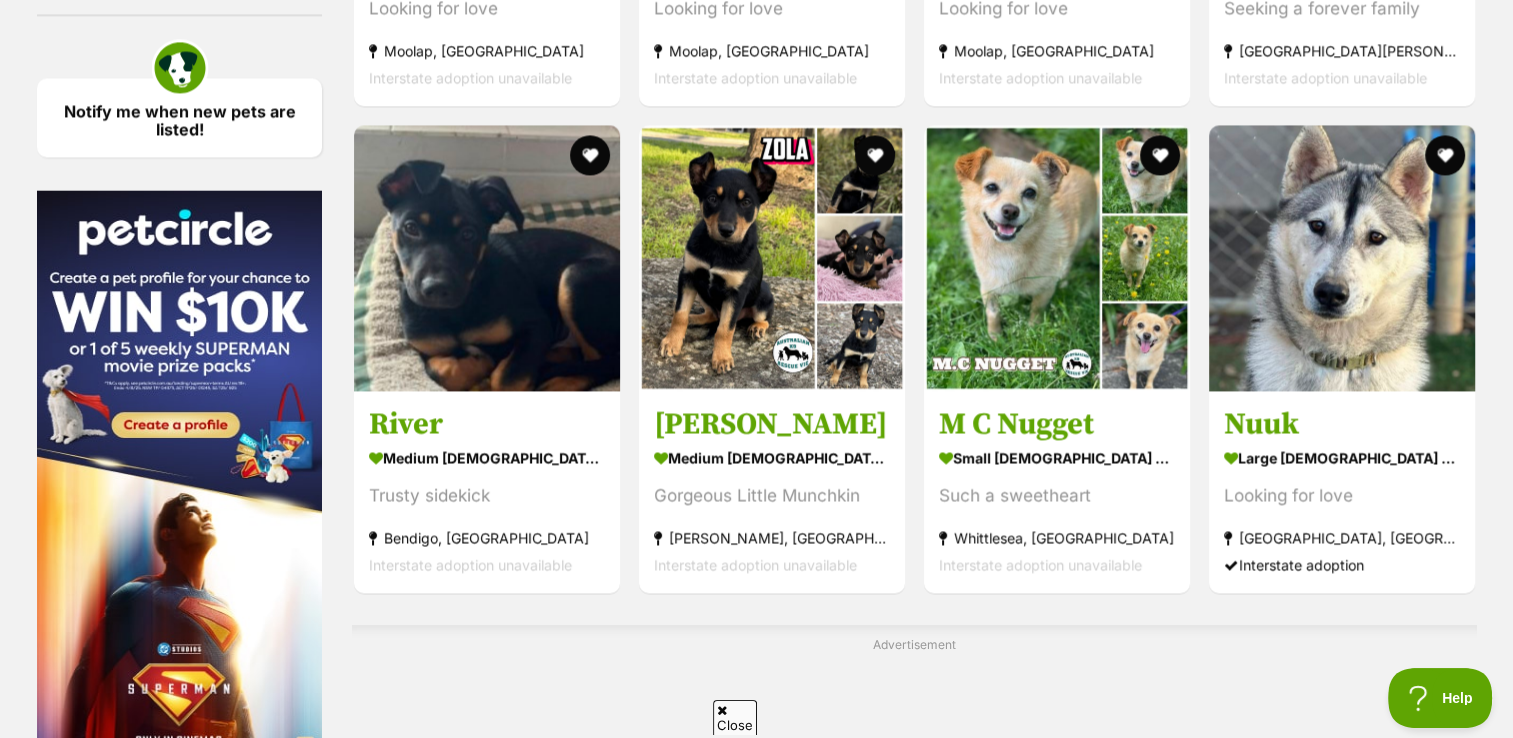 scroll, scrollTop: 2902, scrollLeft: 0, axis: vertical 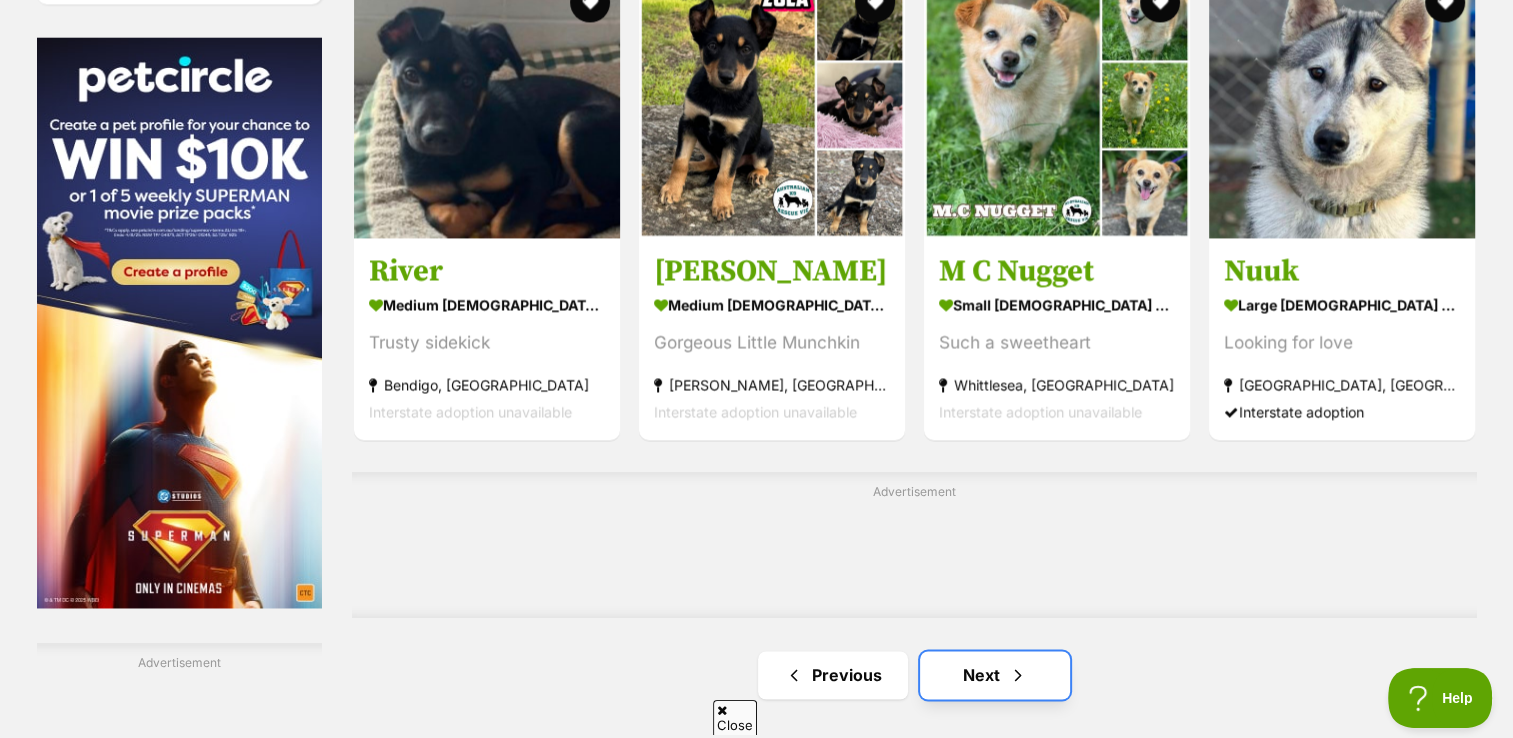 click on "Next" at bounding box center [995, 675] 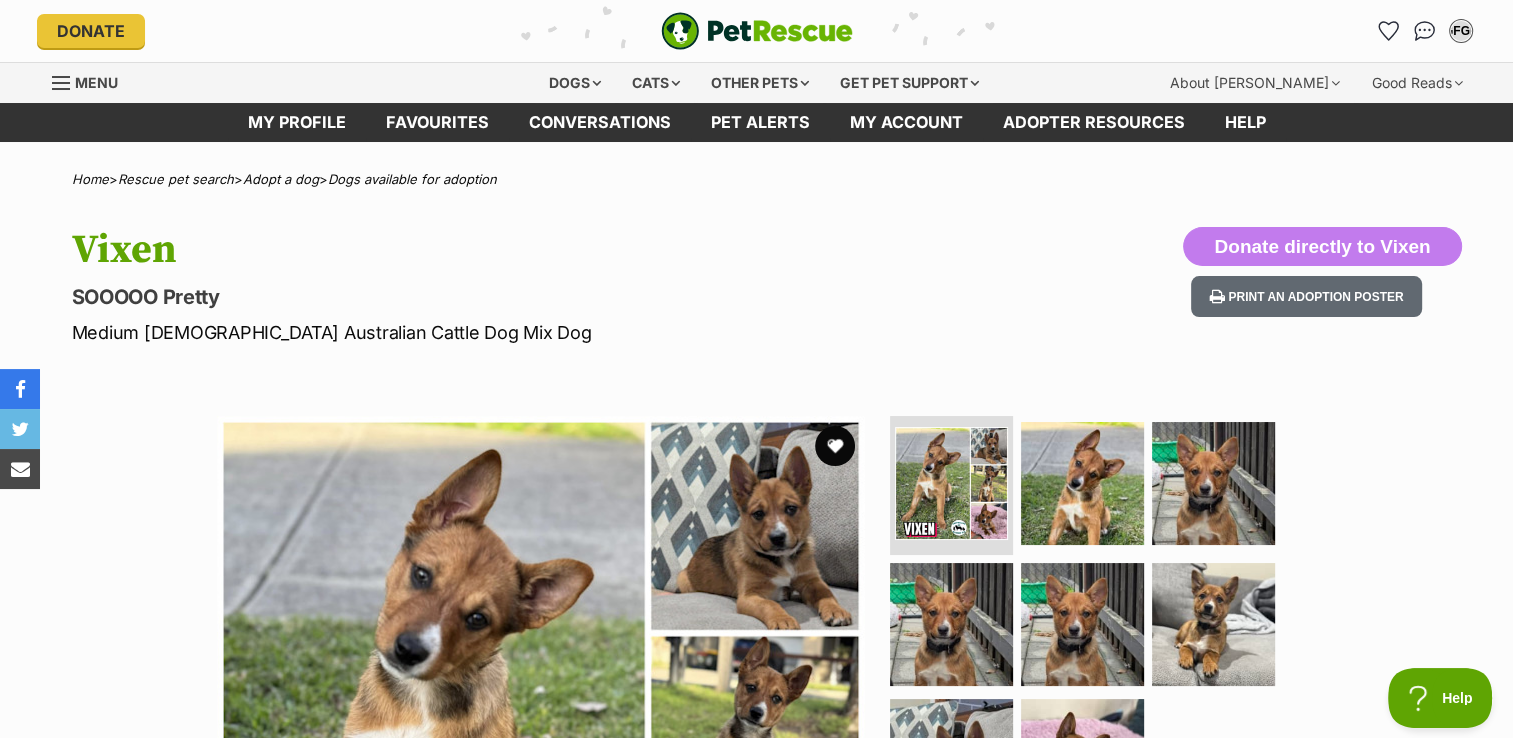 scroll, scrollTop: 0, scrollLeft: 0, axis: both 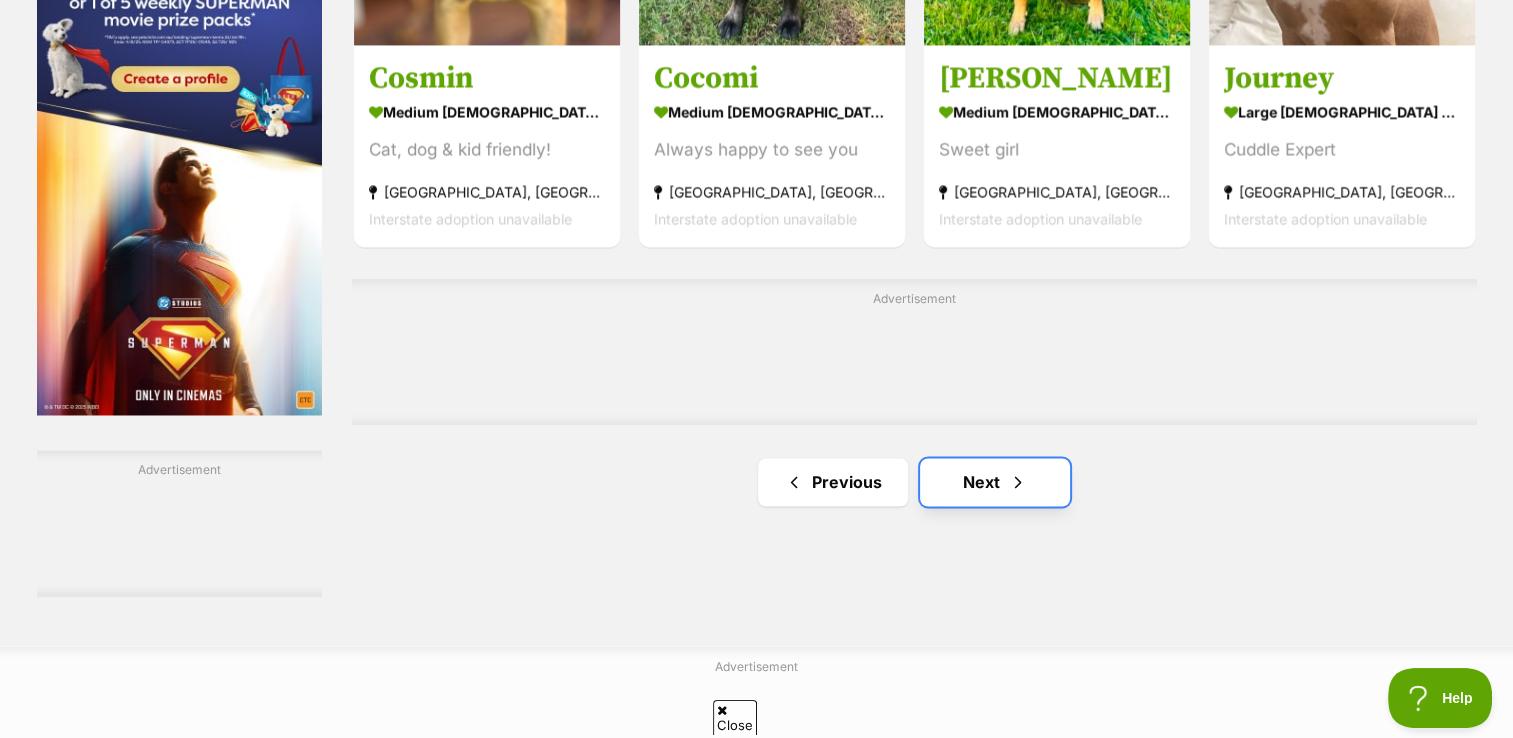 click at bounding box center (1018, 482) 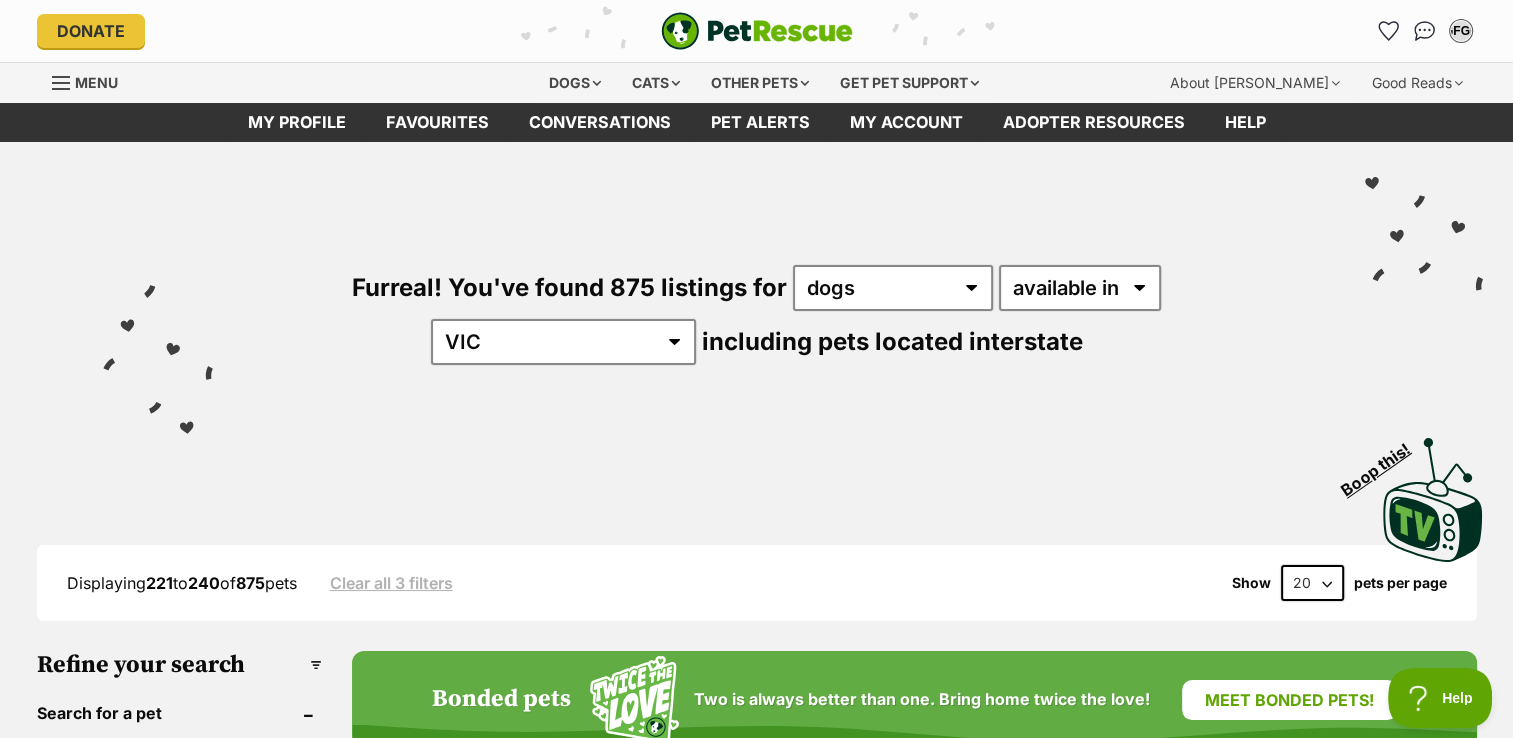 scroll, scrollTop: 0, scrollLeft: 0, axis: both 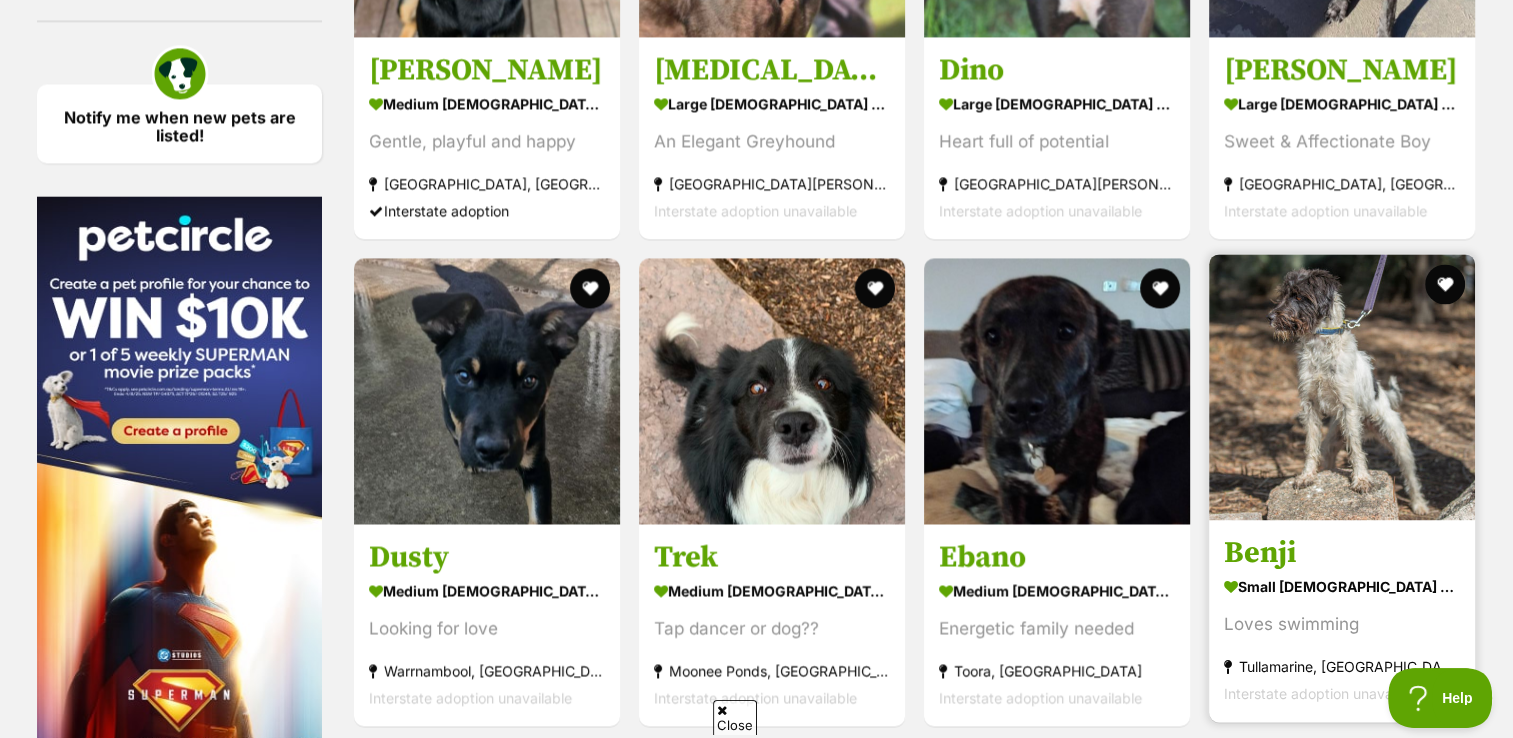 click at bounding box center [1342, 387] 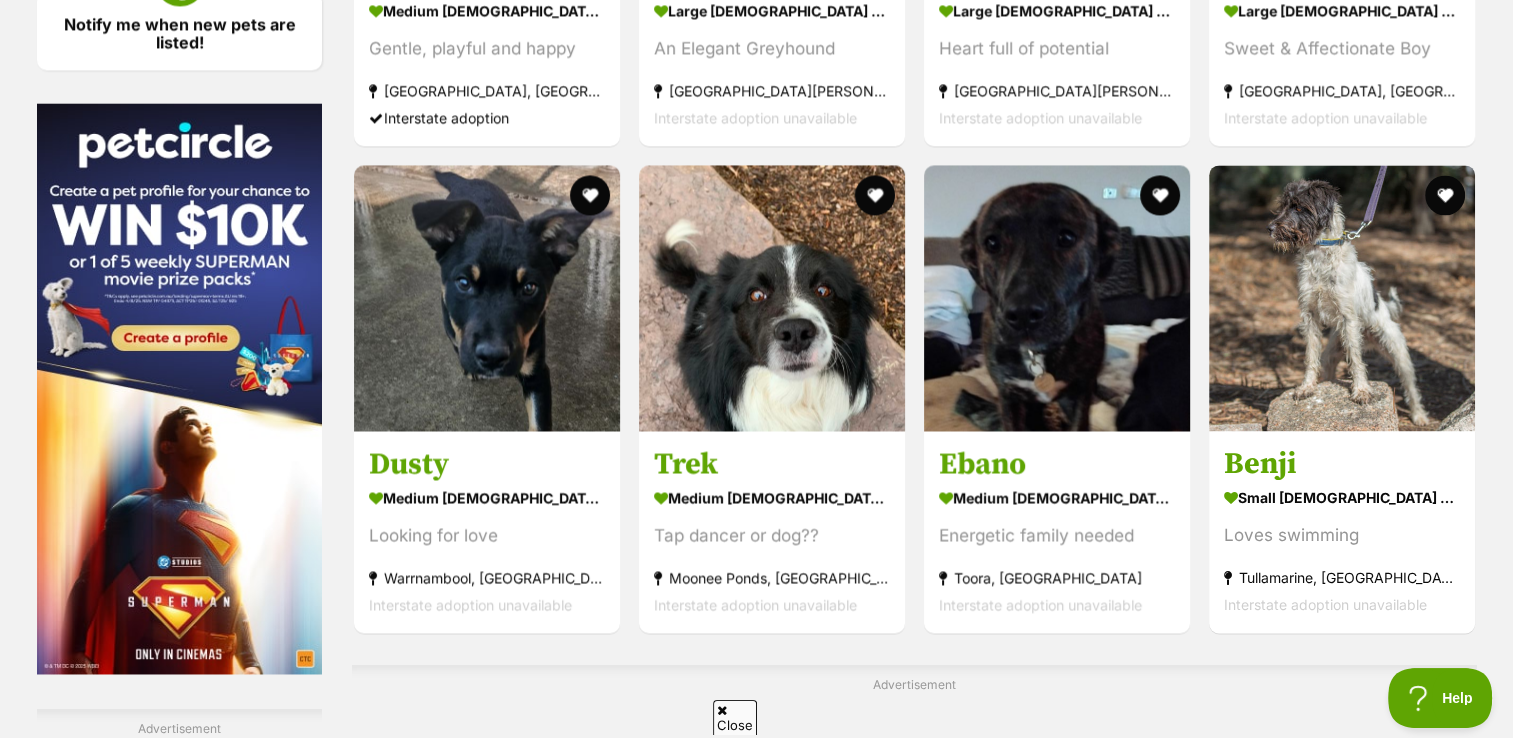 scroll, scrollTop: 3121, scrollLeft: 0, axis: vertical 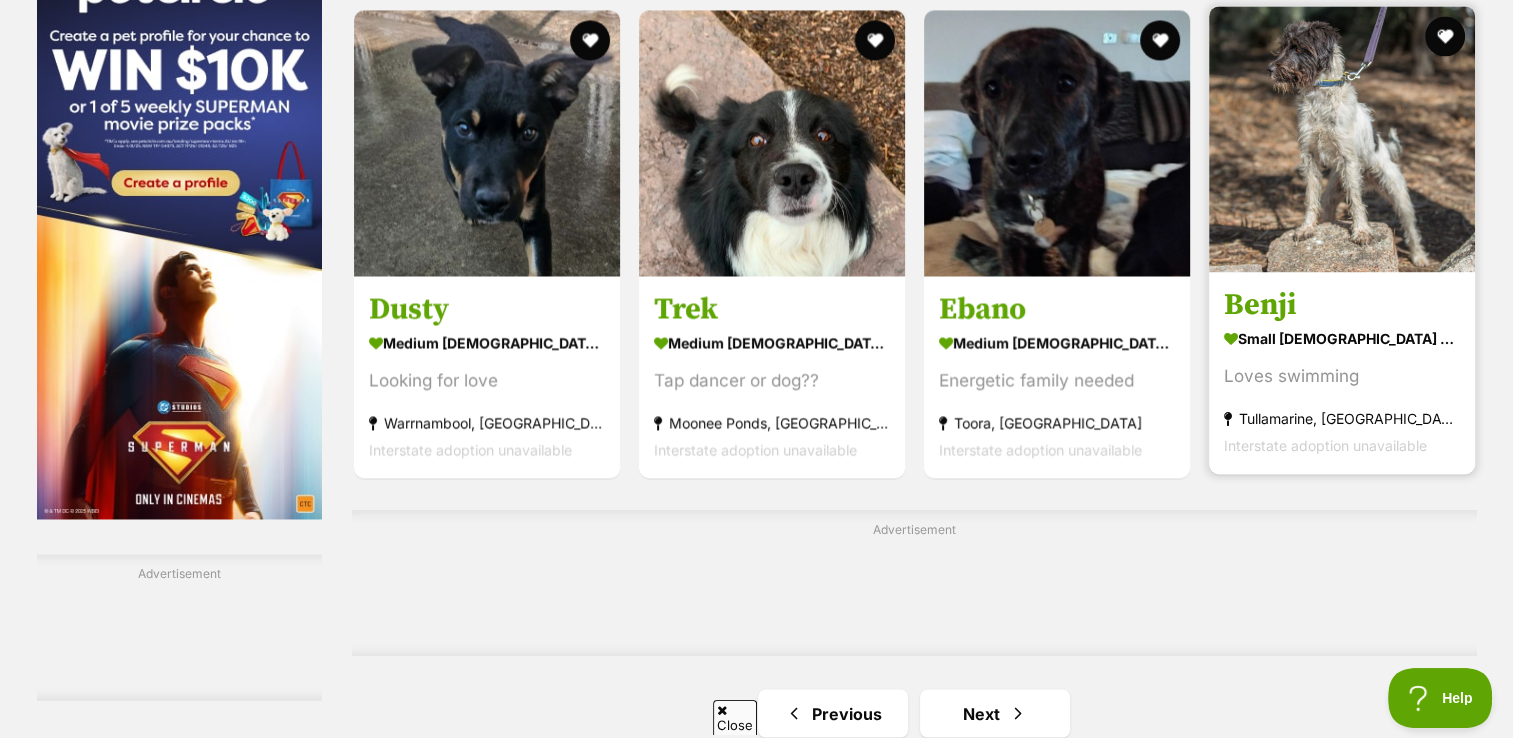 click at bounding box center [1342, 139] 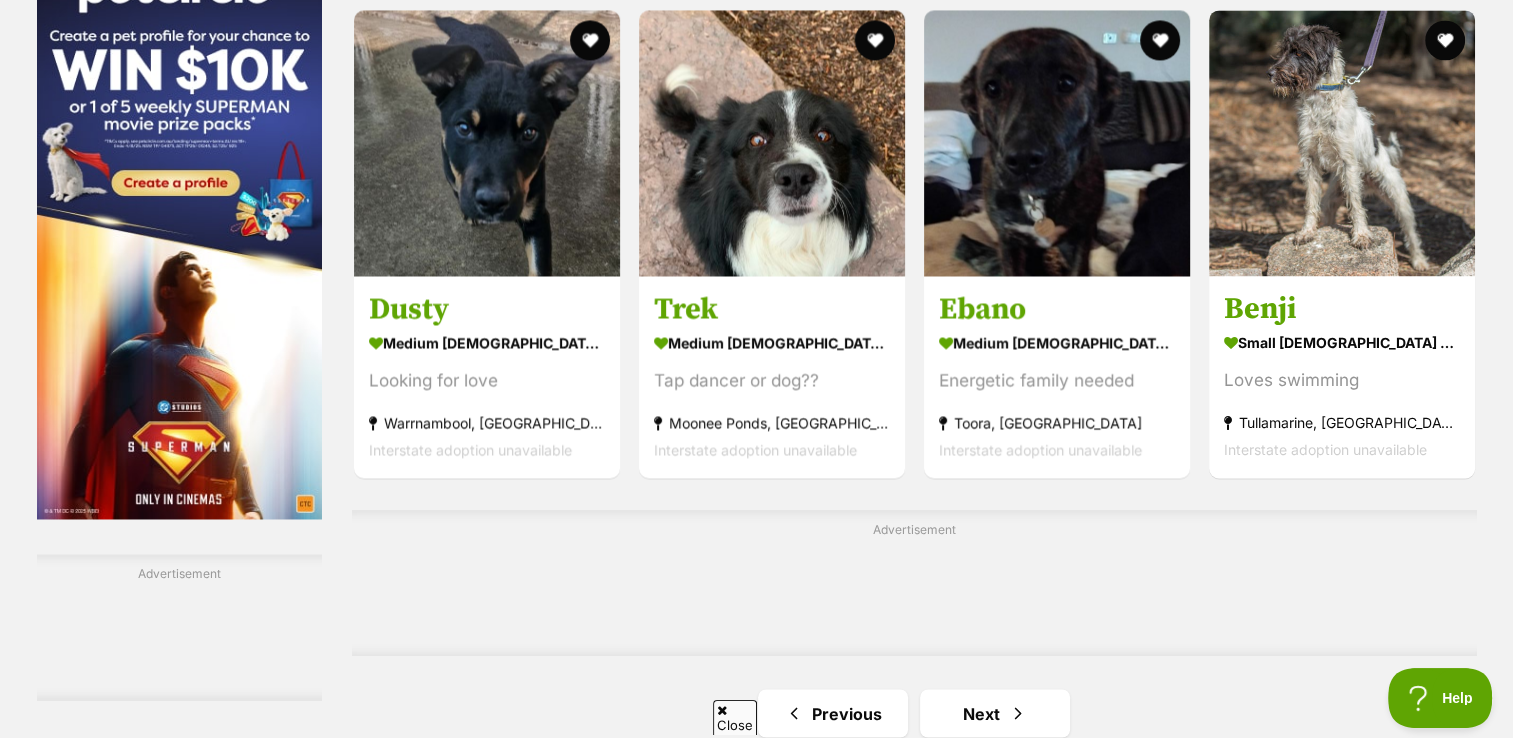 drag, startPoint x: 1507, startPoint y: 499, endPoint x: 1514, endPoint y: 518, distance: 20.248457 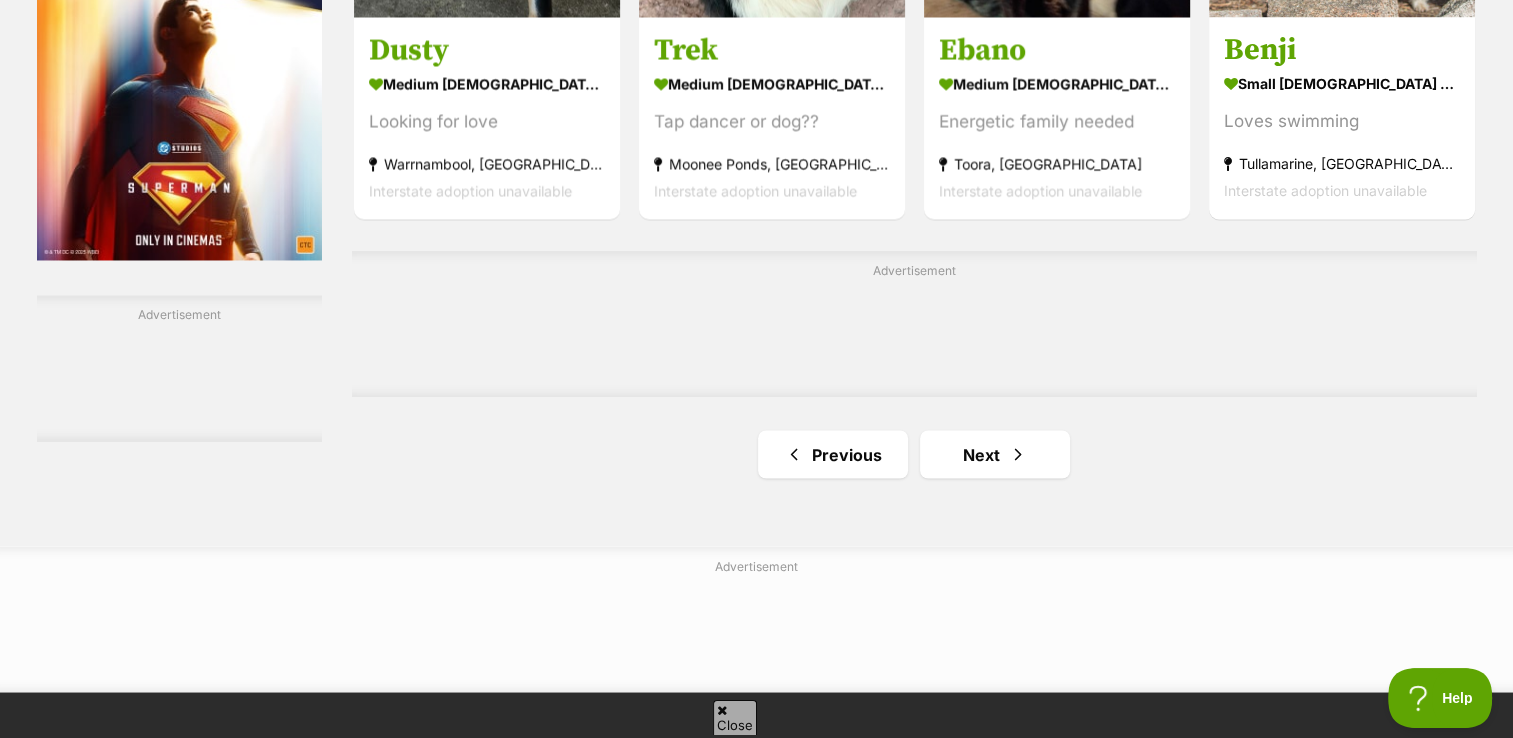 scroll, scrollTop: 3368, scrollLeft: 0, axis: vertical 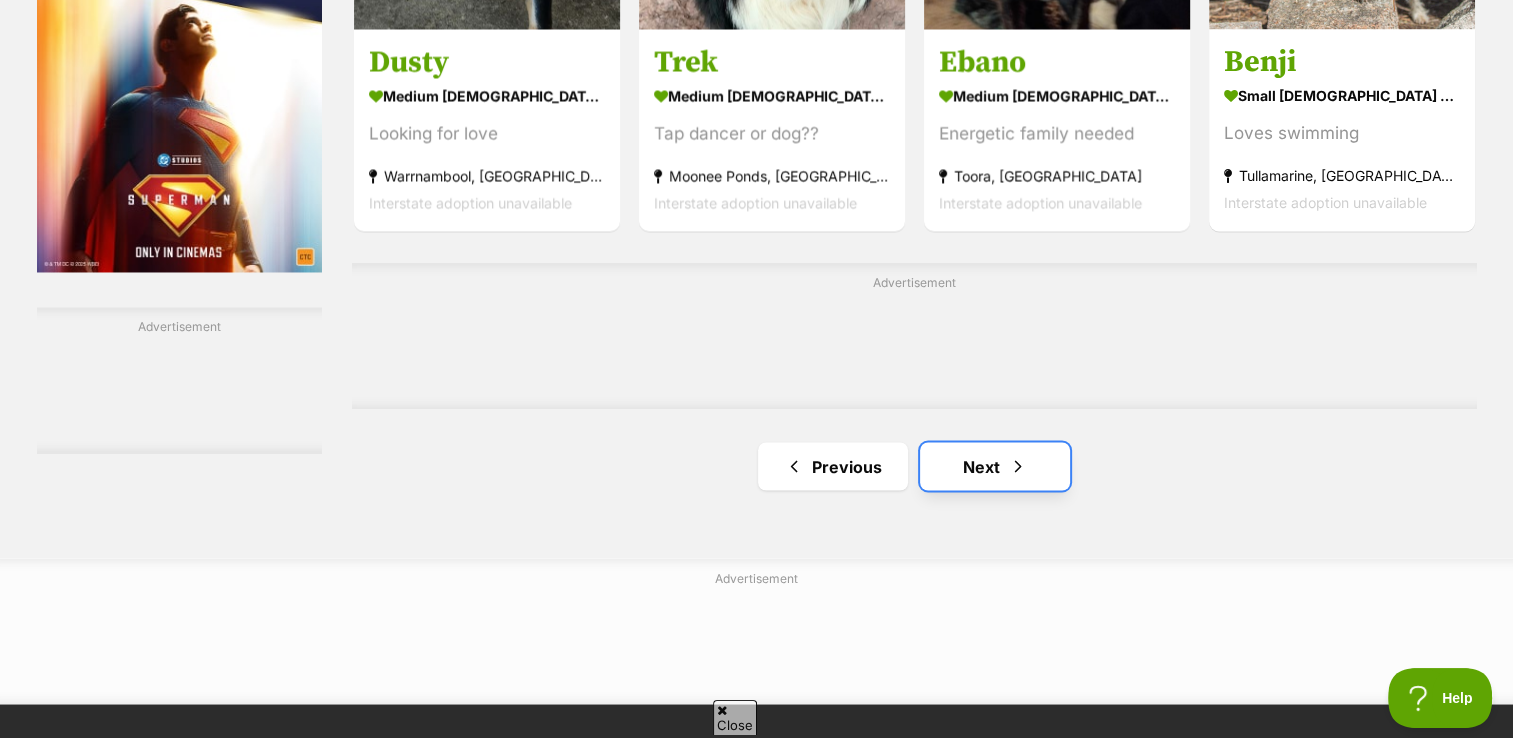 click on "Next" at bounding box center (995, 466) 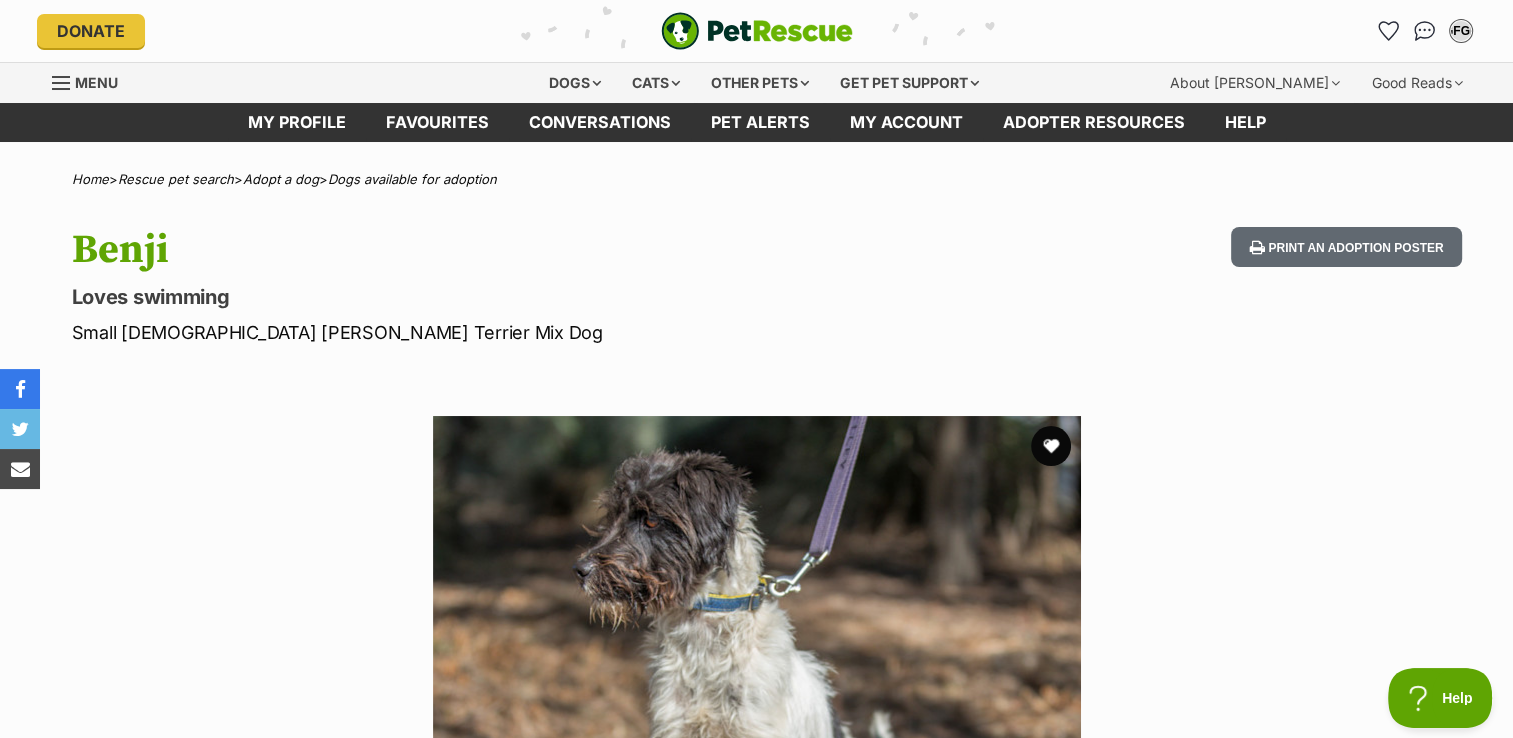 scroll, scrollTop: 0, scrollLeft: 0, axis: both 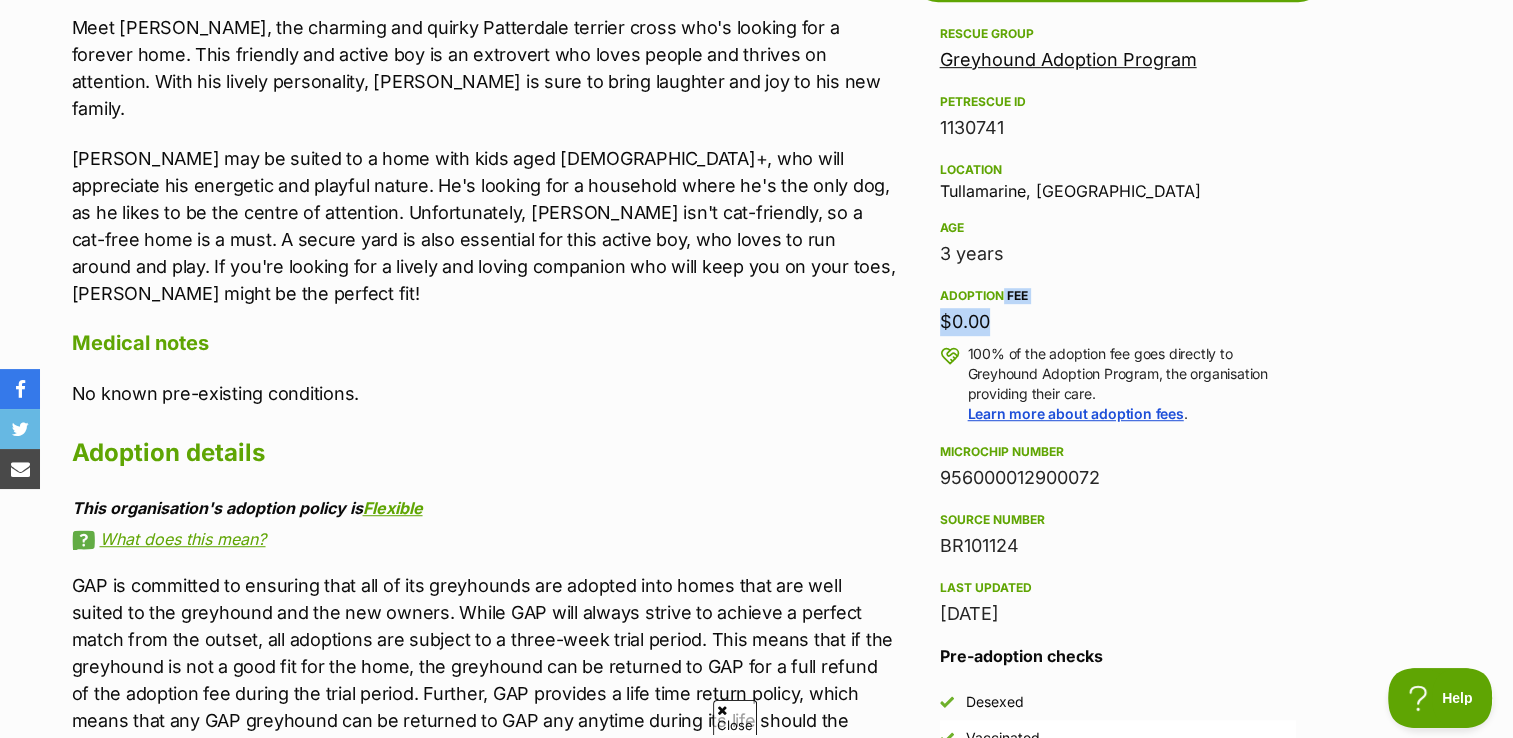 drag, startPoint x: 1014, startPoint y: 290, endPoint x: 978, endPoint y: 334, distance: 56.85068 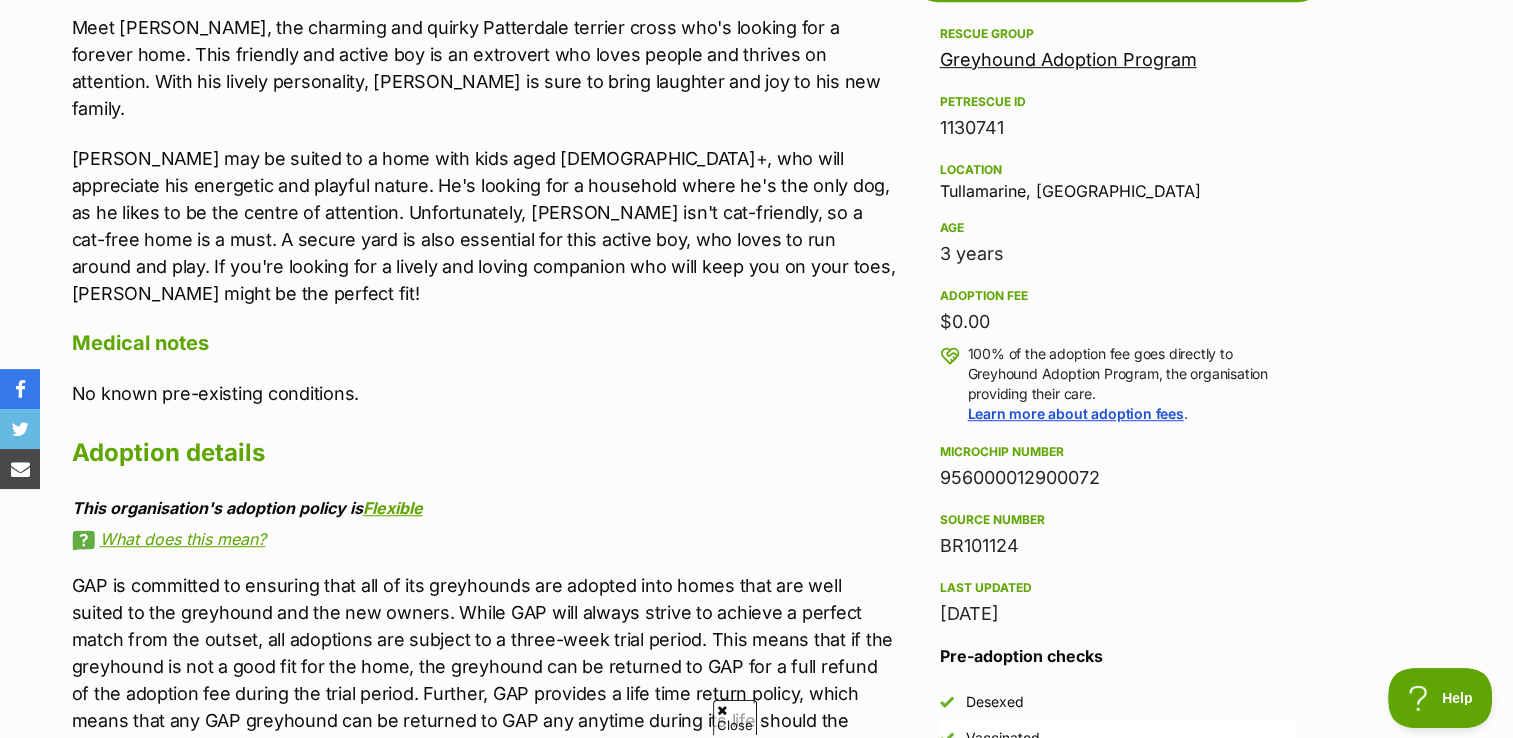drag, startPoint x: 1470, startPoint y: 410, endPoint x: 1485, endPoint y: 399, distance: 18.601076 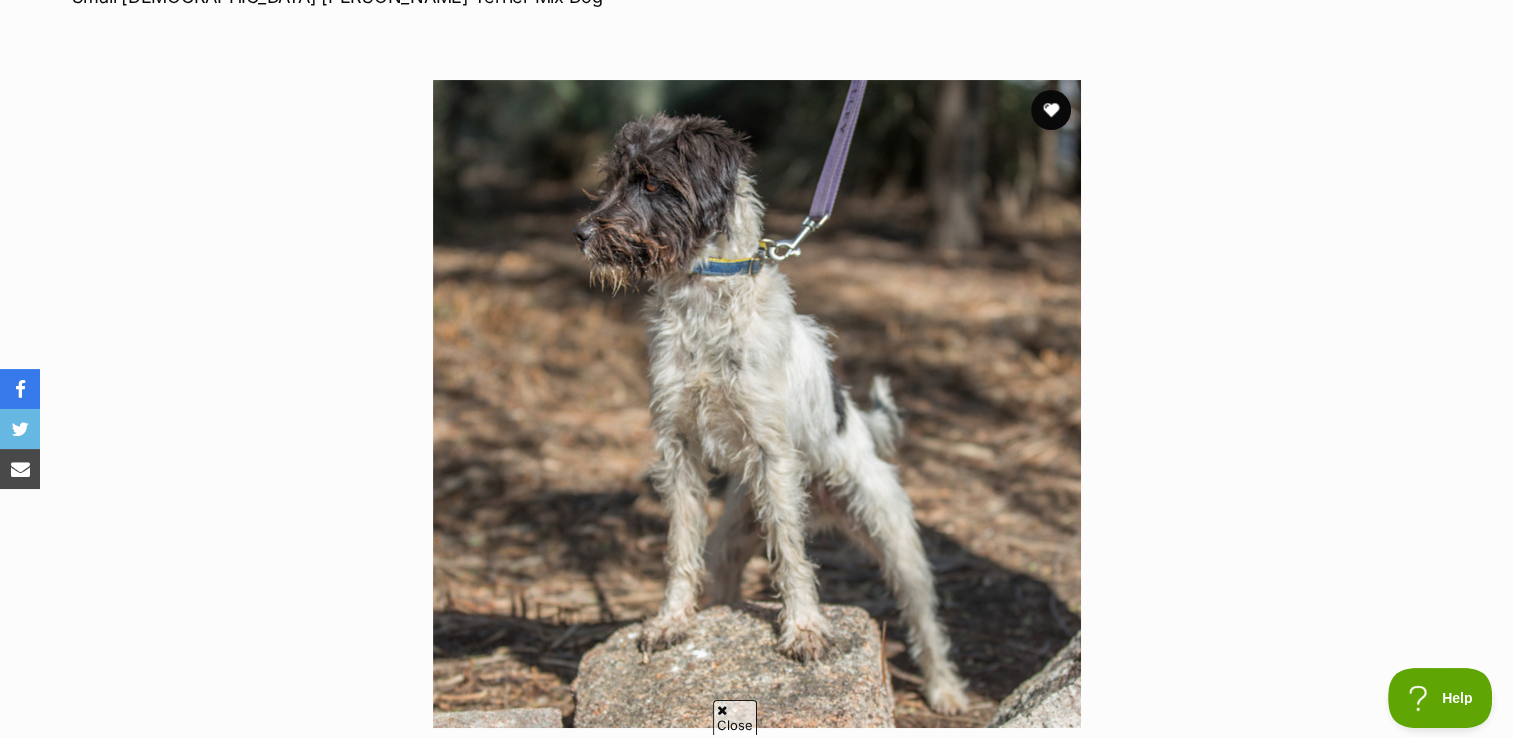 scroll, scrollTop: 350, scrollLeft: 0, axis: vertical 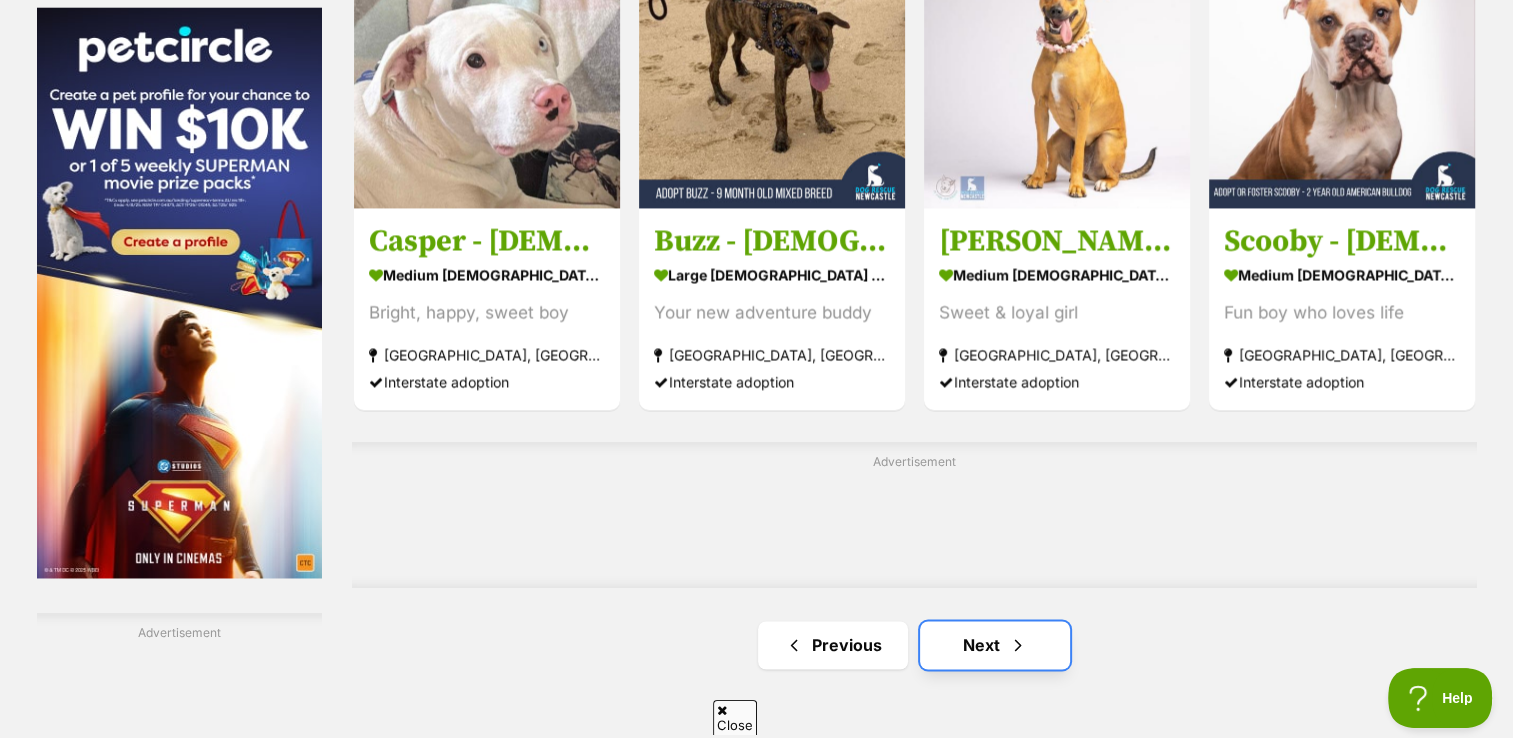 click on "Next" at bounding box center [995, 645] 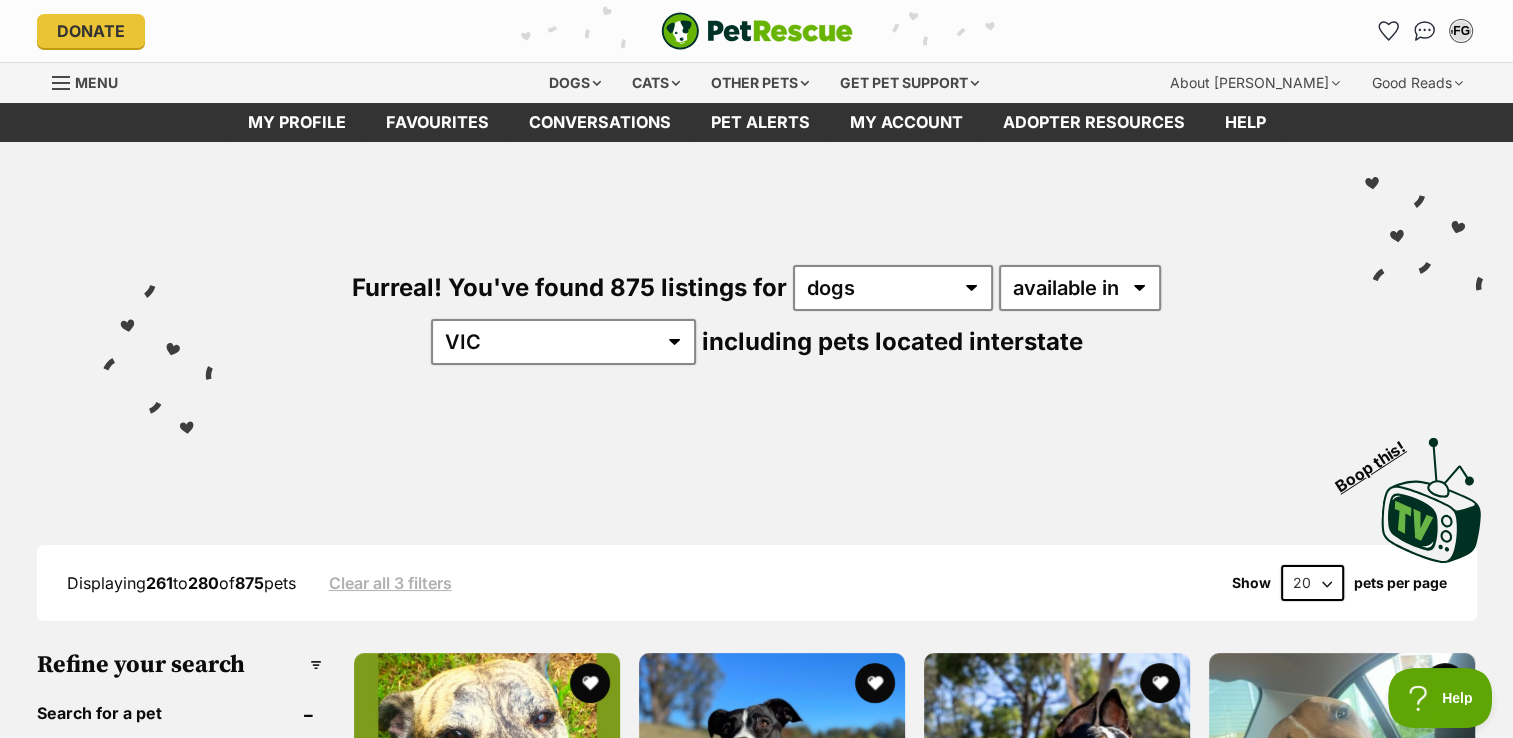 scroll, scrollTop: 0, scrollLeft: 0, axis: both 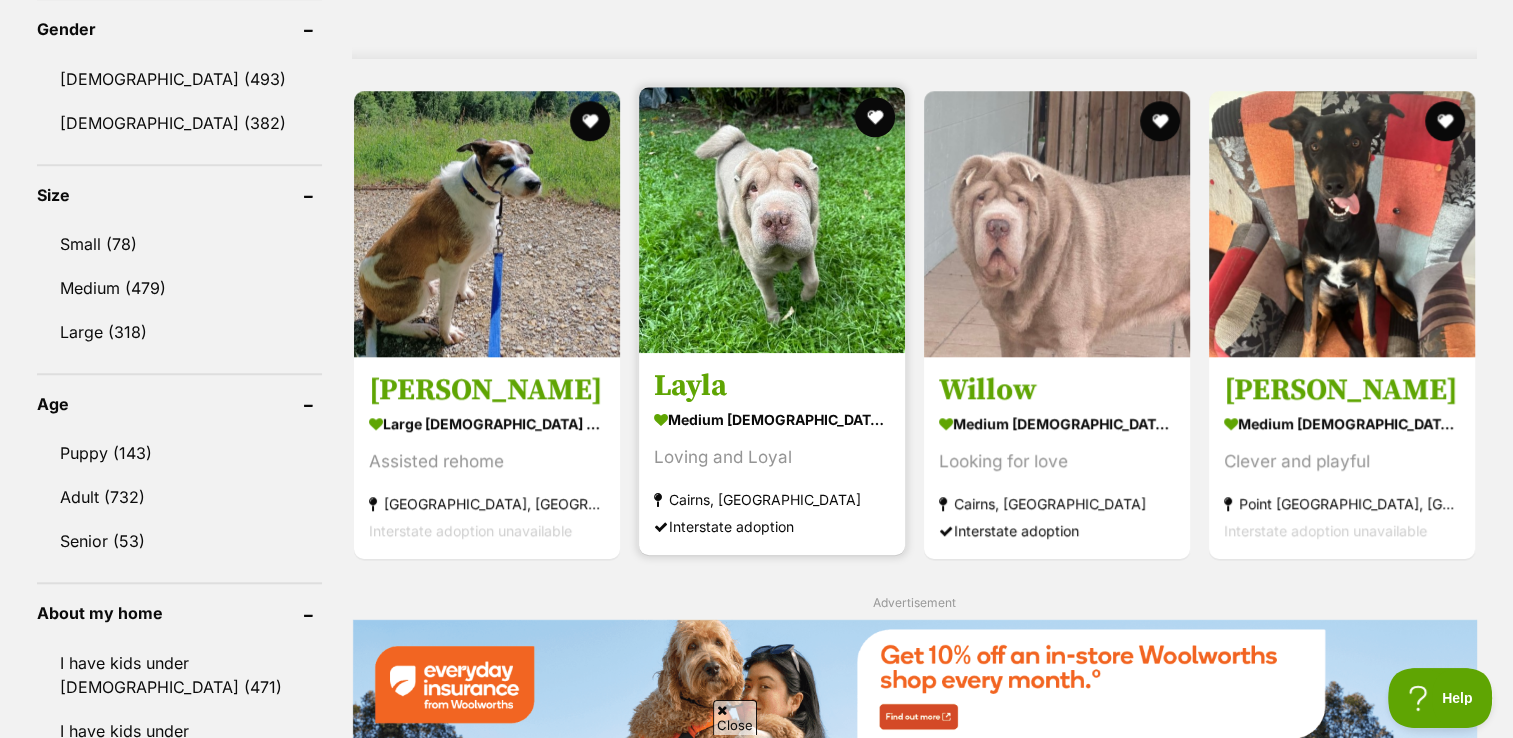 click at bounding box center (772, 220) 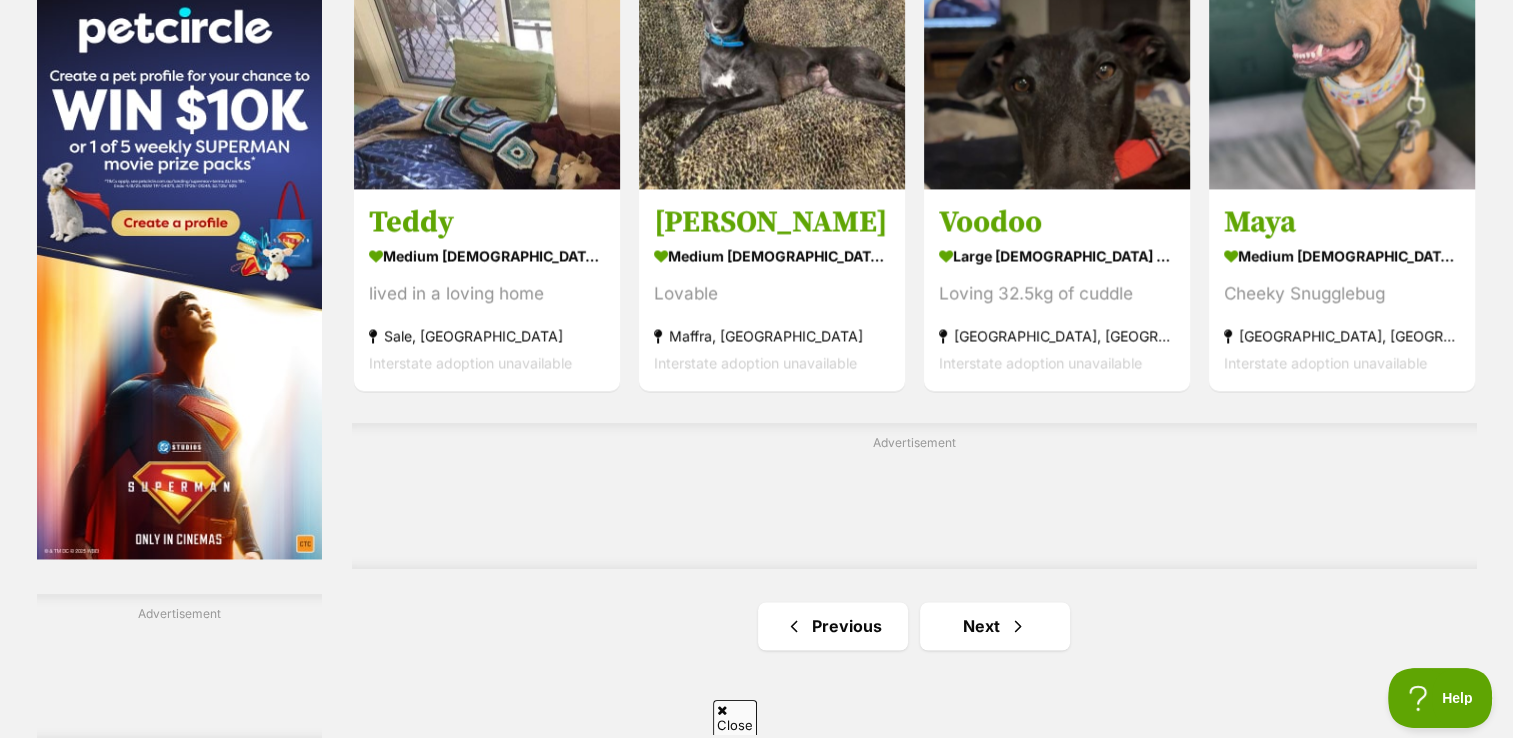 scroll, scrollTop: 3111, scrollLeft: 0, axis: vertical 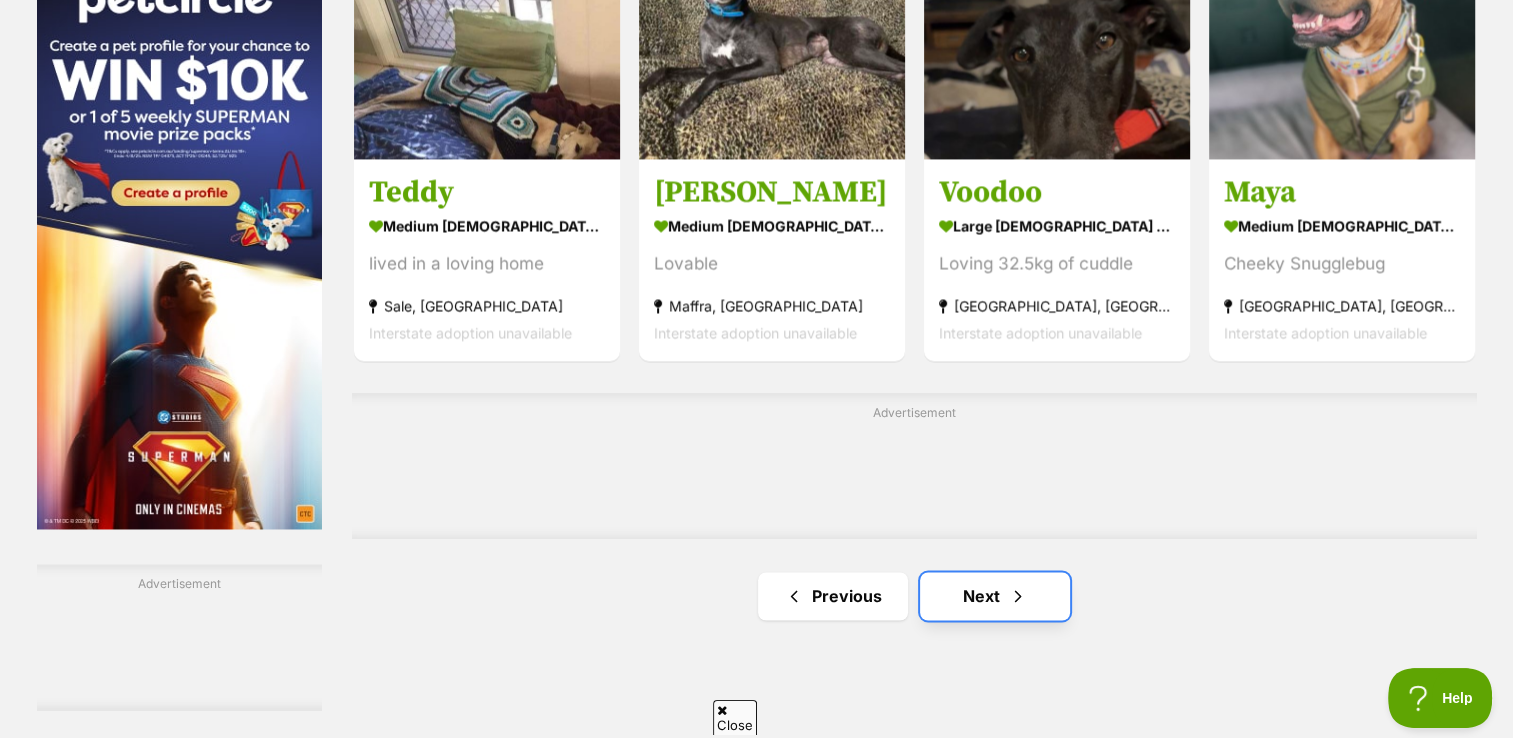 click at bounding box center [1018, 596] 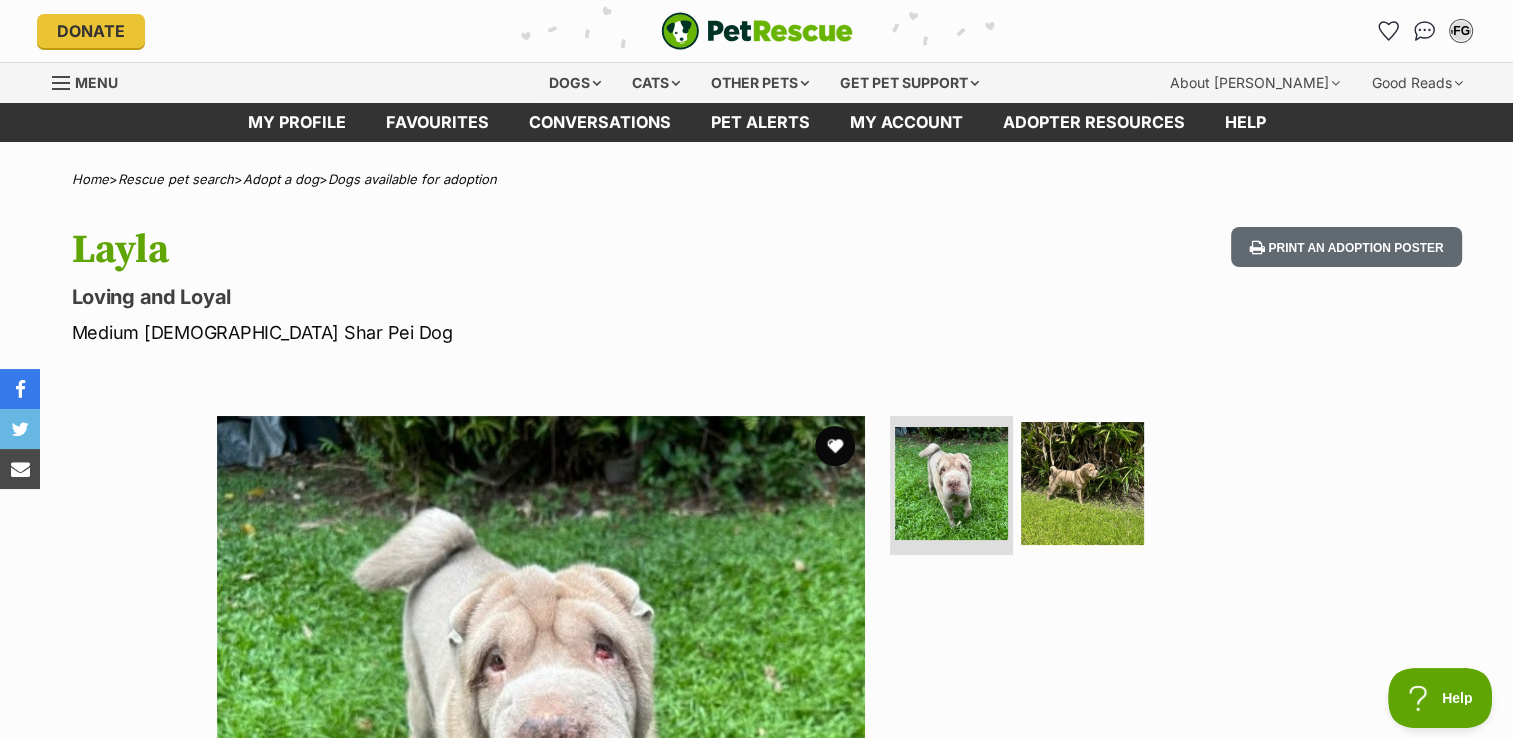 scroll, scrollTop: 0, scrollLeft: 0, axis: both 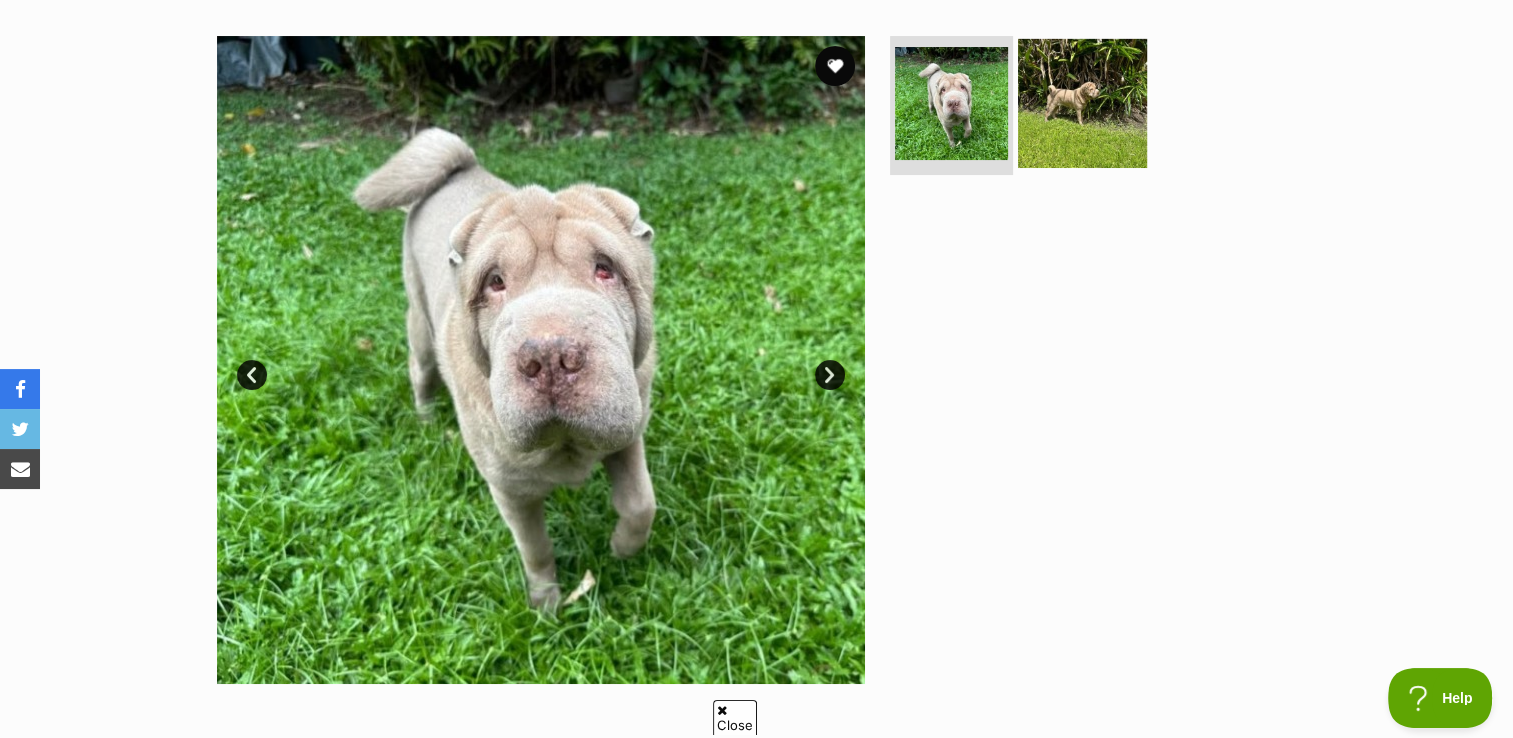 click at bounding box center [1082, 102] 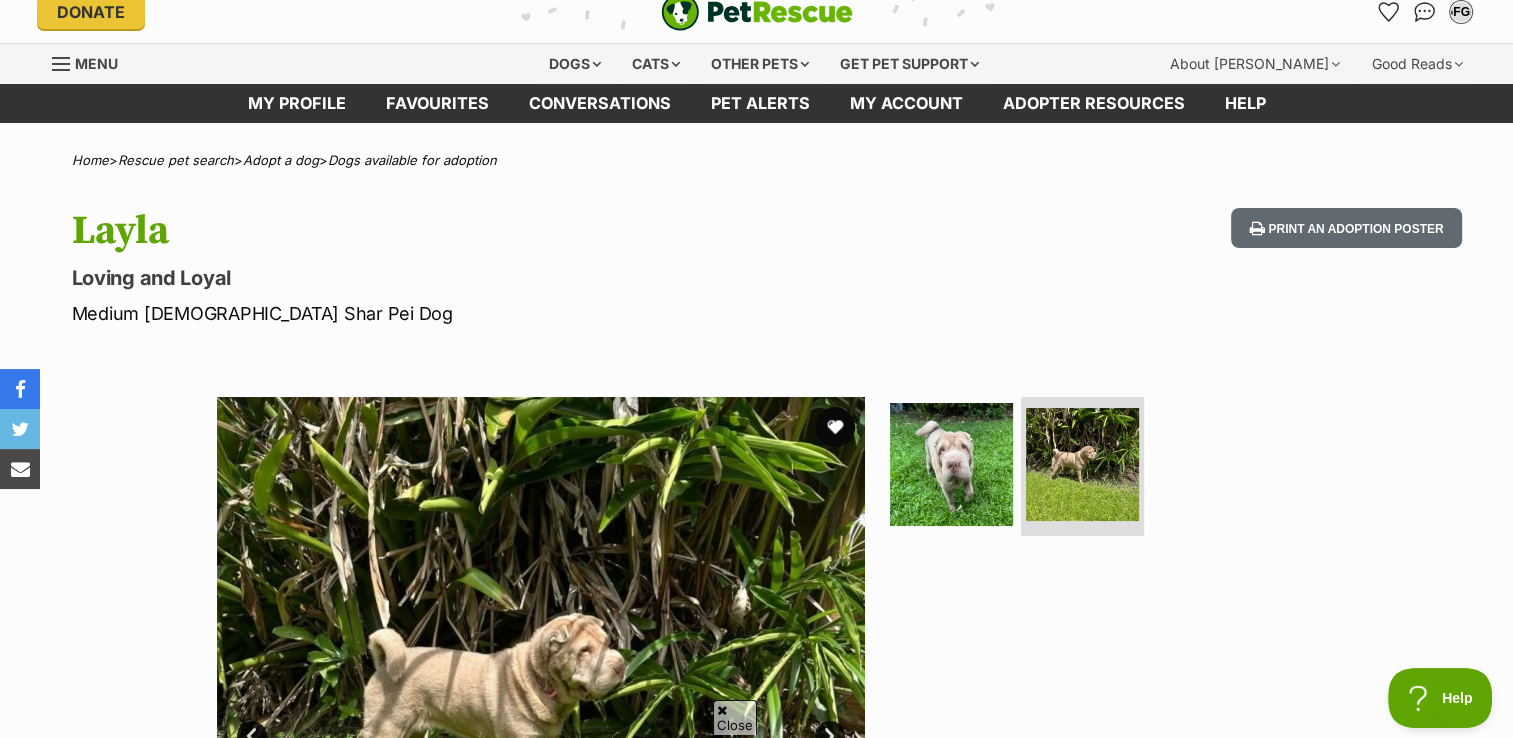 scroll, scrollTop: 0, scrollLeft: 0, axis: both 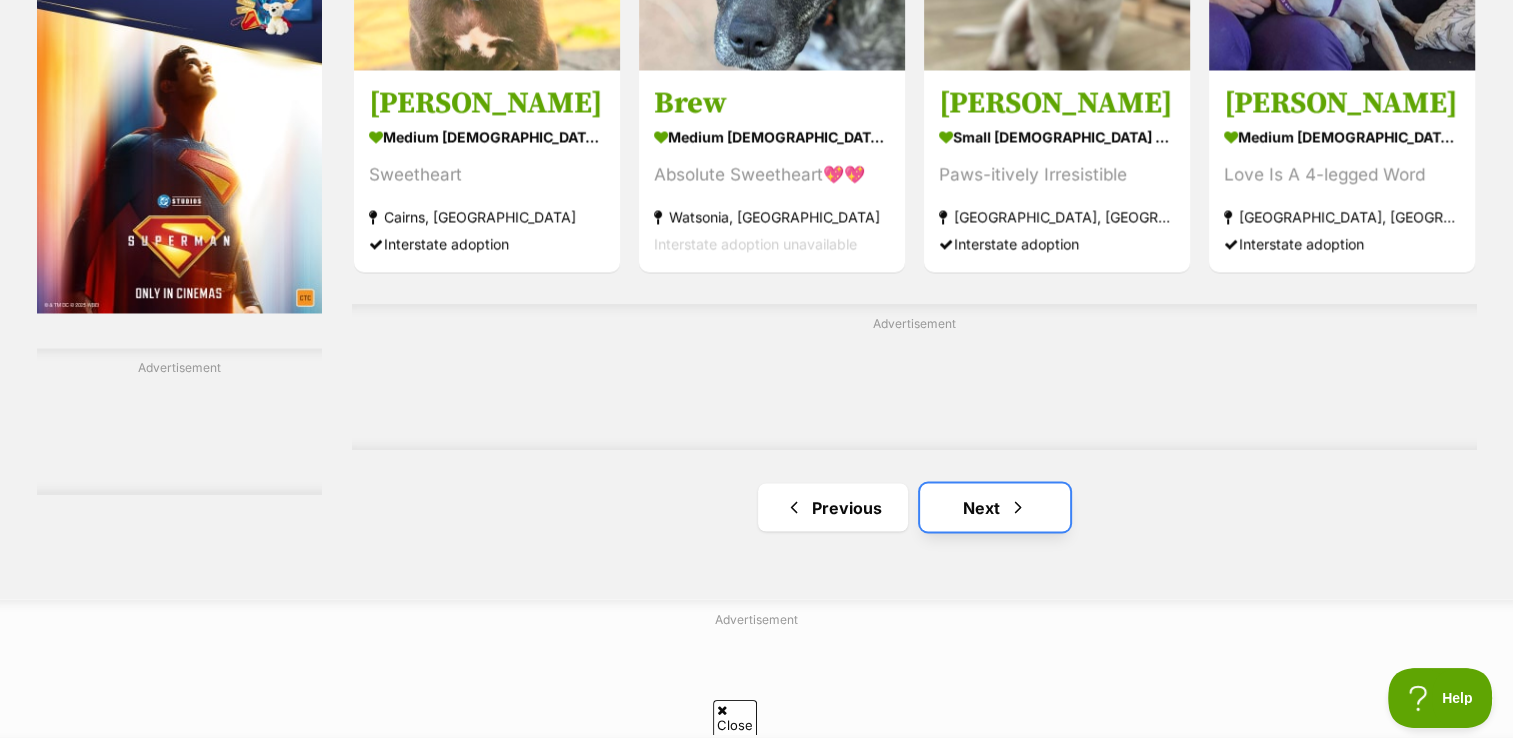 click on "Next" at bounding box center (995, 507) 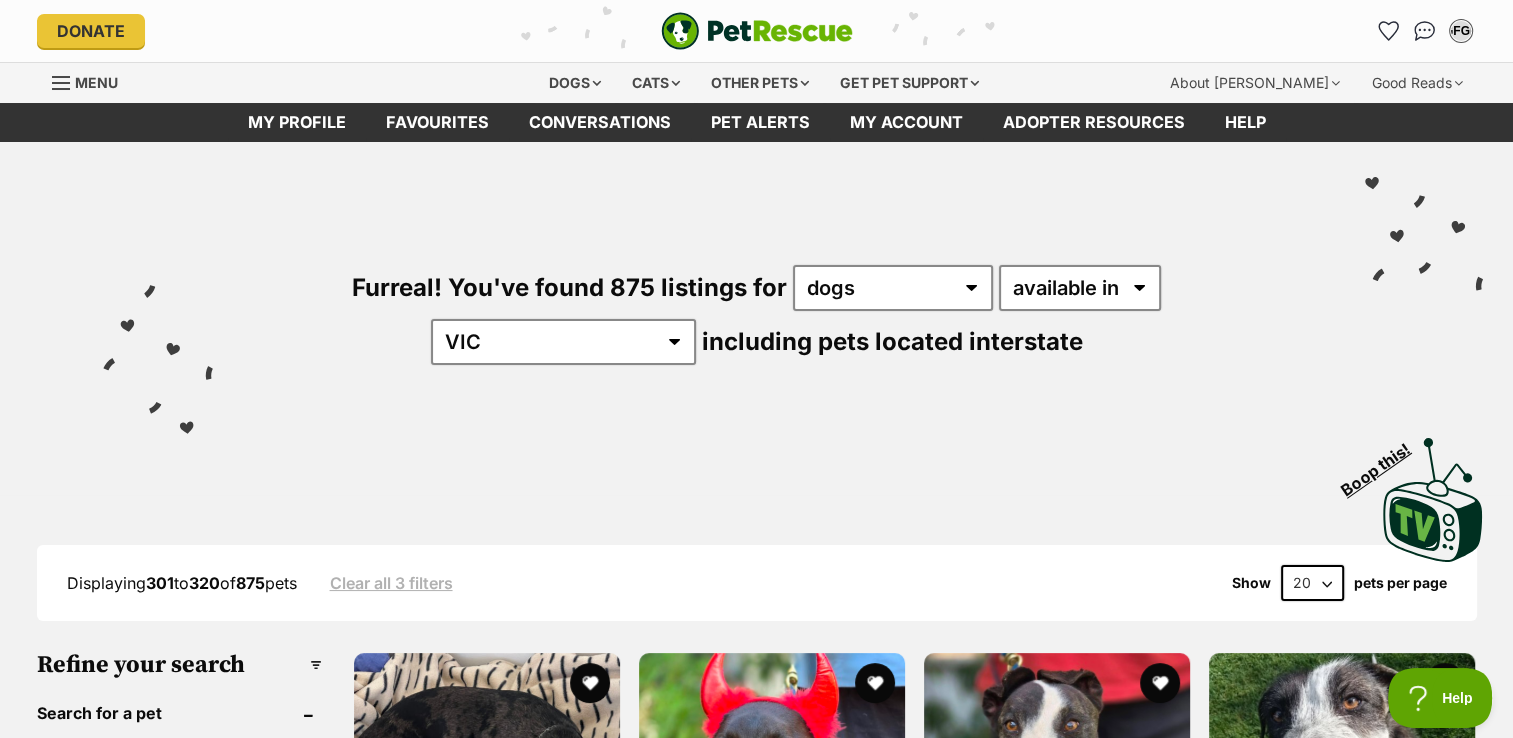 scroll, scrollTop: 0, scrollLeft: 0, axis: both 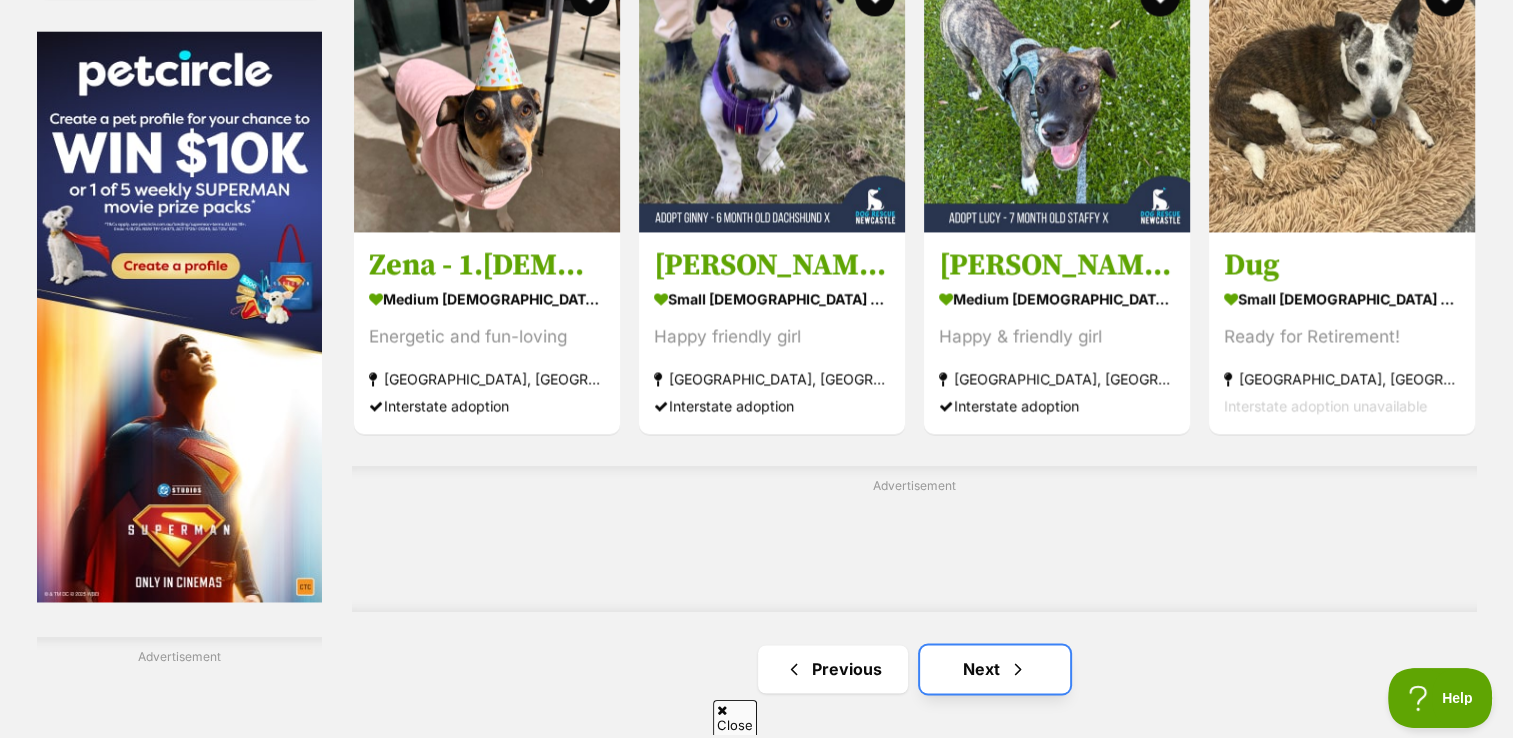 click on "Next" at bounding box center (995, 669) 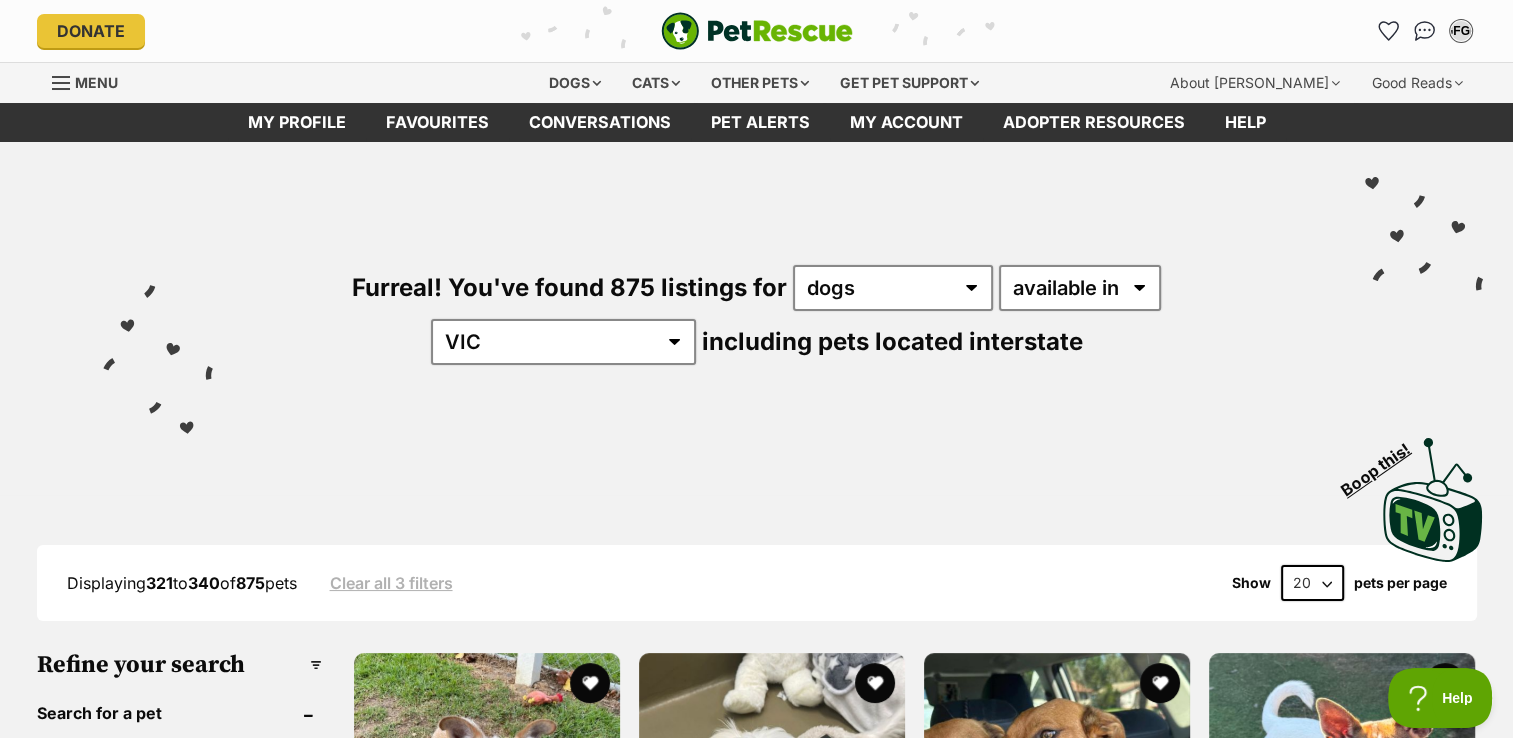 scroll, scrollTop: 0, scrollLeft: 0, axis: both 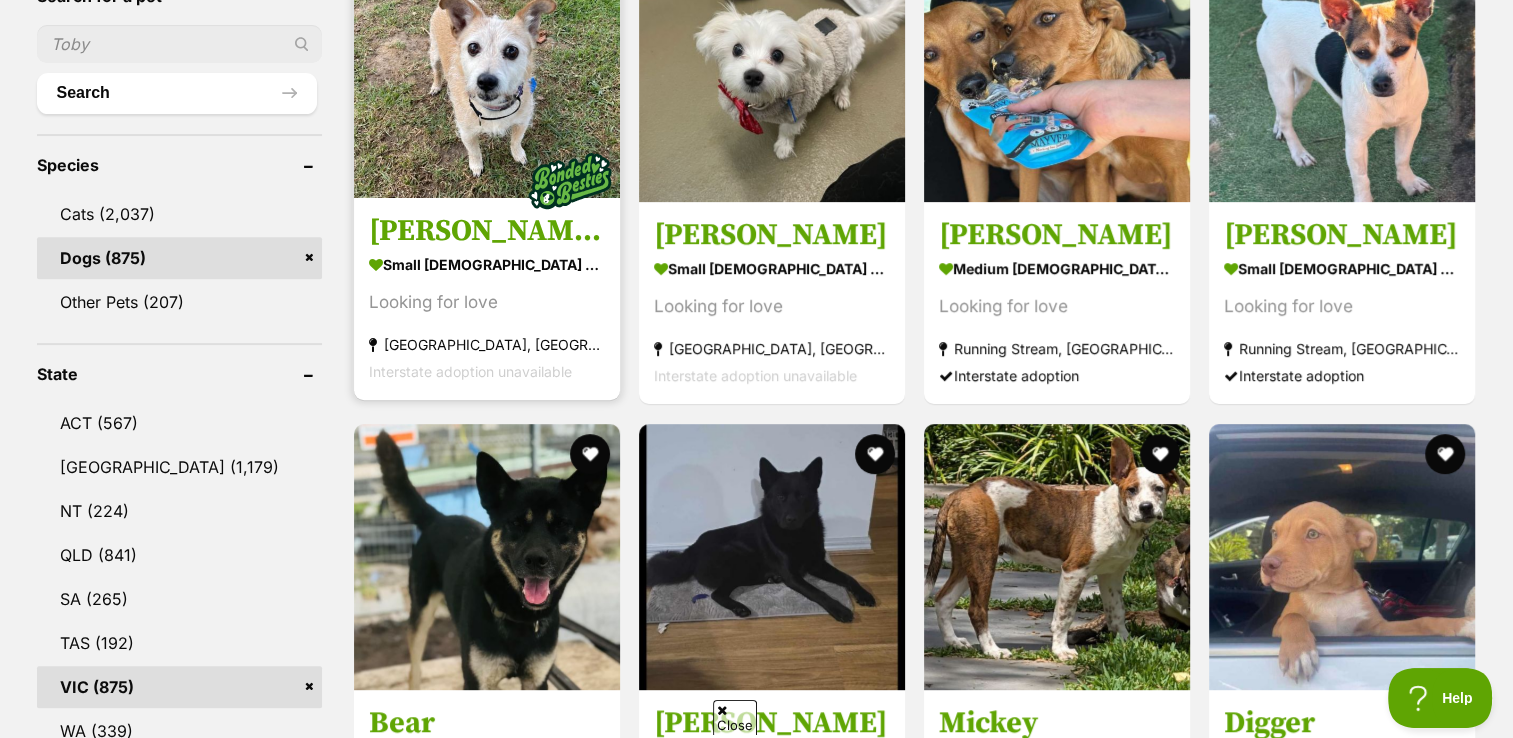 click at bounding box center (487, 65) 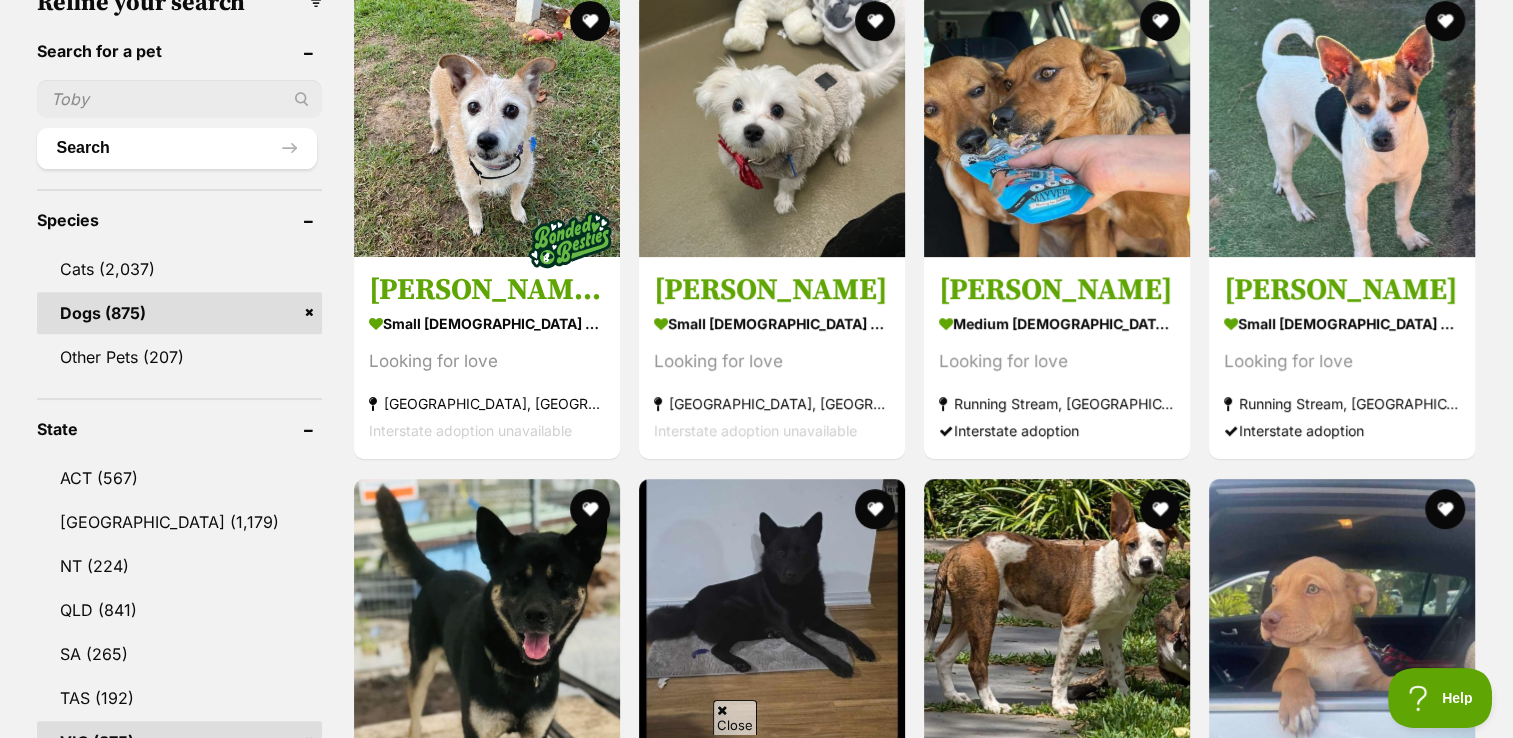 scroll, scrollTop: 644, scrollLeft: 0, axis: vertical 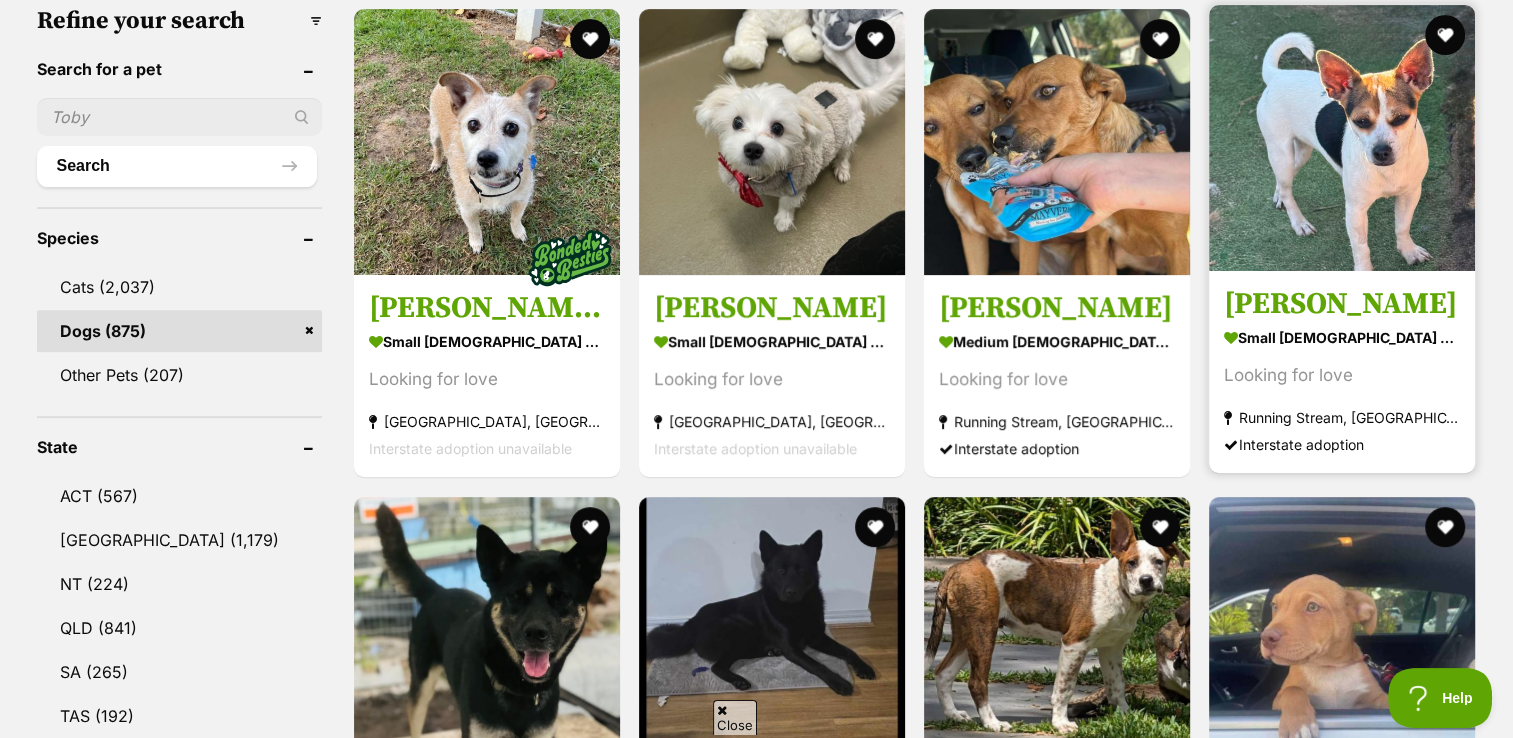 click at bounding box center [1342, 138] 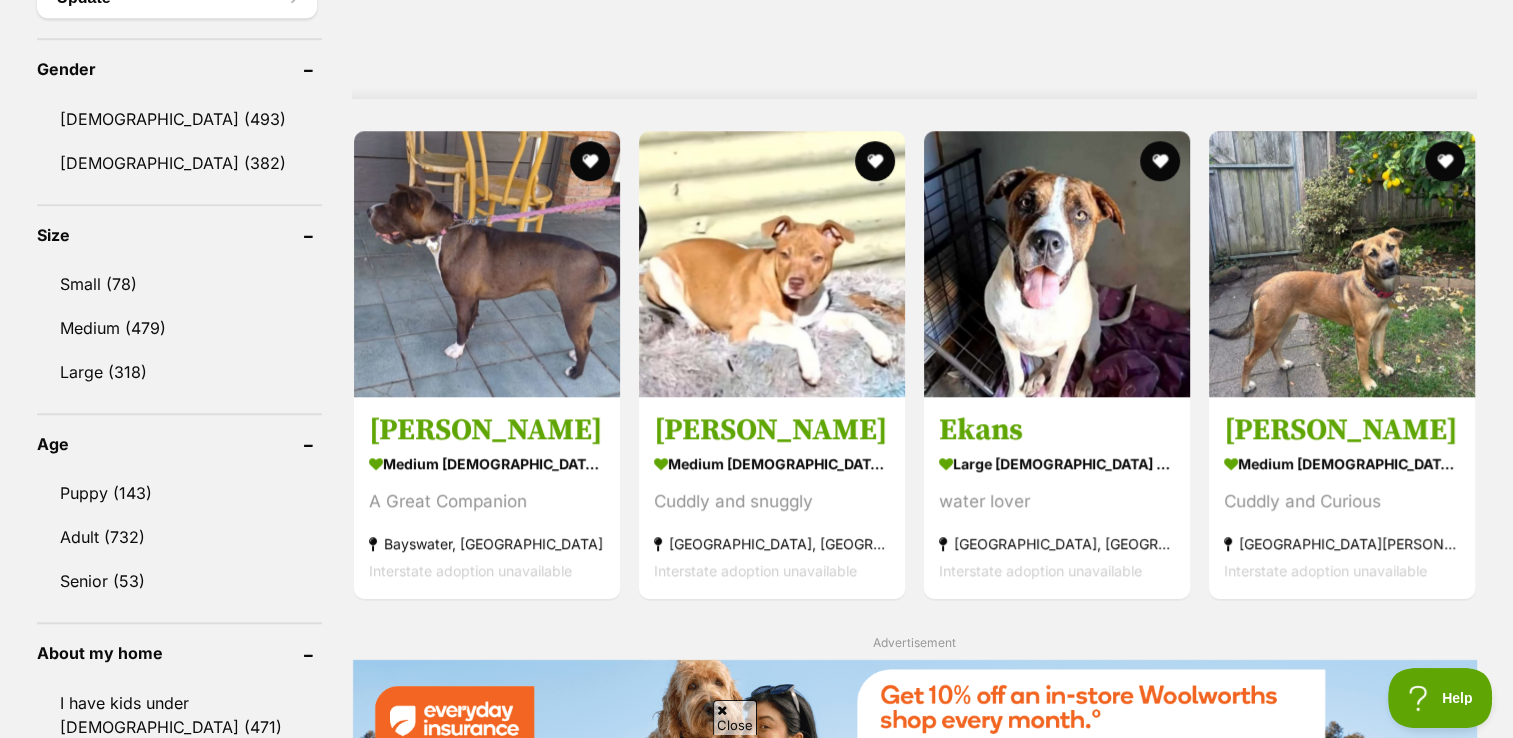 scroll, scrollTop: 1700, scrollLeft: 0, axis: vertical 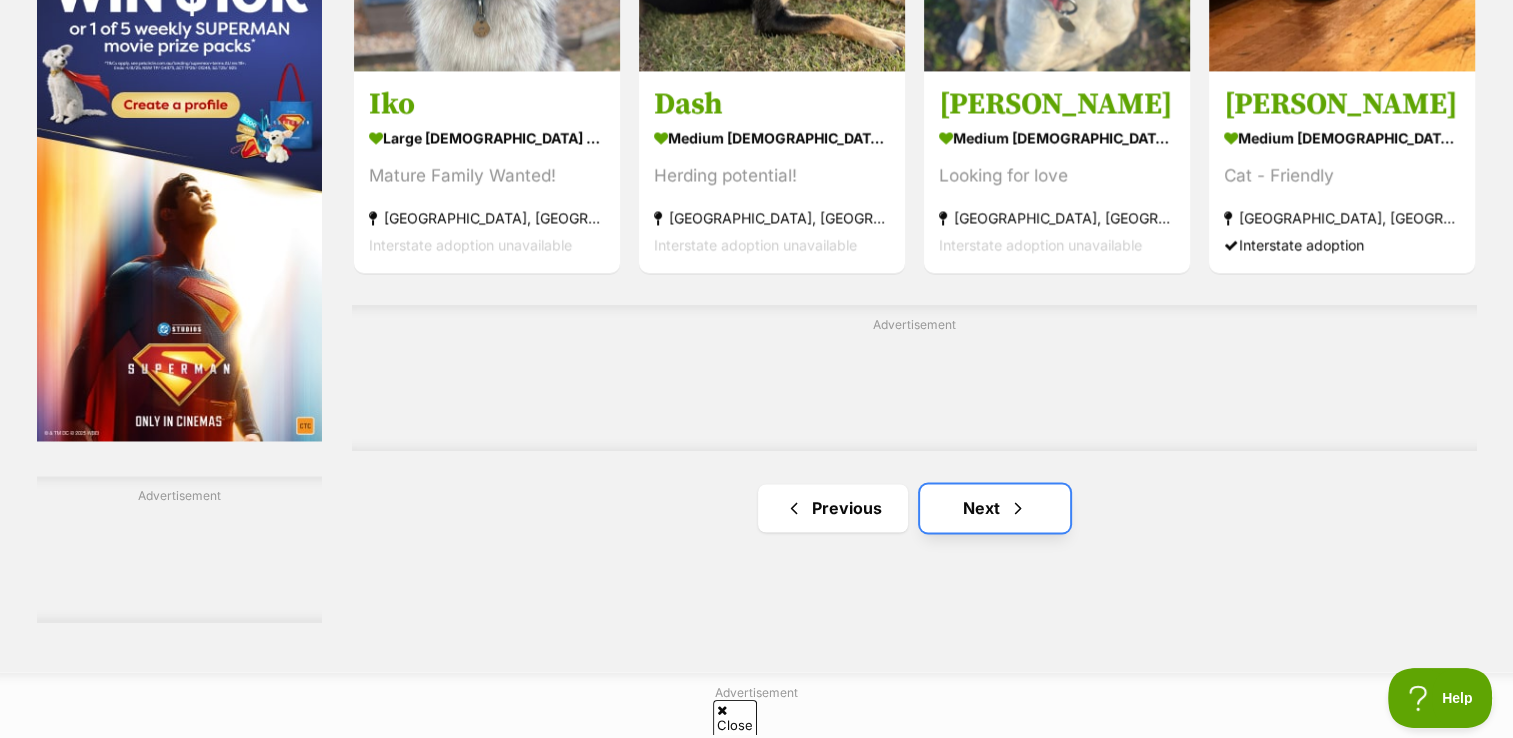 click on "Next" at bounding box center (995, 508) 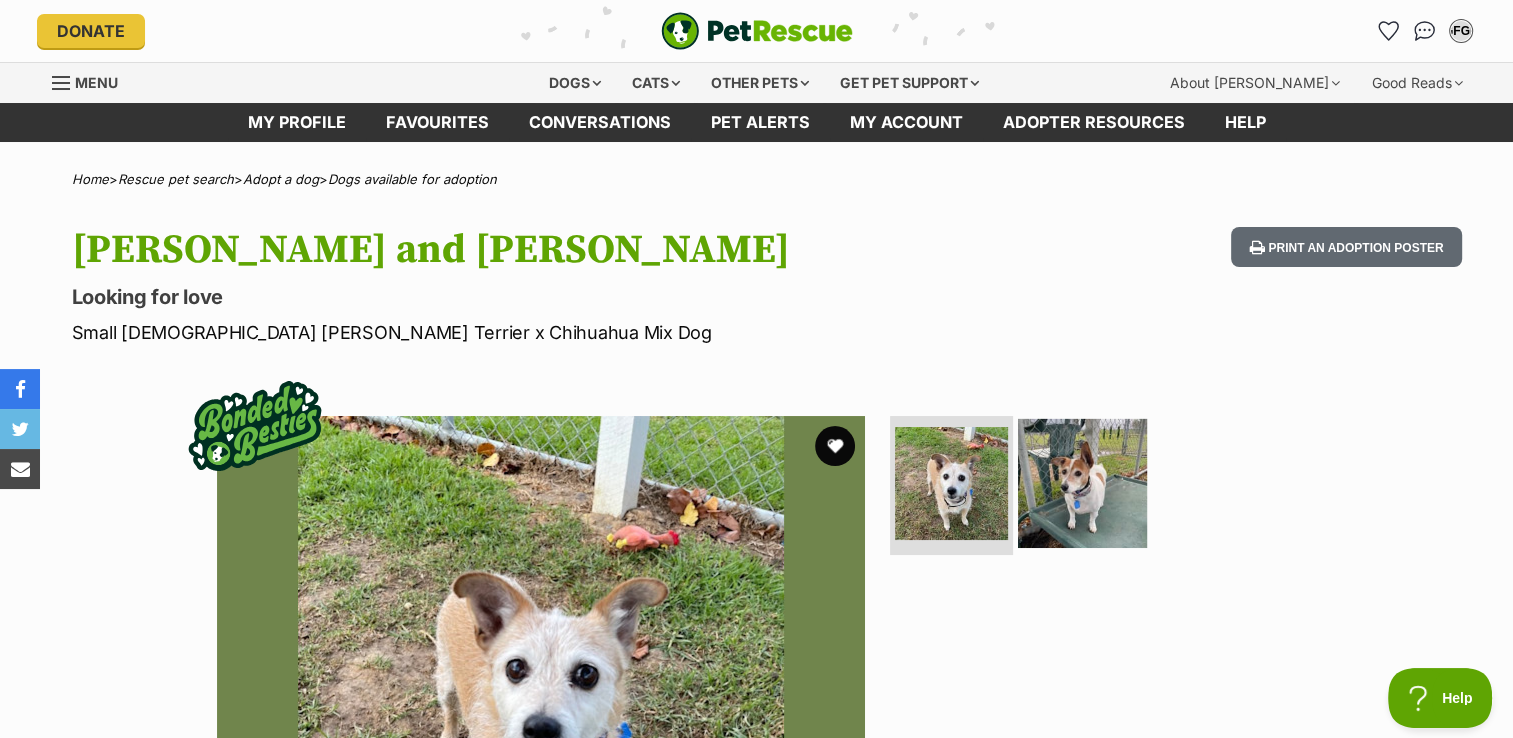 scroll, scrollTop: 0, scrollLeft: 0, axis: both 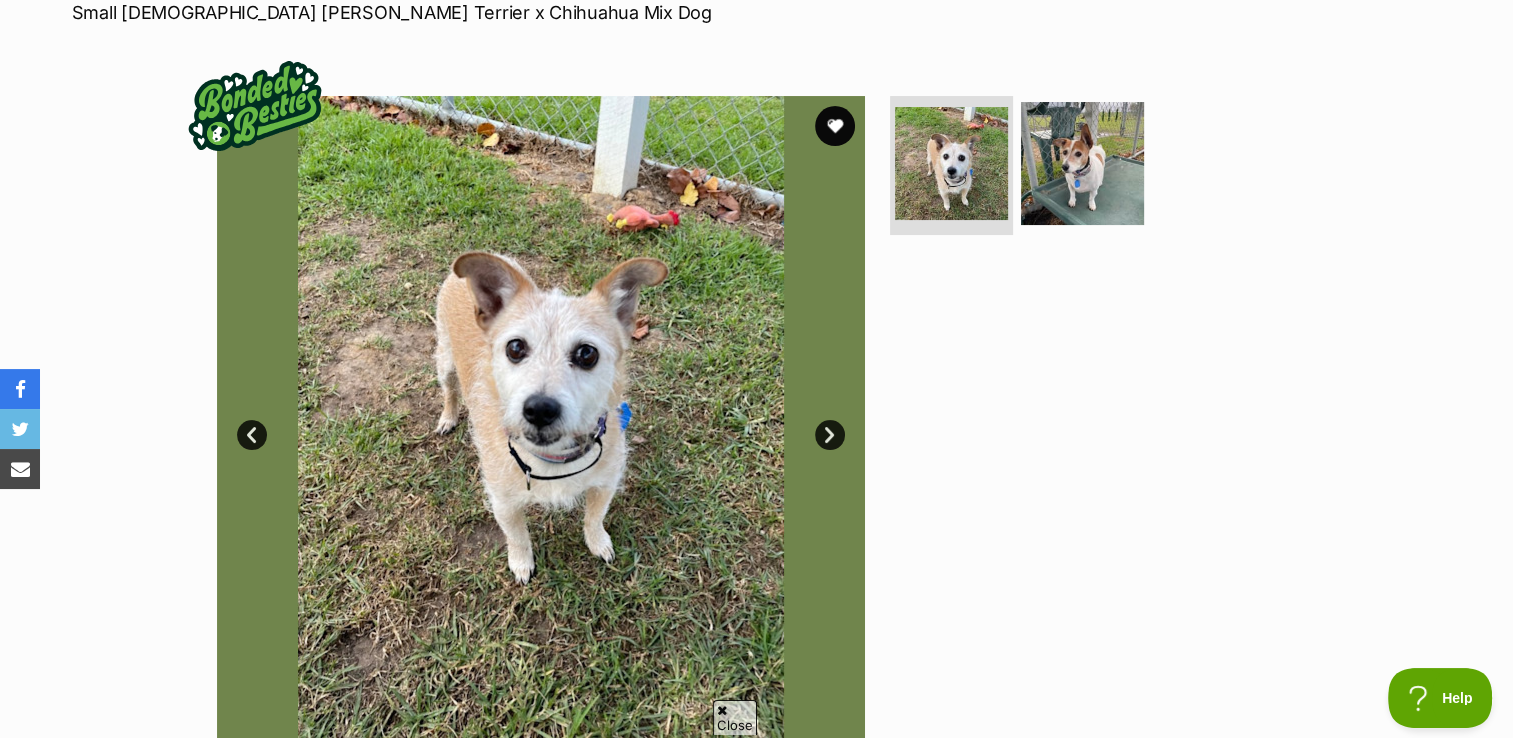 click on "Next" at bounding box center [830, 435] 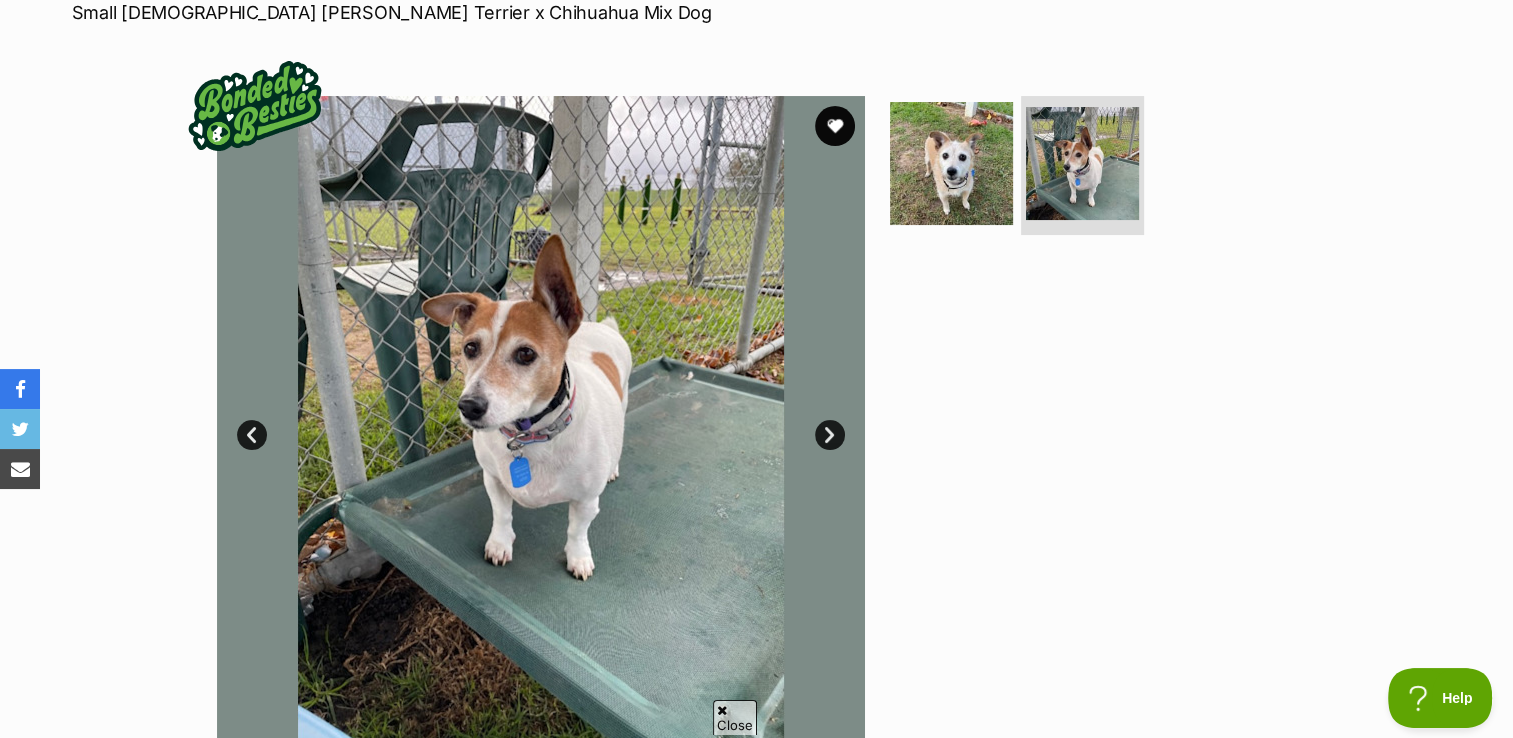 click on "Next" at bounding box center (830, 435) 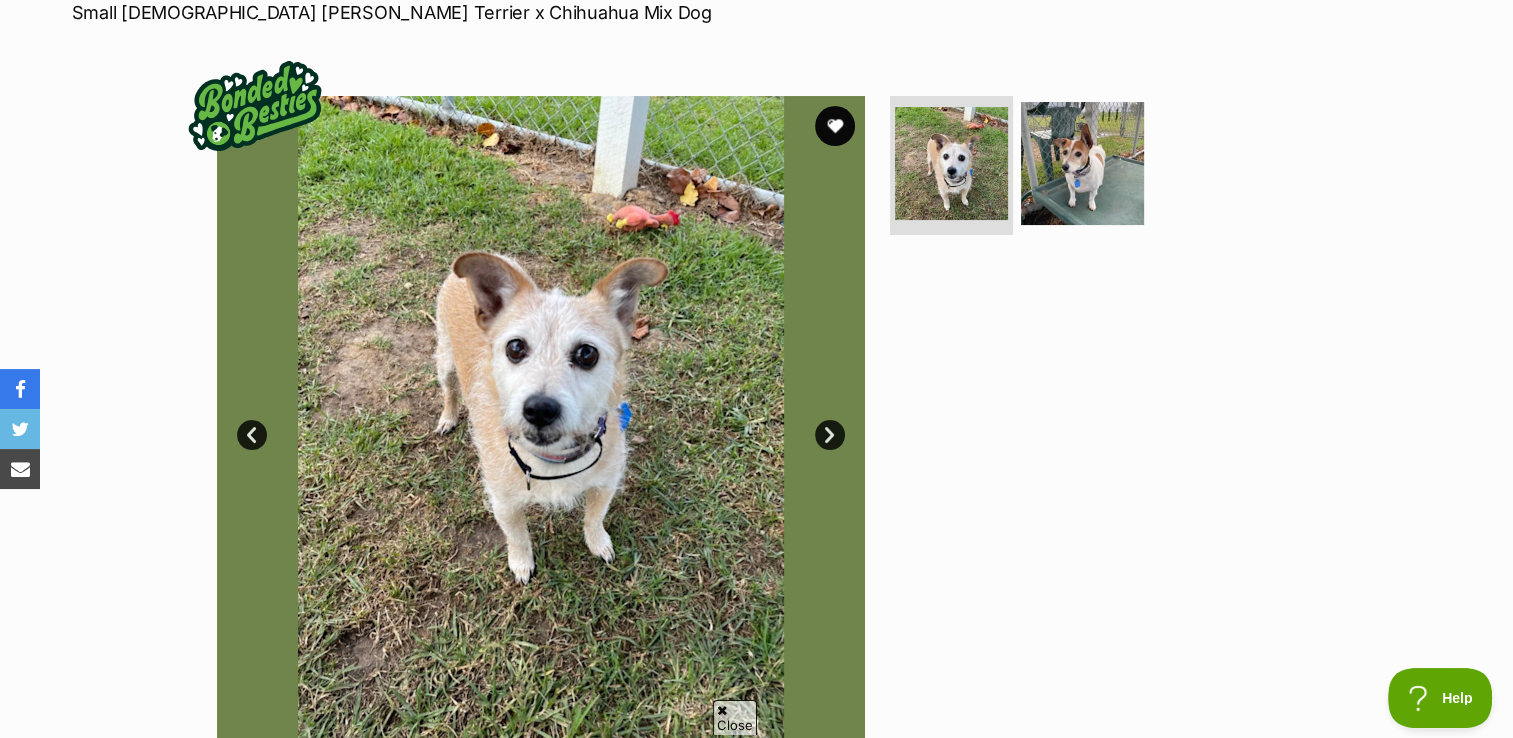 click on "Next" at bounding box center (830, 435) 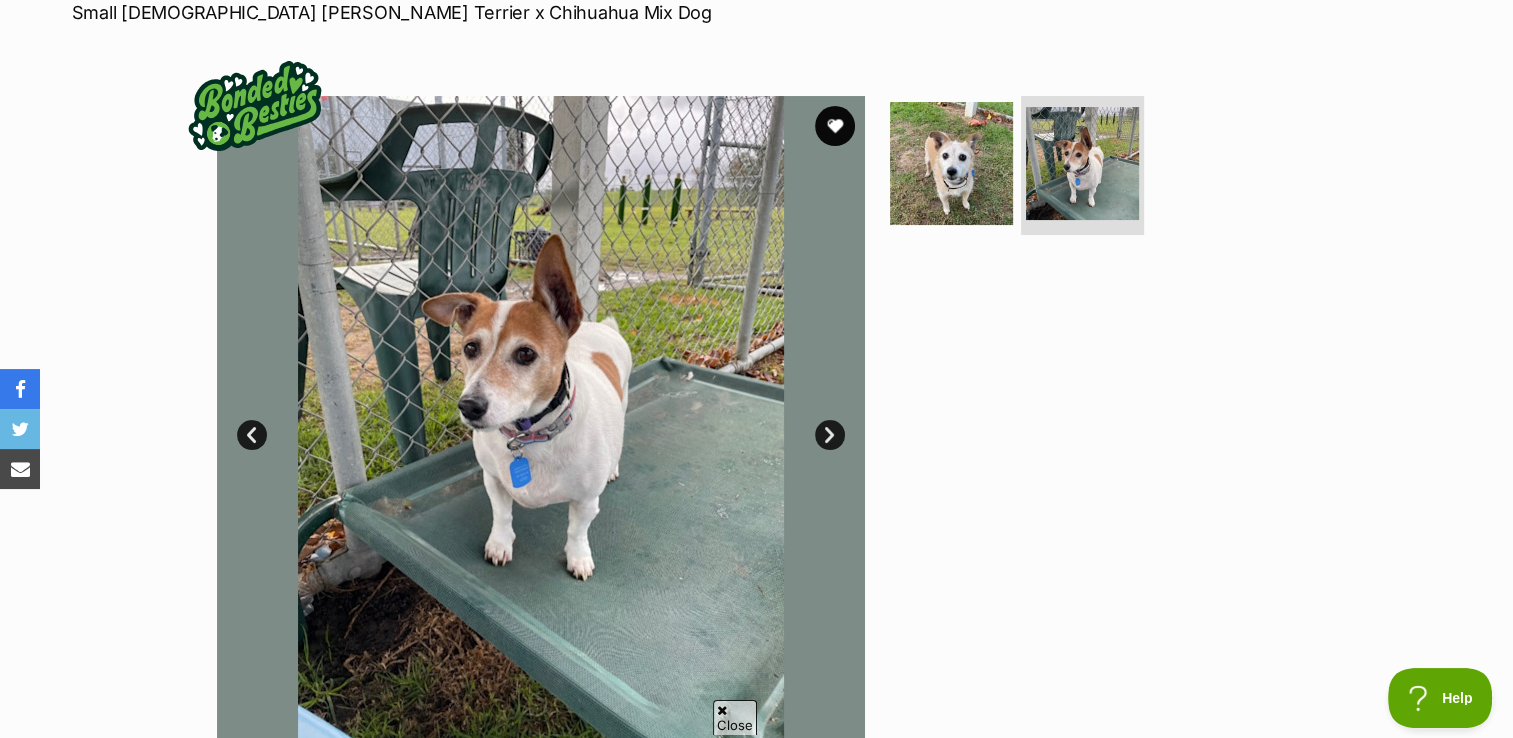 click on "Prev" at bounding box center [252, 435] 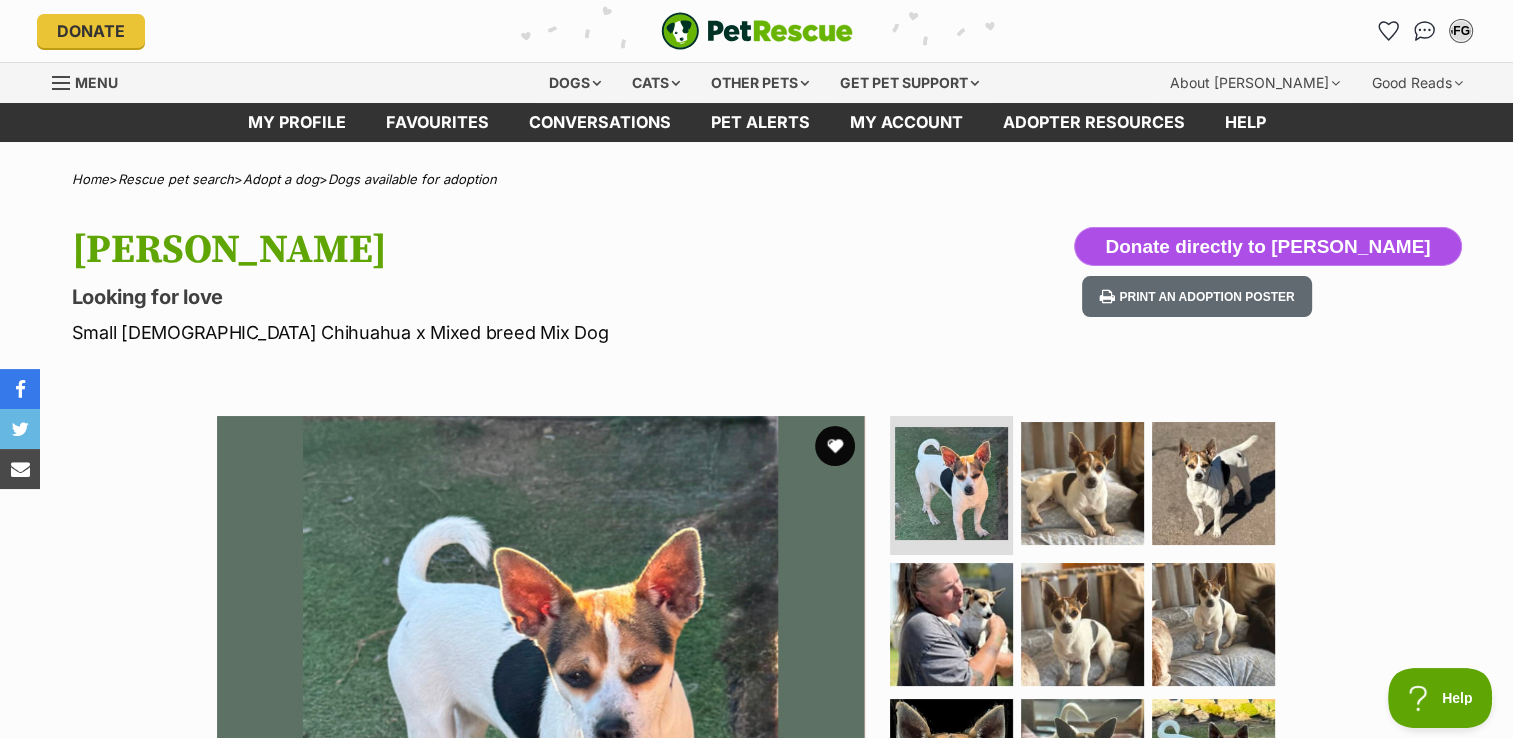 scroll, scrollTop: 0, scrollLeft: 0, axis: both 